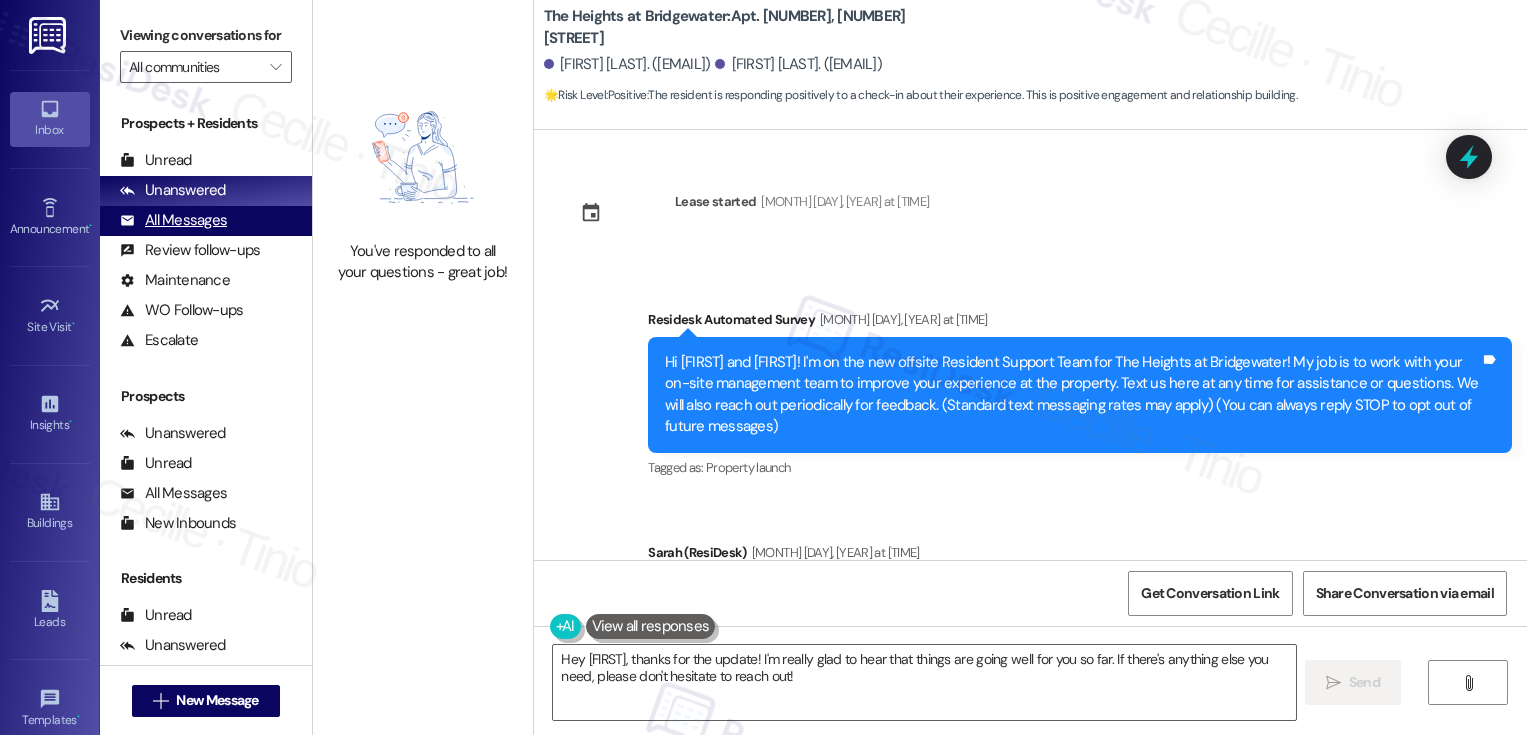 scroll, scrollTop: 0, scrollLeft: 0, axis: both 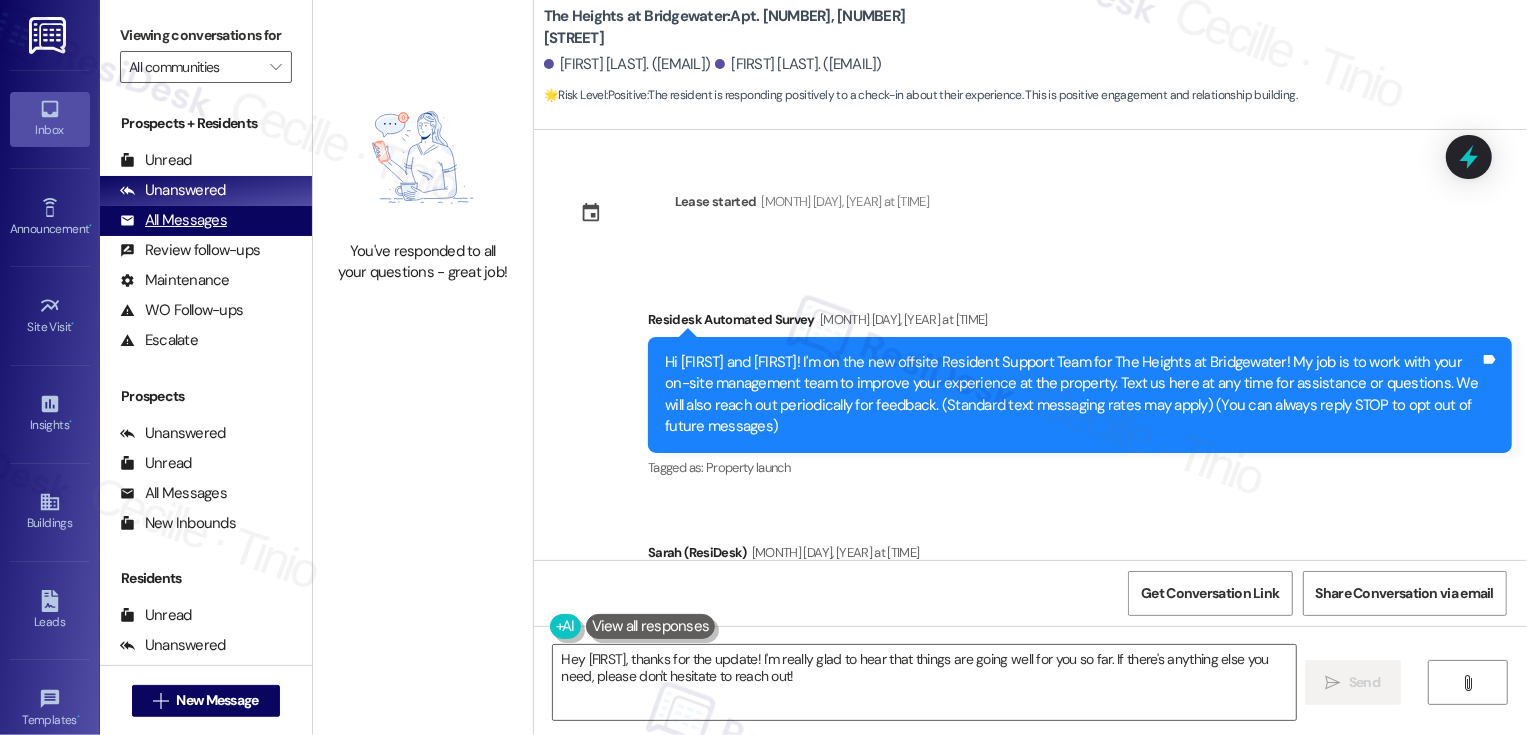 click on "All Messages" at bounding box center [173, 220] 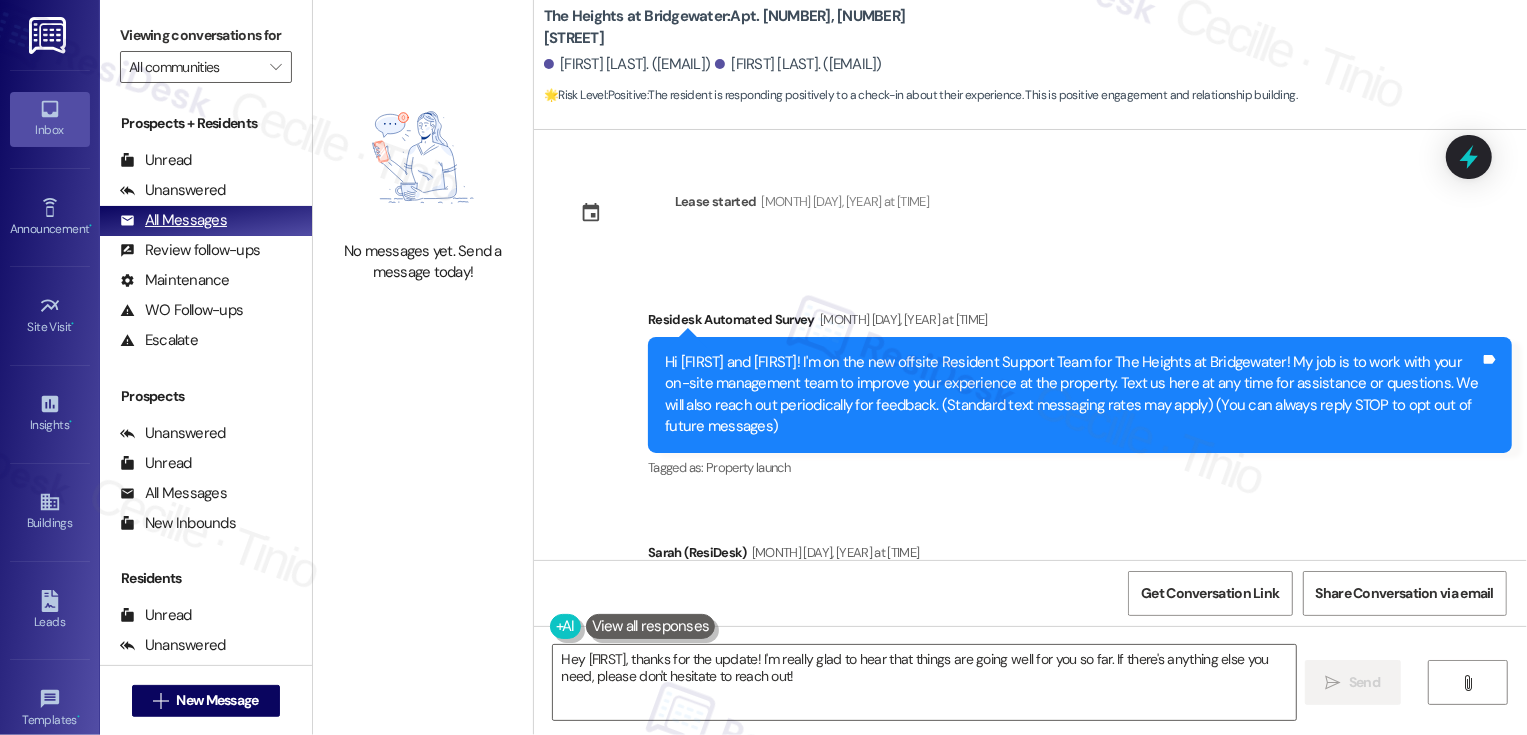 scroll, scrollTop: 7430, scrollLeft: 0, axis: vertical 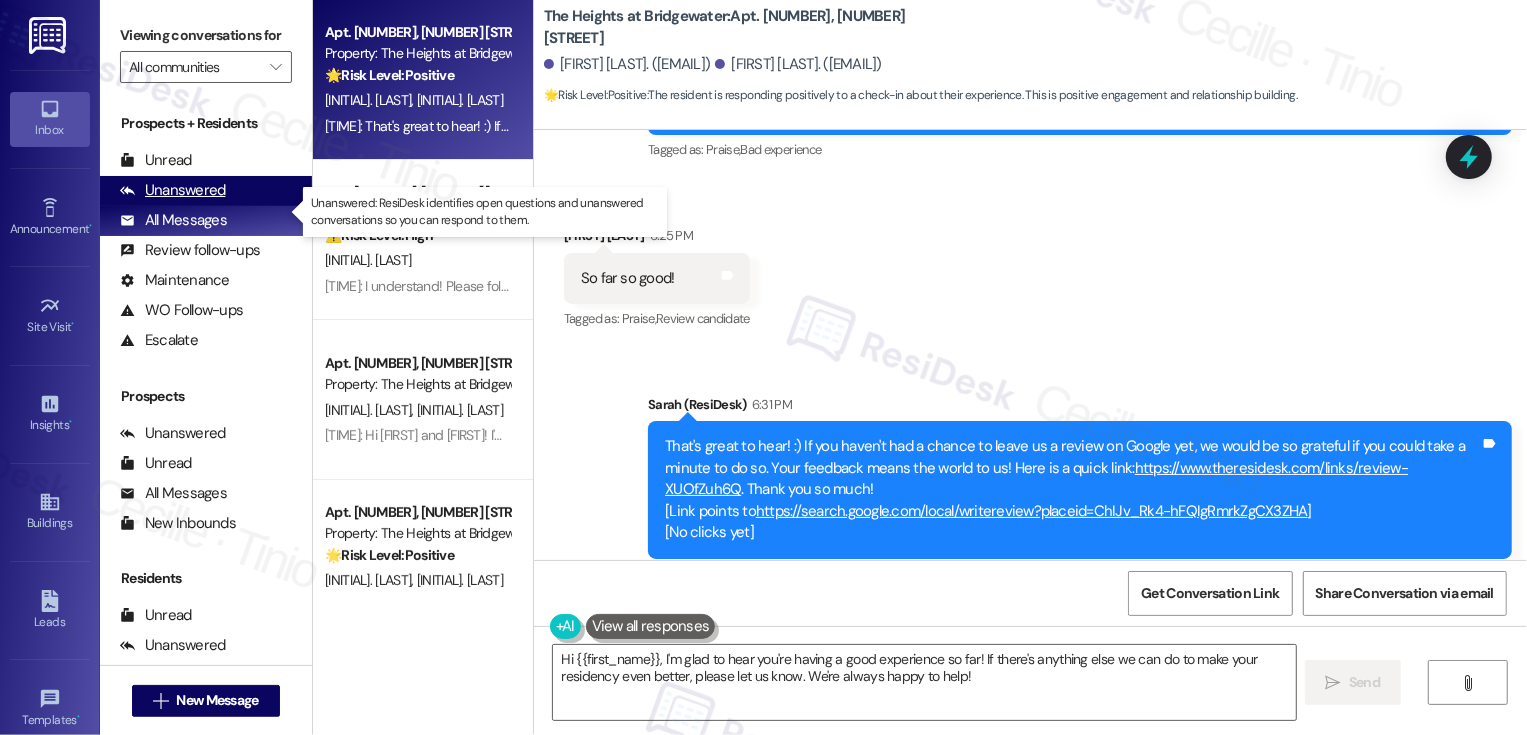 click on "Unanswered" at bounding box center [173, 190] 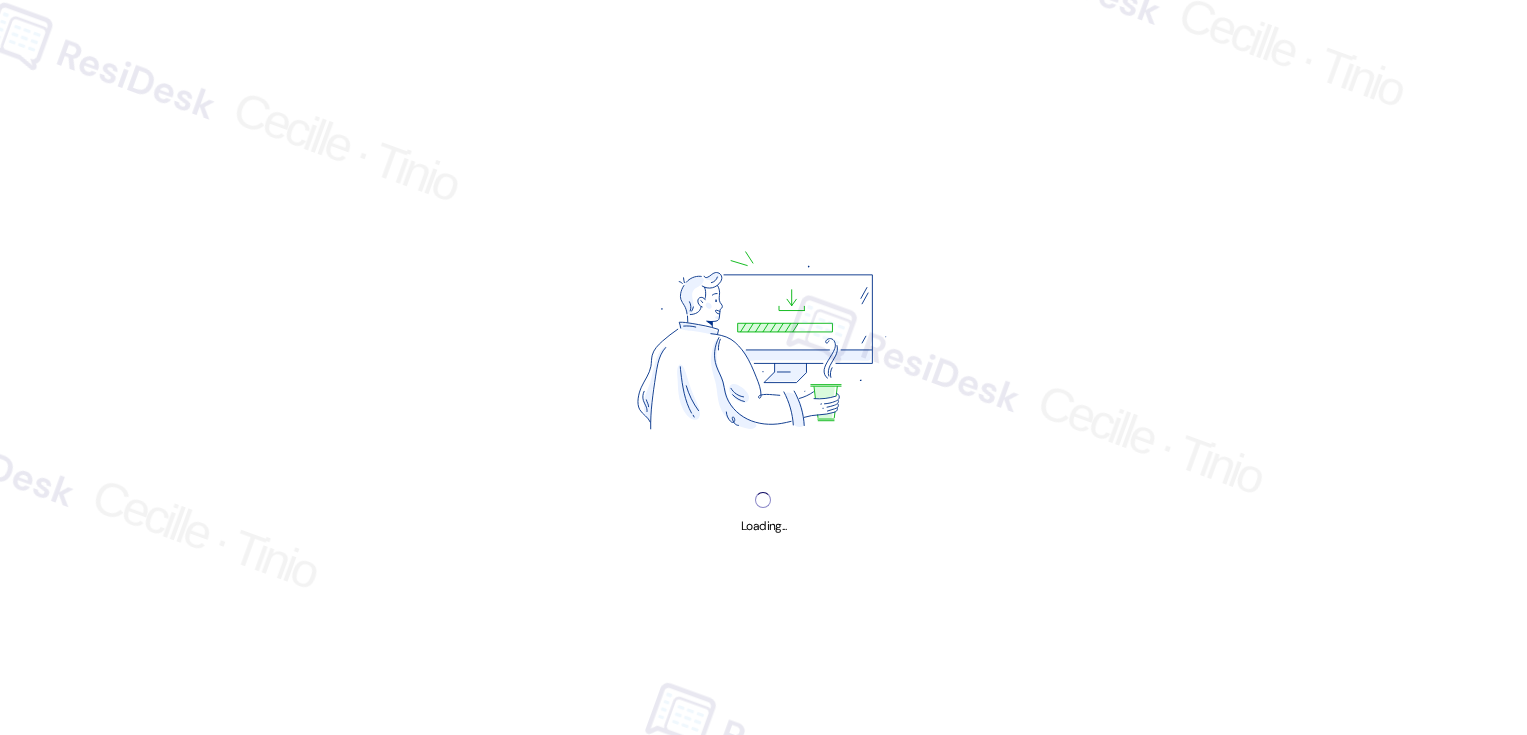 scroll, scrollTop: 0, scrollLeft: 0, axis: both 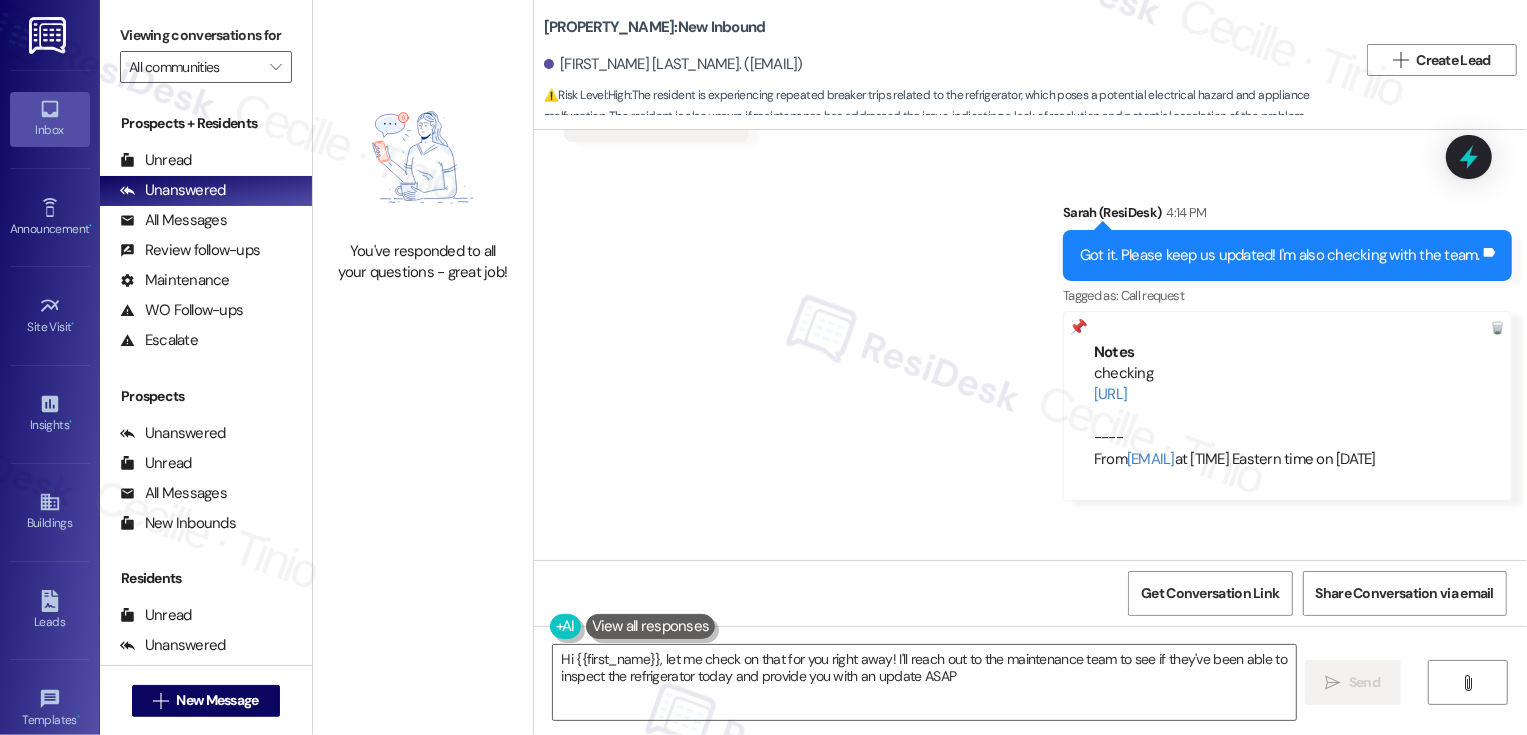 type on "Hi {{first_name}}, let me check on that for you right away! I'll reach out to the maintenance team to see if they've been able to inspect the refrigerator today and provide you with an update ASAP." 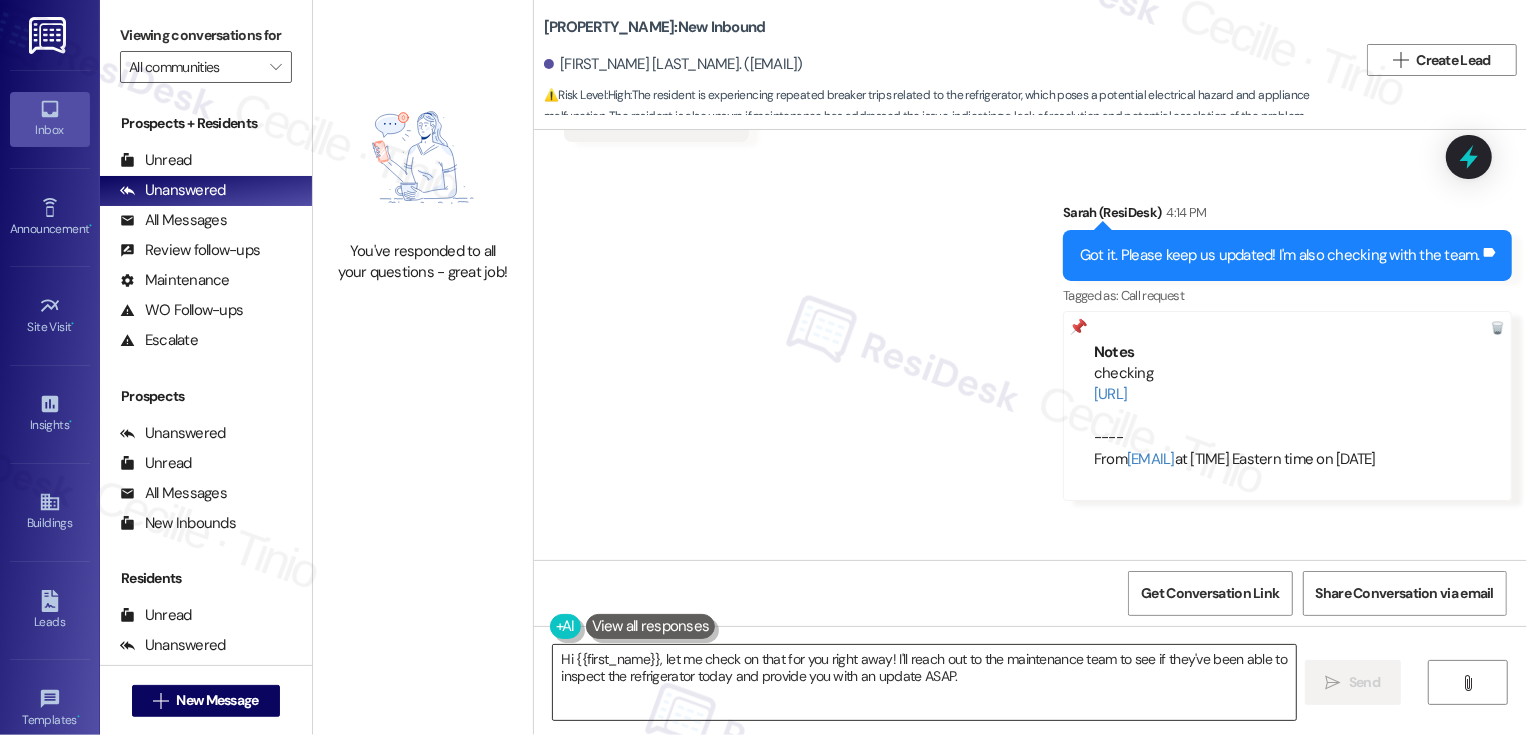click on "Hi {{first_name}}, let me check on that for you right away! I'll reach out to the maintenance team to see if they've been able to inspect the refrigerator today and provide you with an update ASAP." at bounding box center [924, 682] 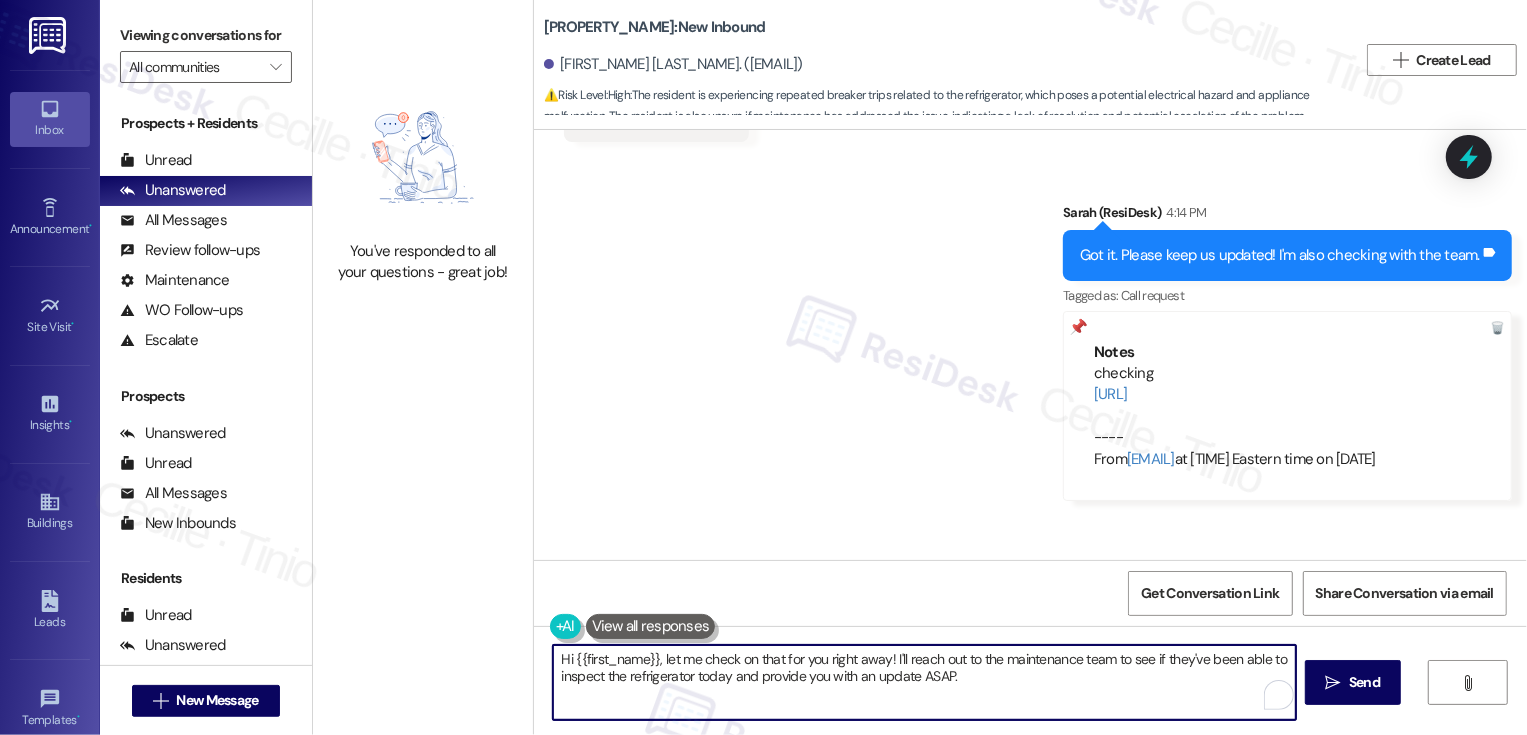 drag, startPoint x: 982, startPoint y: 678, endPoint x: 495, endPoint y: 646, distance: 488.0502 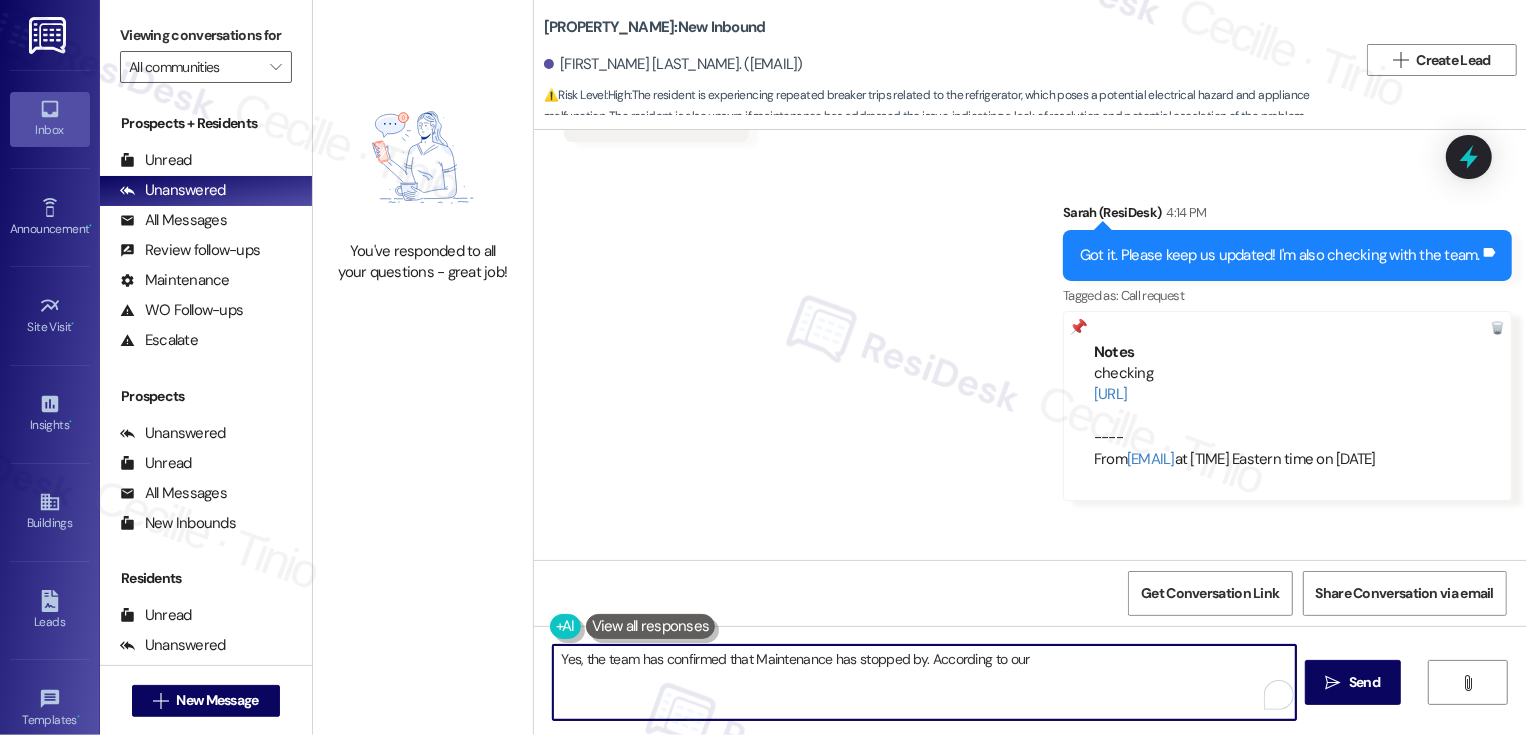 paste on "aintenace Supervisor: after thawing out the fridge and turning it back on, the fridge held temperatures for 24 hours, it's producing Ice and we did not hear any noises at all. My theory is that the freezer door didn't close all the way, and the coils froze over, the evaporator fan was rubbing on the ice making noise.
Resident reported that the freezer got warm before the fridge, which confirms my theory as the coils are in the freezer and the fridge would normally go warm first, unless the freezer door was not properly closed." 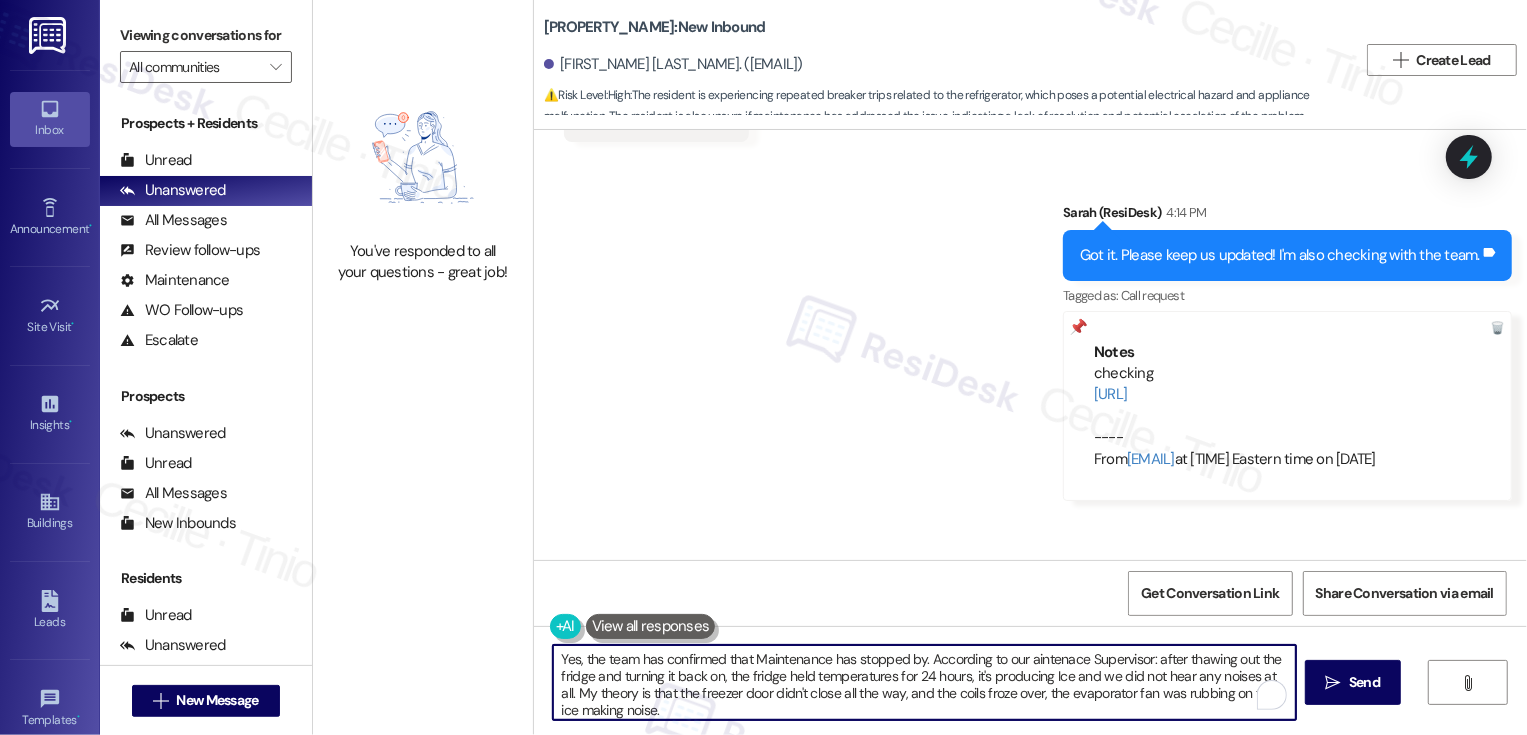 scroll, scrollTop: 50, scrollLeft: 0, axis: vertical 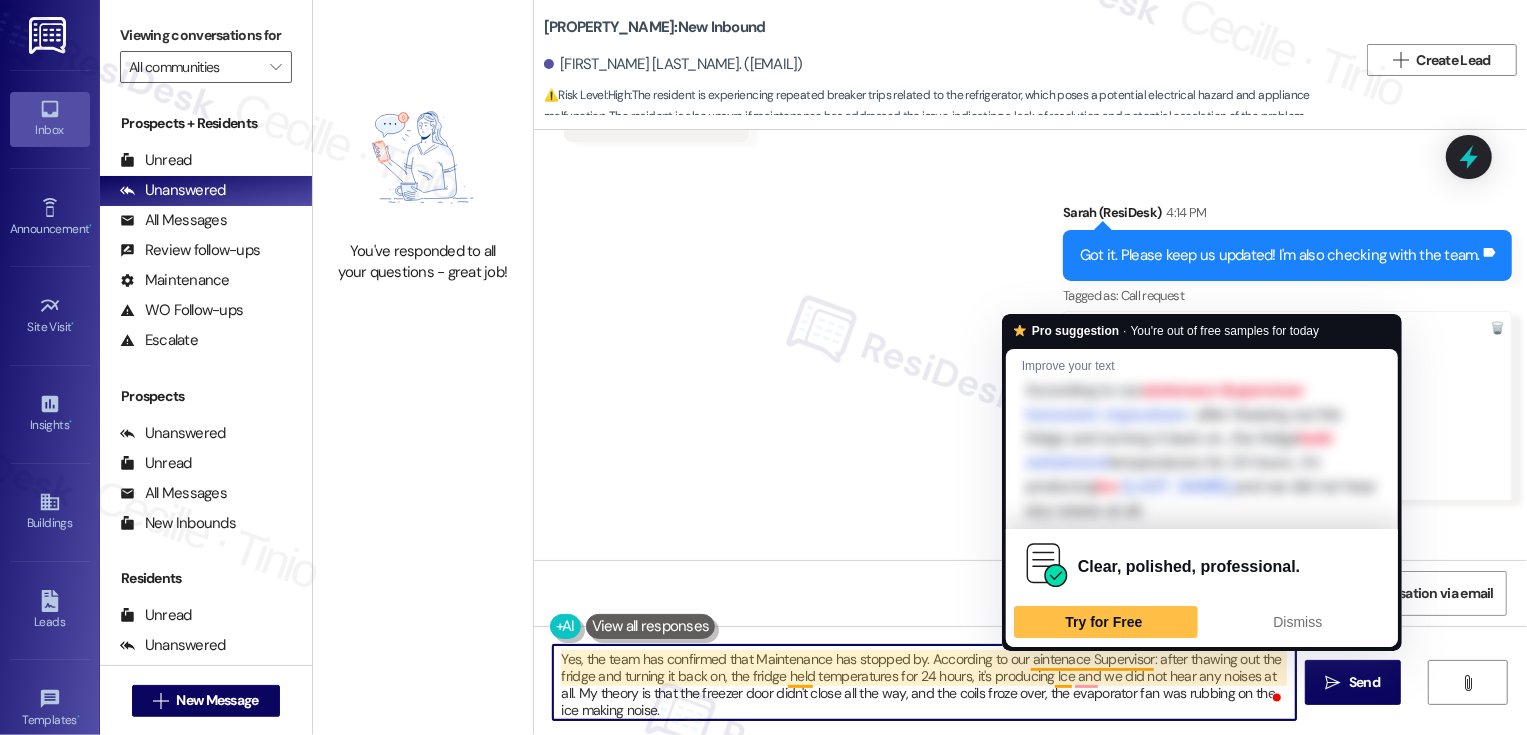 click on "Yes, the team has confirmed that Maintenance has stopped by. According to our aintenace Supervisor: after thawing out the fridge and turning it back on, the fridge held temperatures for 24 hours, it's producing Ice and we did not hear any noises at all. My theory is that the freezer door didn't close all the way, and the coils froze over, the evaporator fan was rubbing on the ice making noise.
Resident reported that the freezer got warm before the fridge, which confirms my theory as the coils are in the freezer and the fridge would normally go warm first, unless the freezer door was not properly closed." at bounding box center (924, 682) 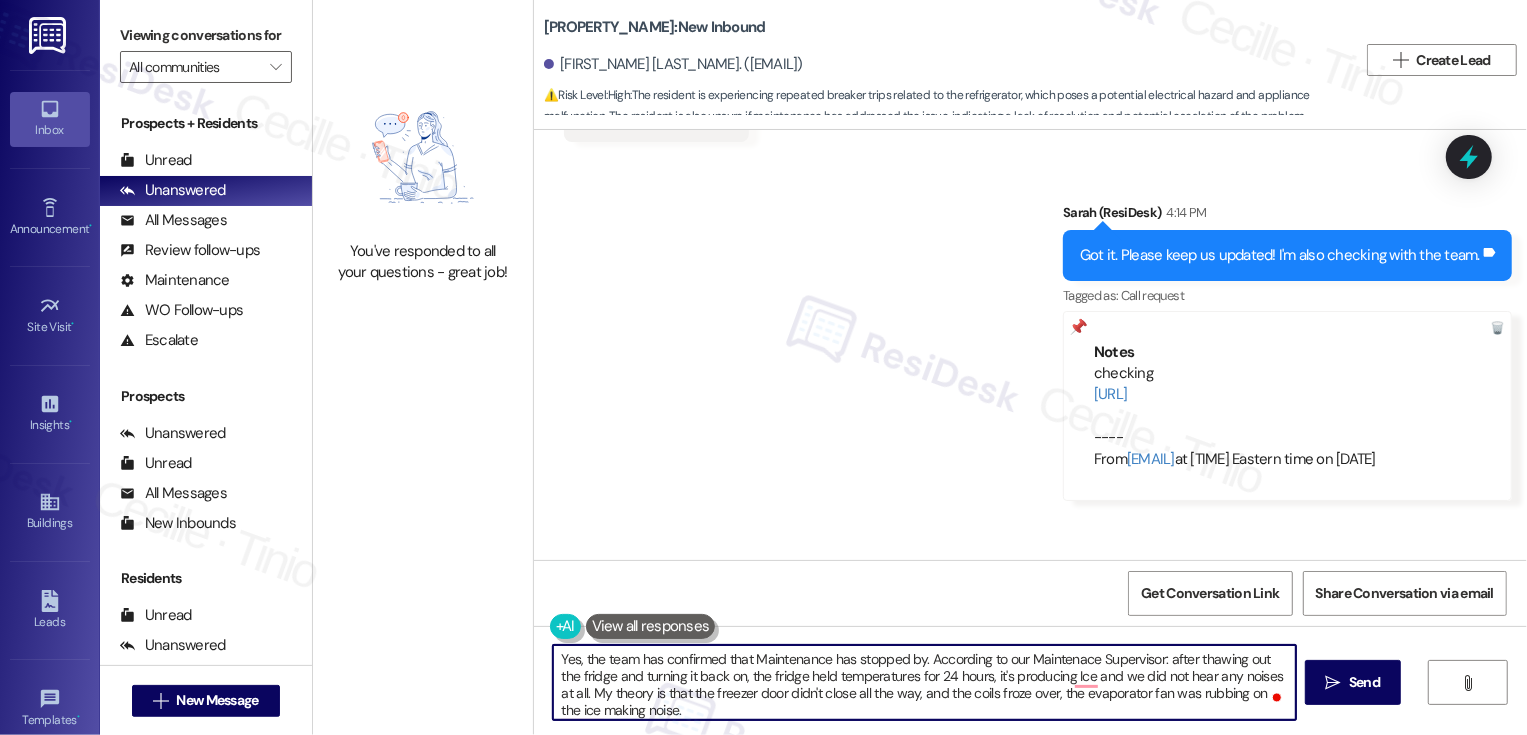 click on "Yes, the team has confirmed that Maintenance has stopped by. According to our Maintenace Supervisor: after thawing out the fridge and turning it back on, the fridge held temperatures for 24 hours, it's producing Ice and we did not hear any noises at all. My theory is that the freezer door didn't close all the way, and the coils froze over, the evaporator fan was rubbing on the ice making noise.
Resident reported that the freezer got warm before the fridge, which confirms my theory as the coils are in the freezer and the fridge would normally go warm first, unless the freezer door was not properly closed." at bounding box center (924, 682) 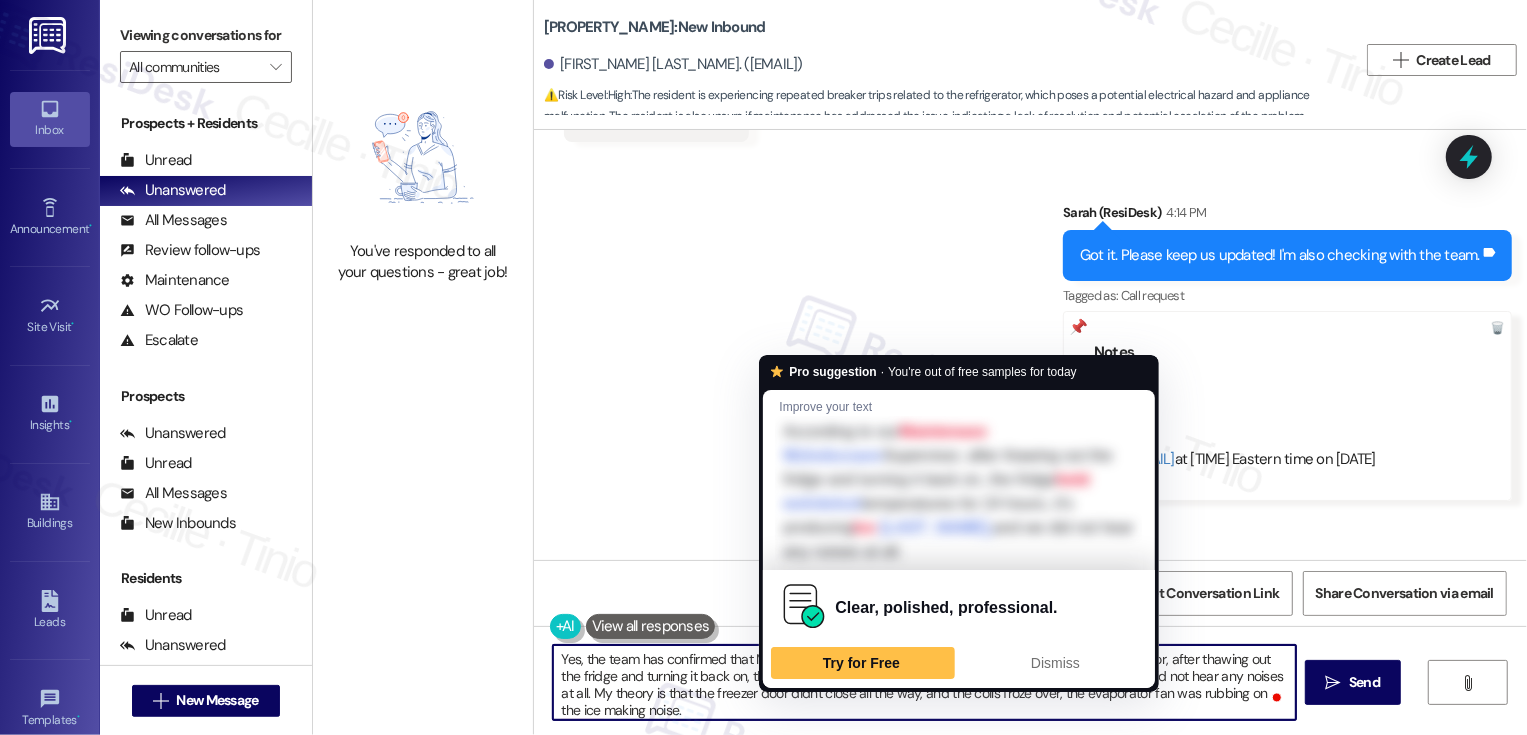 click on "Yes, the team has confirmed that Maintenance has stopped by. According to our Maintenace Supervisor, after thawing out the fridge and turning it back on, the fridge held temperatures for 24 hours, it's producing Ice and we did not hear any noises at all. My theory is that the freezer door didn't close all the way, and the coils froze over, the evaporator fan was rubbing on the ice making noise.
Resident reported that the freezer got warm before the fridge, which confirms my theory as the coils are in the freezer and the fridge would normally go warm first, unless the freezer door was not properly closed." at bounding box center (924, 682) 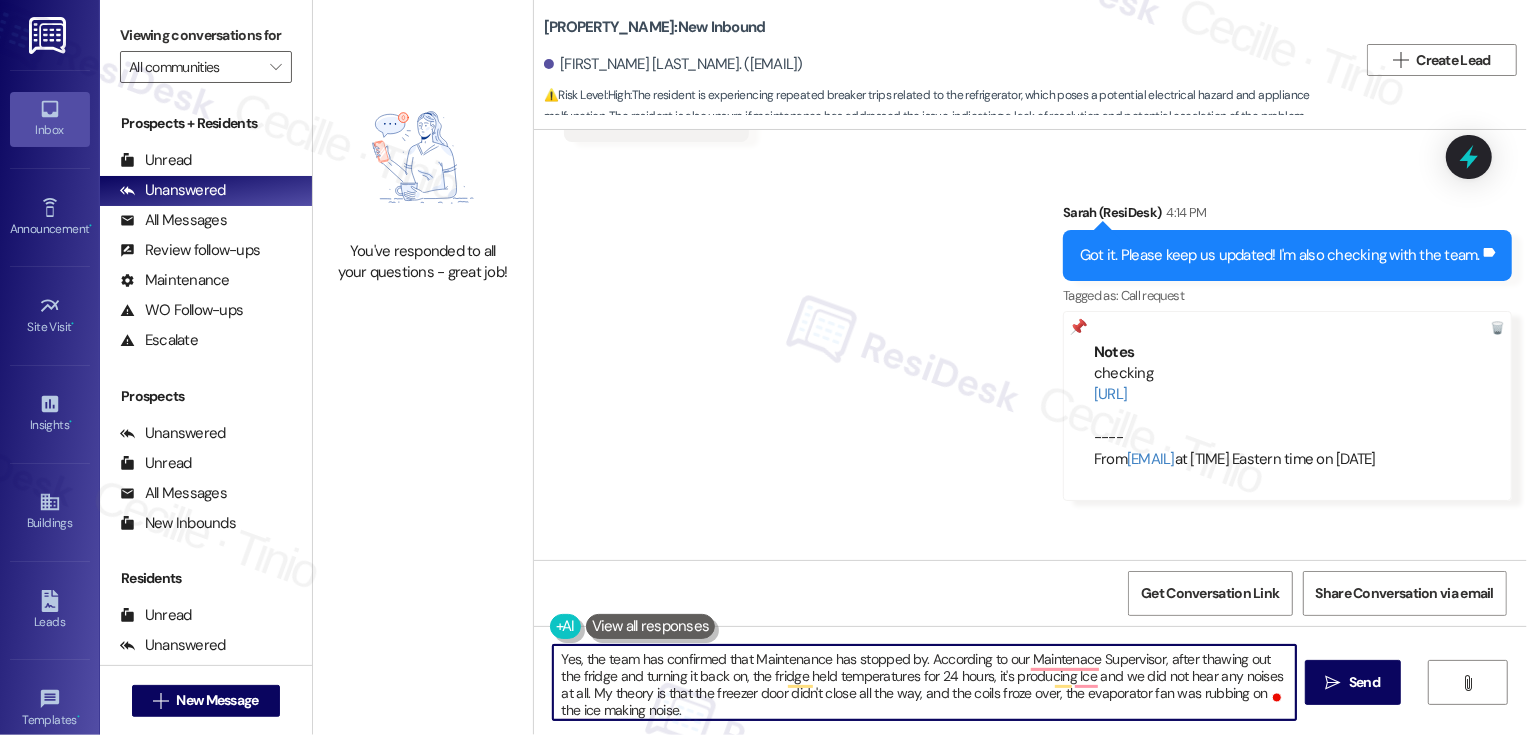 click on "Yes, the team has confirmed that Maintenance has stopped by. According to our Maintenace Supervisor, after thawing out the fridge and turning it back on, the fridge held temperatures for 24 hours, it's producing Ice and we did not hear any noises at all. My theory is that the freezer door didn't close all the way, and the coils froze over, the evaporator fan was rubbing on the ice making noise.
Resident reported that the freezer got warm before the fridge, which confirms my theory as the coils are in the freezer and the fridge would normally go warm first, unless the freezer door was not properly closed." at bounding box center [924, 682] 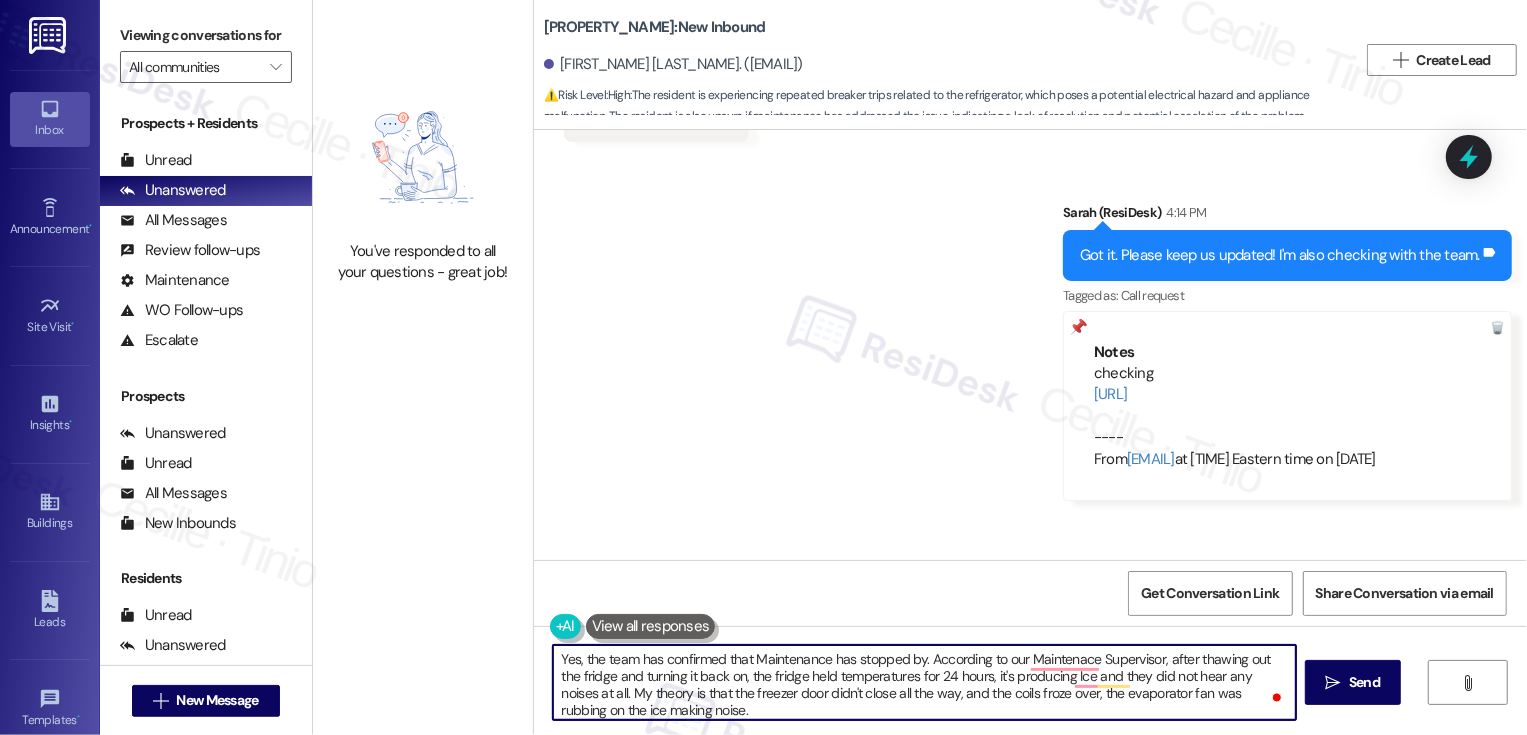 scroll, scrollTop: 7, scrollLeft: 0, axis: vertical 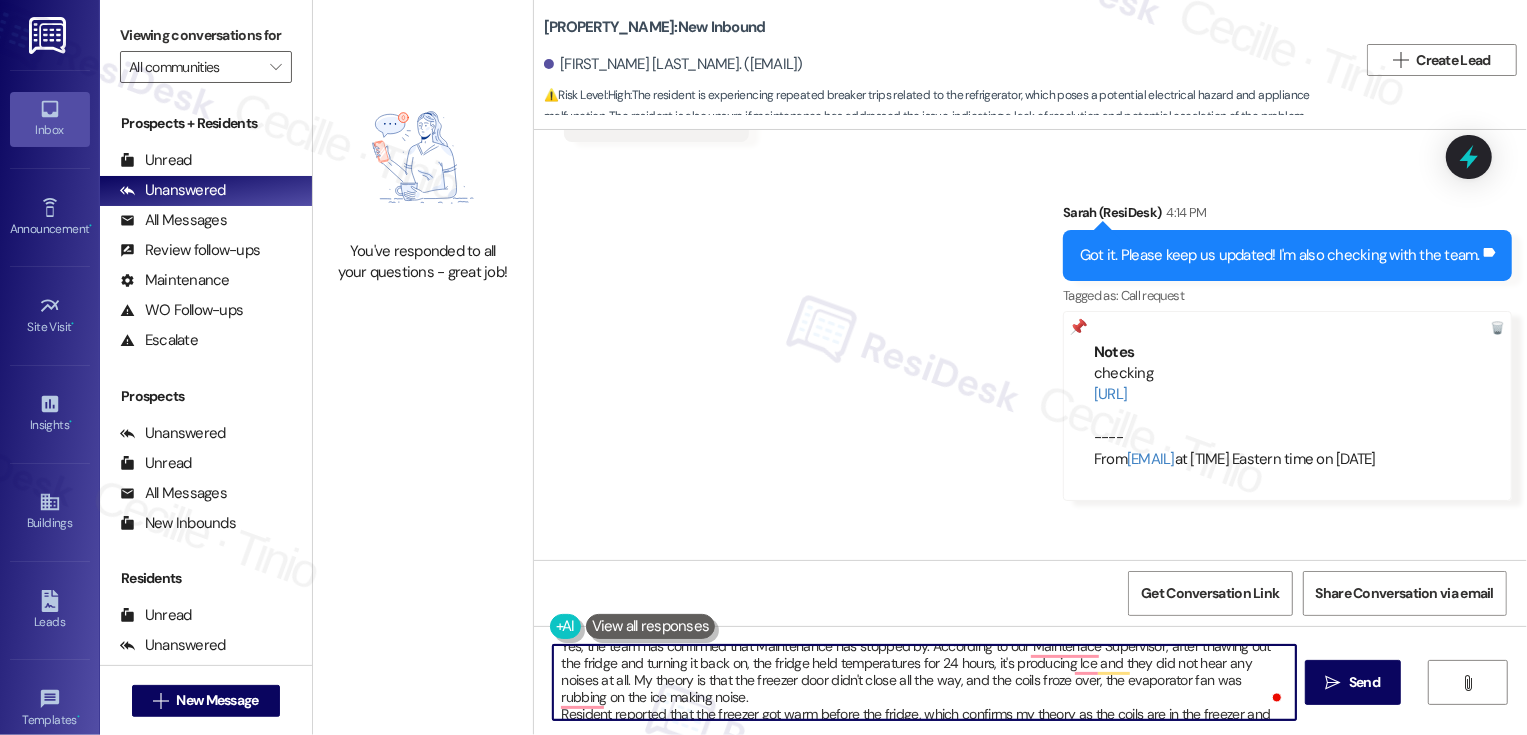 click on "Yes, the team has confirmed that Maintenance has stopped by. According to our Maintenace Supervisor, after thawing out the fridge and turning it back on, the fridge held temperatures for 24 hours, it's producing Ice and they did not hear any noises at all. My theory is that the freezer door didn't close all the way, and the coils froze over, the evaporator fan was rubbing on the ice making noise.
Resident reported that the freezer got warm before the fridge, which confirms my theory as the coils are in the freezer and the fridge would normally go warm first, unless the freezer door was not properly closed." at bounding box center (924, 682) 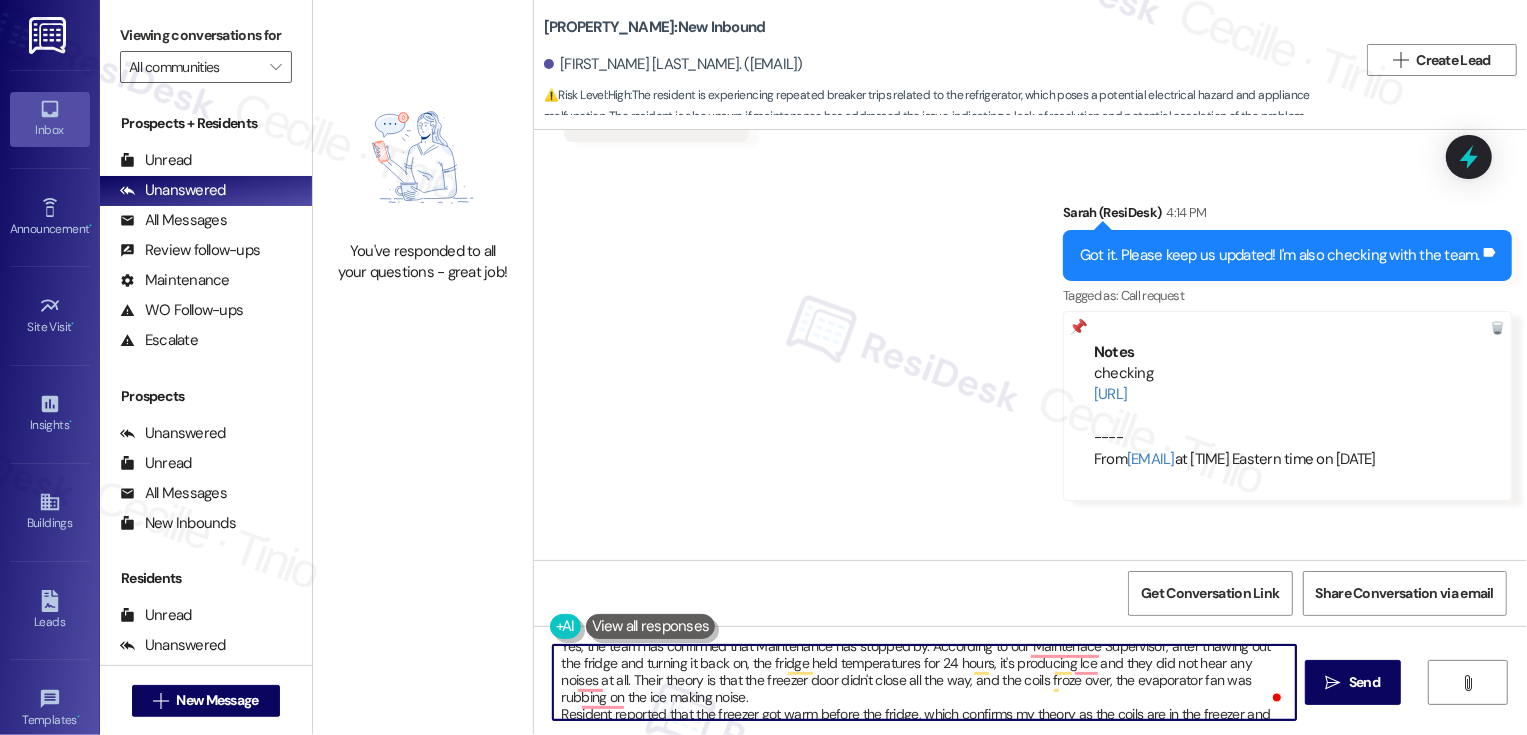 click on "Yes, the team has confirmed that Maintenance has stopped by. According to our Maintenace Supervisor, after thawing out the fridge and turning it back on, the fridge held temperatures for 24 hours, it's producing Ice and they did not hear any noises at all. Their theory is that the freezer door didn't close all the way, and the coils froze over, the evaporator fan was rubbing on the ice making noise.
Resident reported that the freezer got warm before the fridge, which confirms my theory as the coils are in the freezer and the fridge would normally go warm first, unless the freezer door was not properly closed." at bounding box center [924, 682] 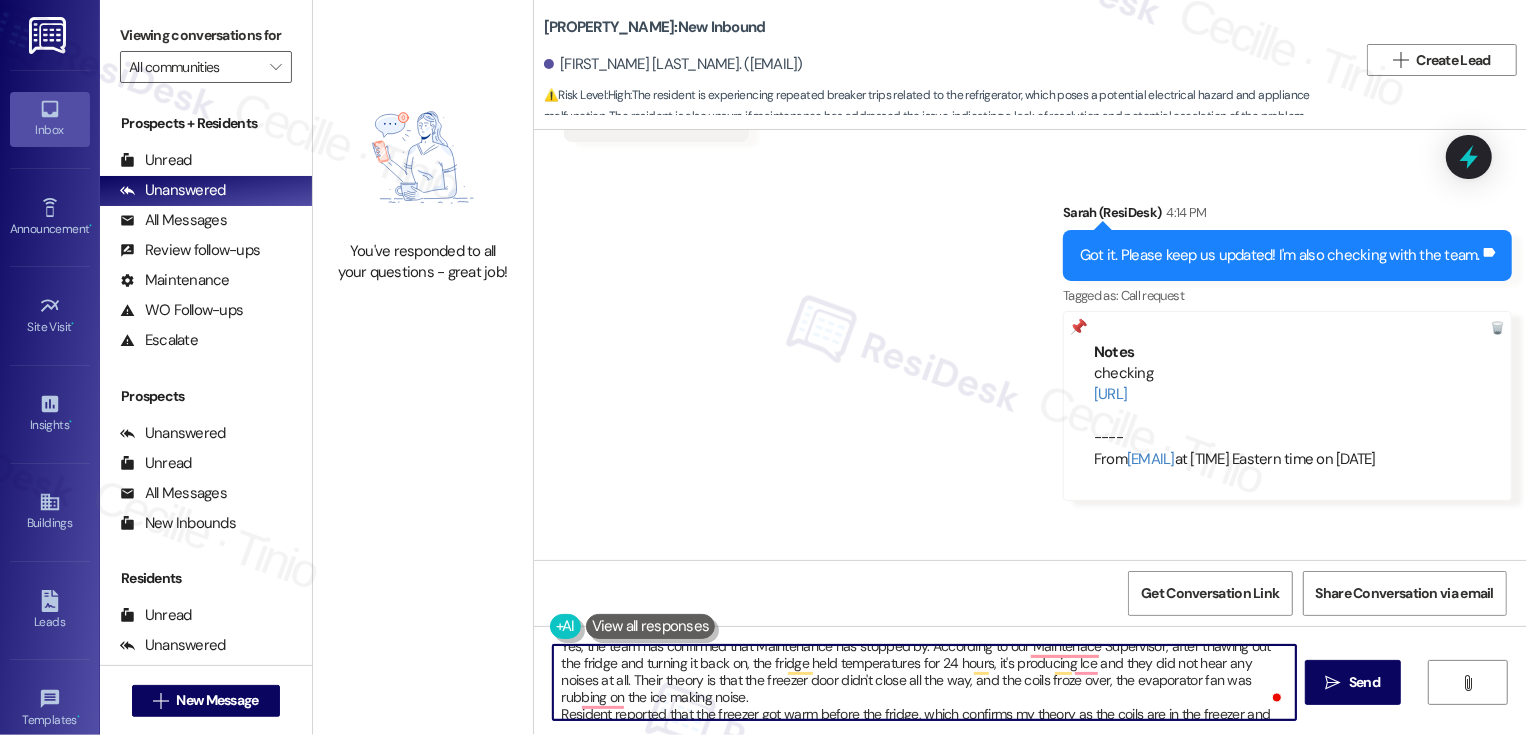 scroll, scrollTop: 28, scrollLeft: 0, axis: vertical 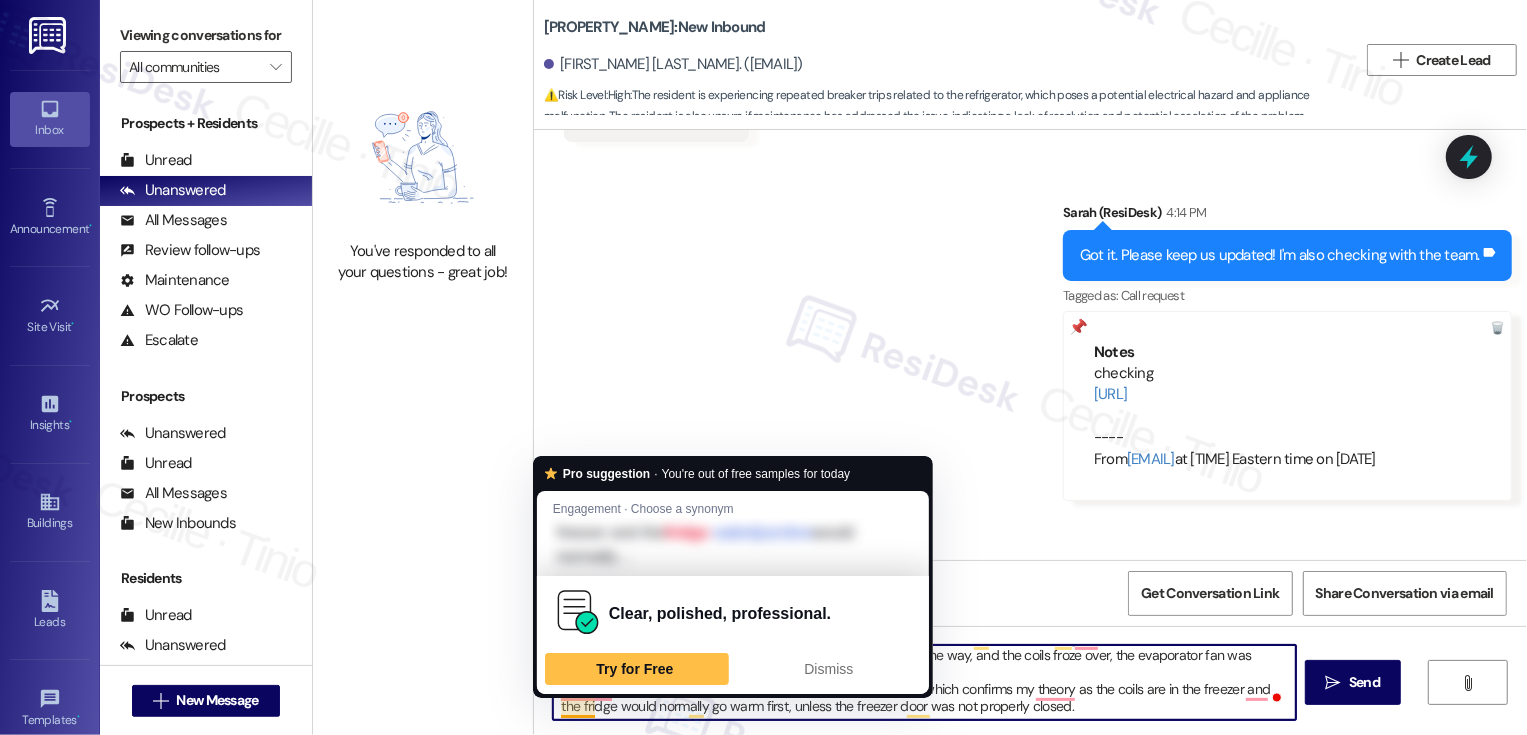 click on "Yes, the team has confirmed that Maintenance has stopped by. According to our Maintenace Supervisor, after thawing out the fridge and turning it back on, the fridge held temperatures for 24 hours, it's producing Ice and they did not hear any noises at all. Their theory is that the freezer door didn't close all the way, and the coils froze over, the evaporator fan was rubbing on the ice making noise.
Resident reported that the freezer got warm before the fridge, which confirms my theory as the coils are in the freezer and the fridge would normally go warm first, unless the freezer door was not properly closed." at bounding box center [924, 682] 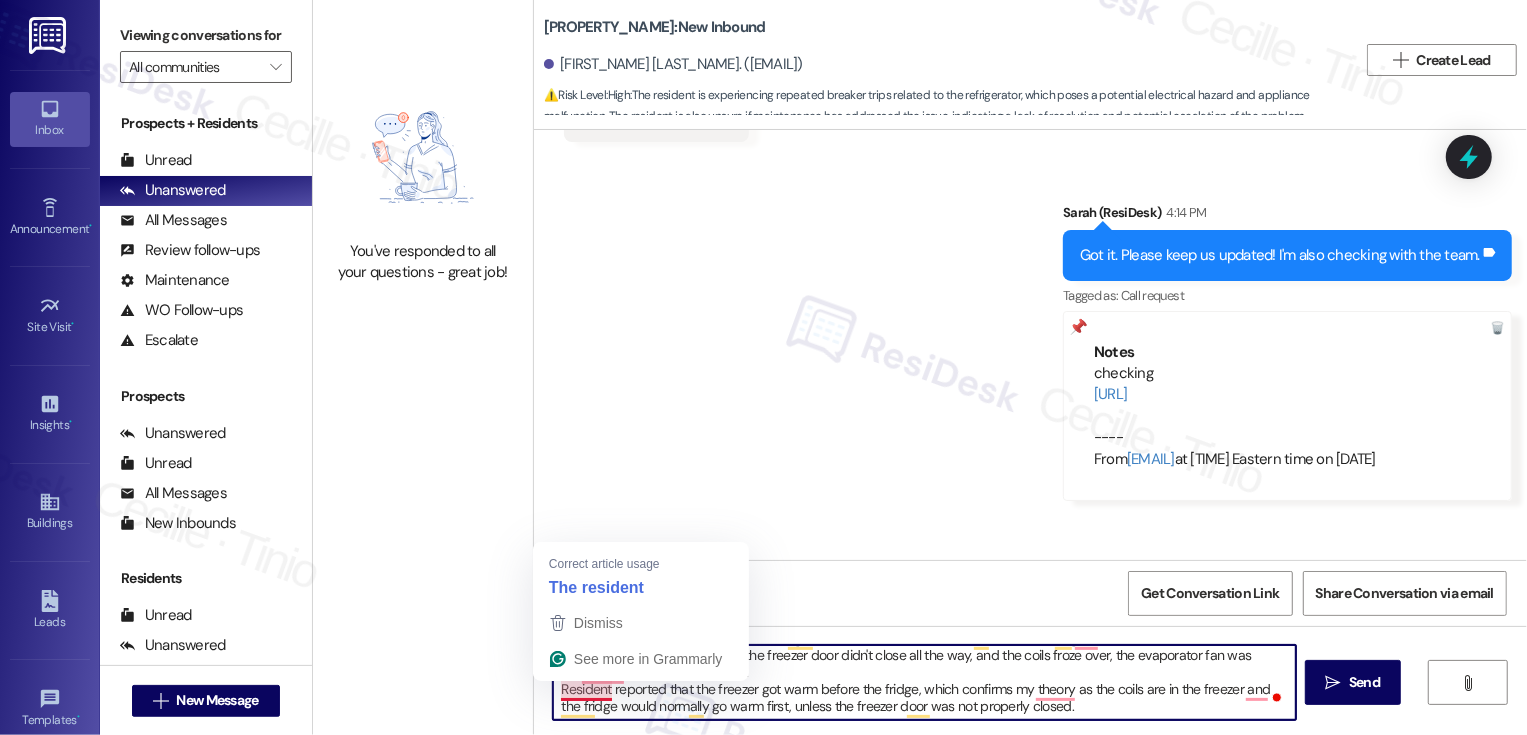 click on "Yes, the team has confirmed that Maintenance has stopped by. According to our Maintenace Supervisor, after thawing out the fridge and turning it back on, the fridge held temperatures for 24 hours, it's producing Ice and they did not hear any noises at all. Their theory is that the freezer door didn't close all the way, and the coils froze over, the evaporator fan was rubbing on the ice making noise.
Resident reported that the freezer got warm before the fridge, which confirms my theory as the coils are in the freezer and the fridge would normally go warm first, unless the freezer door was not properly closed." at bounding box center [924, 682] 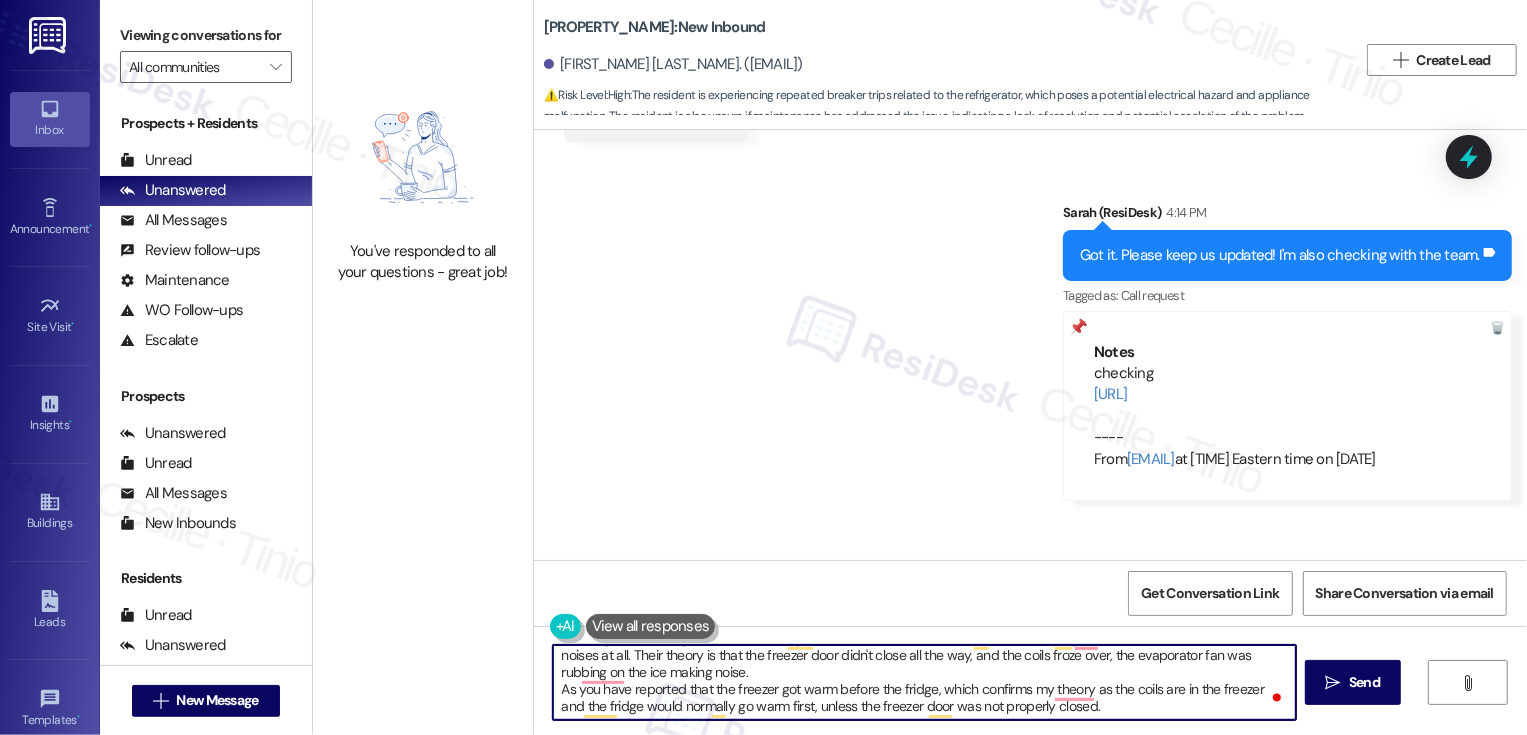 scroll, scrollTop: 50, scrollLeft: 0, axis: vertical 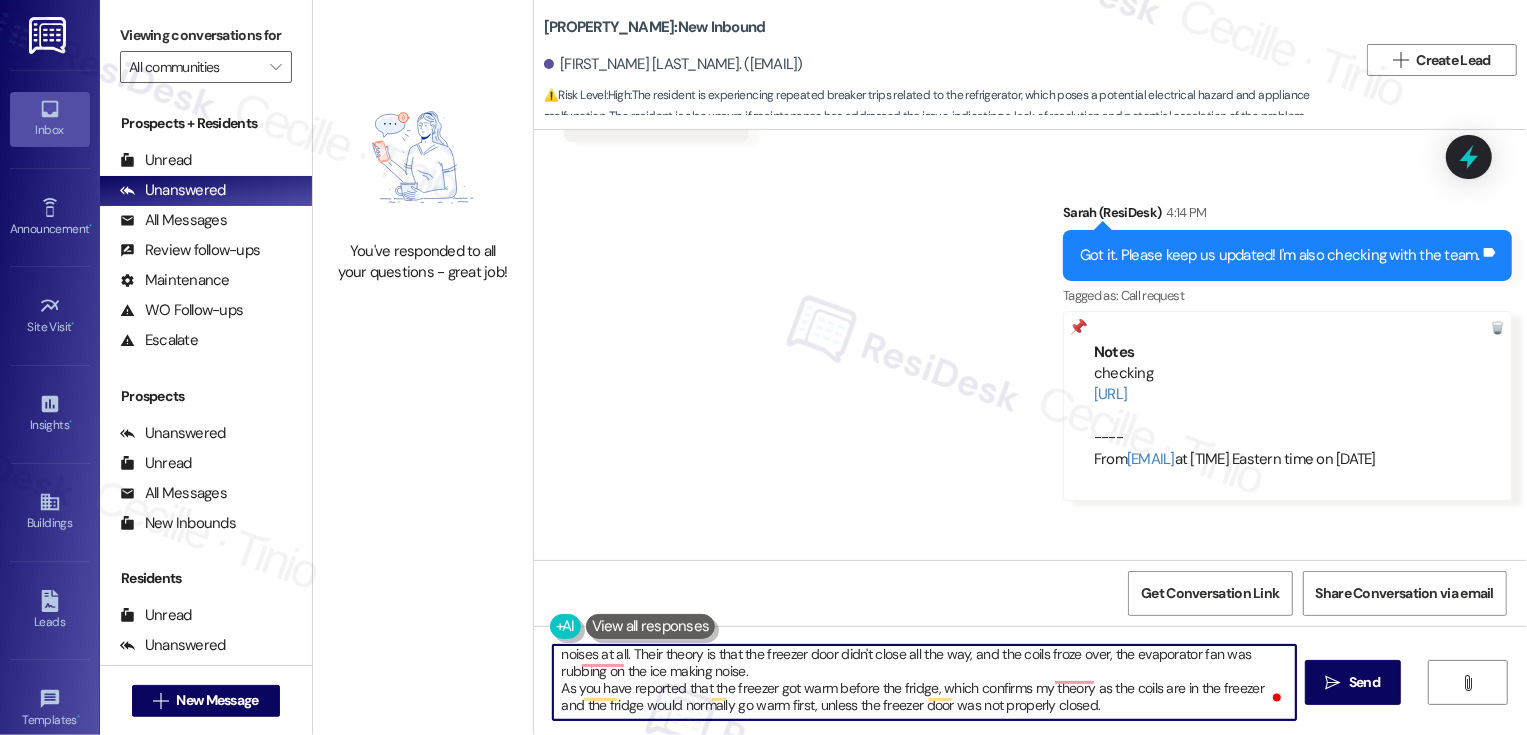 click on "Yes, the team has confirmed that Maintenance has stopped by. According to our Maintenace Supervisor, after thawing out the fridge and turning it back on, the fridge held temperatures for 24 hours, it's producing Ice and they did not hear any noises at all. Their theory is that the freezer door didn't close all the way, and the coils froze over, the evaporator fan was rubbing on the ice making noise.
As you have reported that the freezer got warm before the fridge, which confirms my theory as the coils are in the freezer and the fridge would normally go warm first, unless the freezer door was not properly closed." at bounding box center (924, 682) 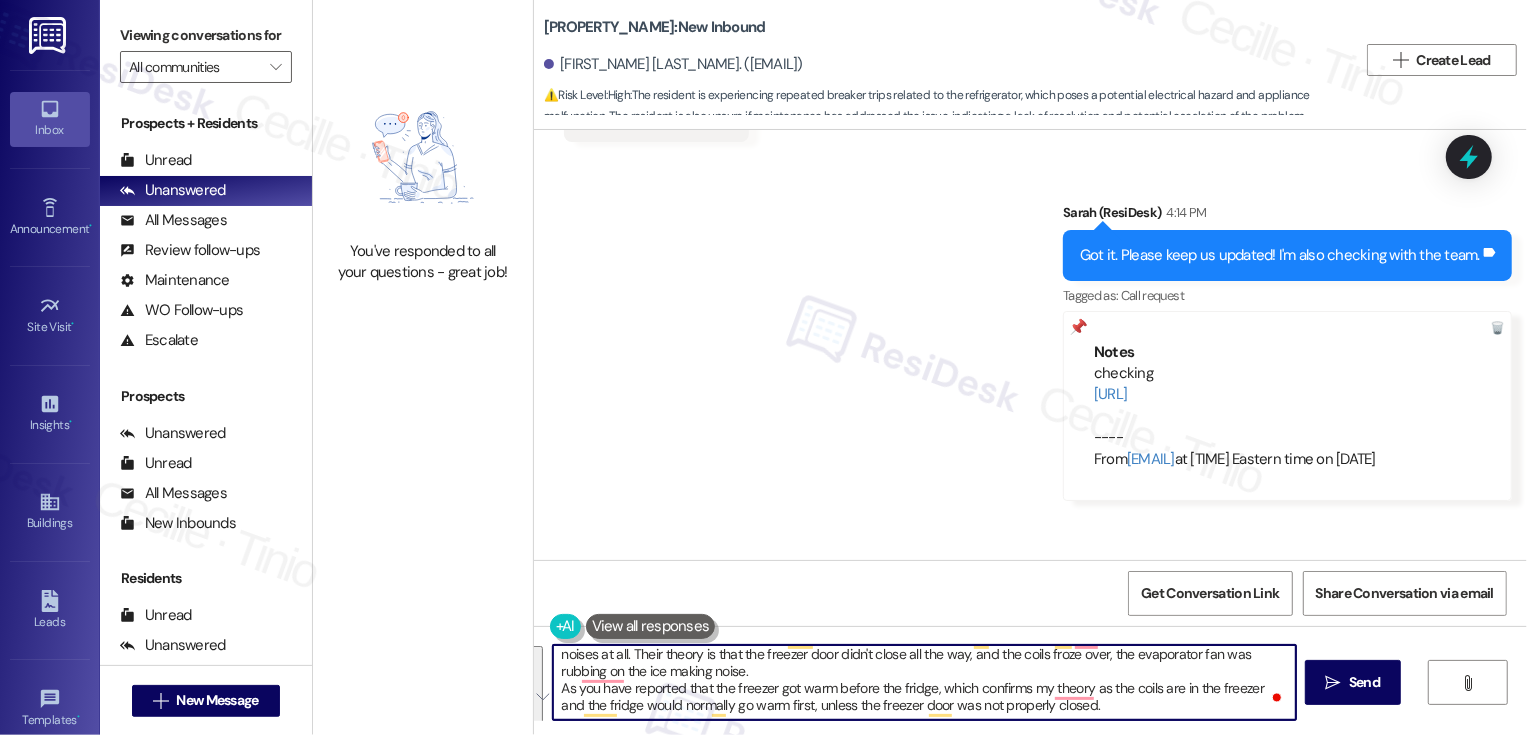 scroll, scrollTop: 39, scrollLeft: 0, axis: vertical 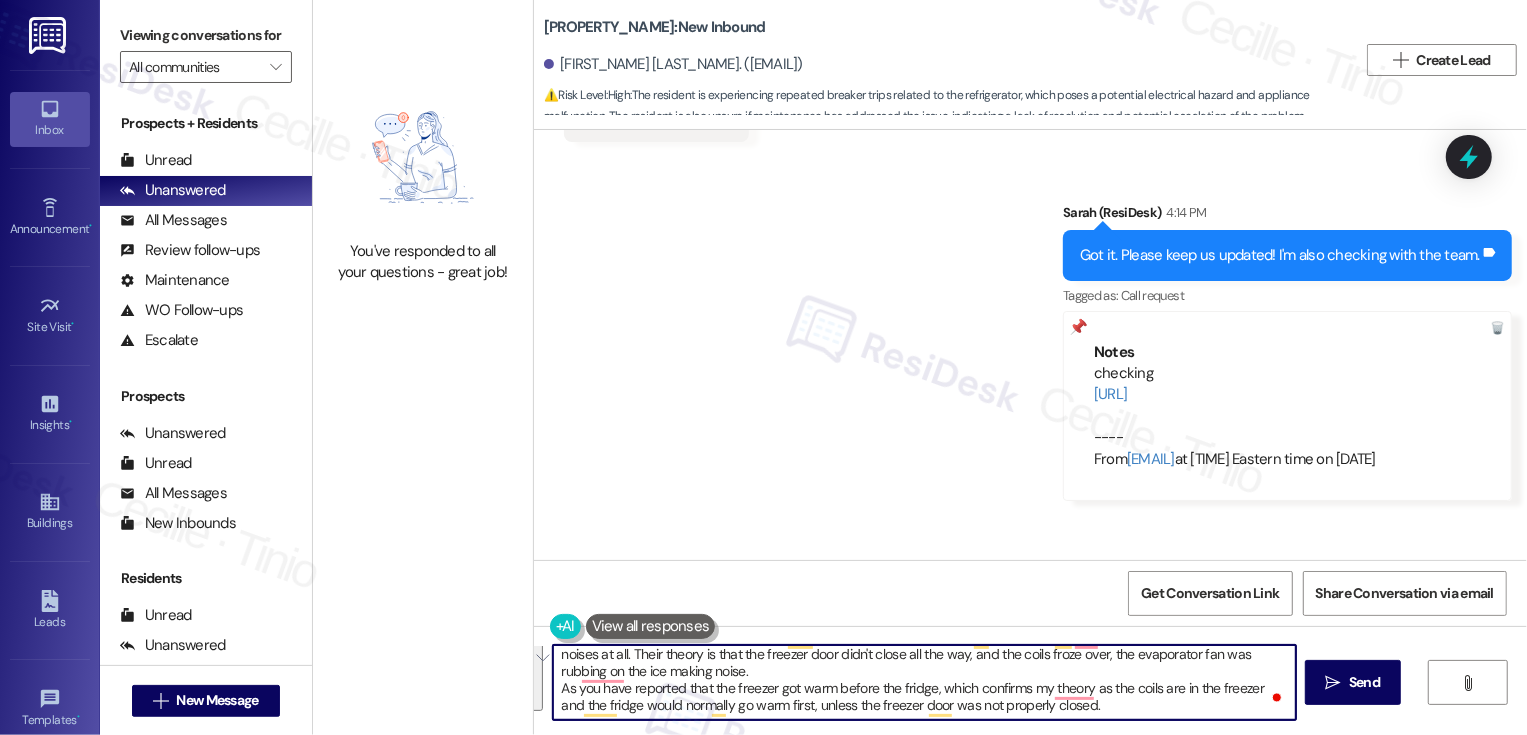 paste on "confirmed that Maintenance has already stopped by. According to our Maintenance Supervisor, after thawing out the fridge and turning it back on, it held temperature for 24 hours, is producing ice, and they didn’t hear any unusual noises.
Their thought is that the freezer door may not have been fully closed, which caused the coils to freeze over and the evaporator fan to rub against the ice, creating the noise. Since you mentioned the freezer warmed up before the fridge, that lines up with their theory—because the coils are in the freezer, the fridge would normally warm up first unless the freezer door wasn’t properly sealed." 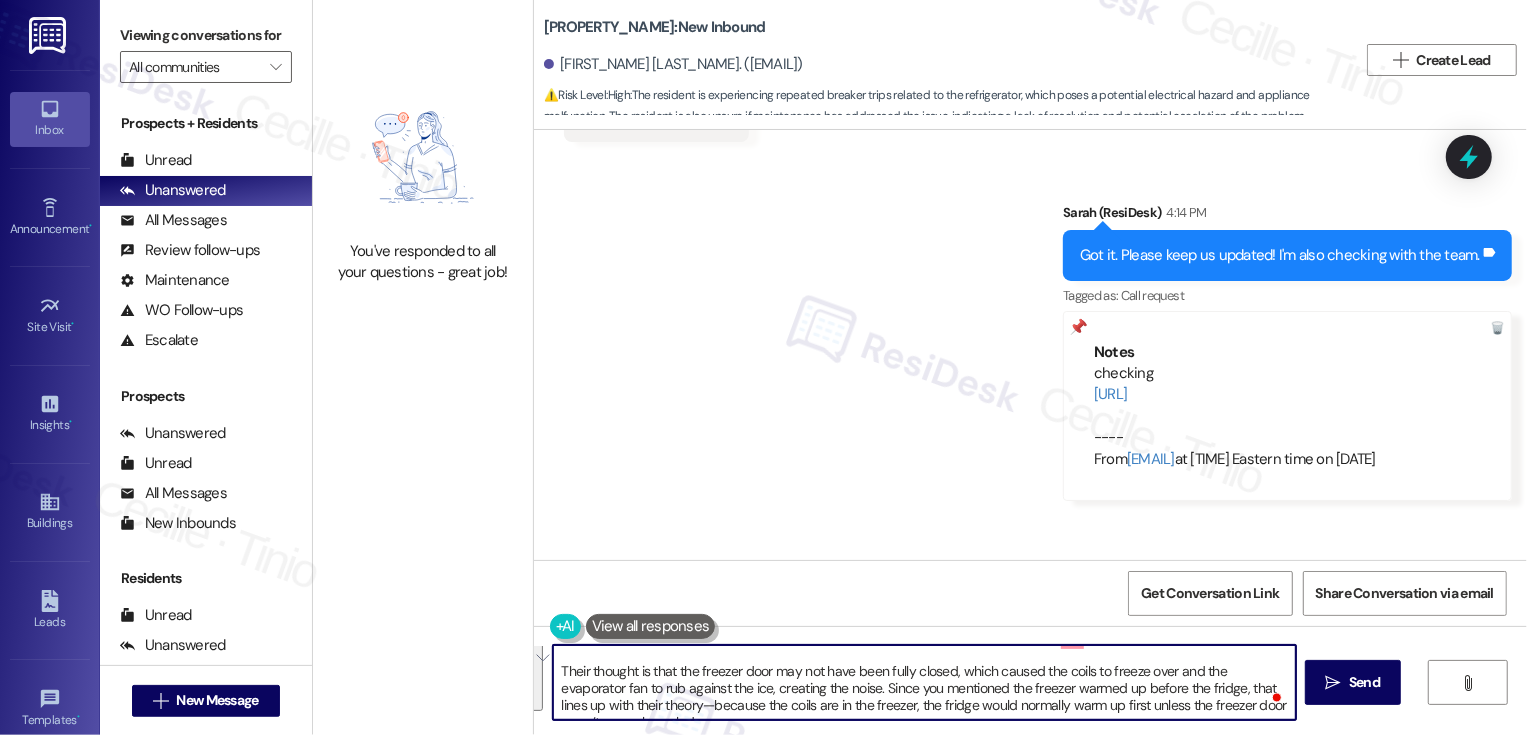 scroll, scrollTop: 0, scrollLeft: 0, axis: both 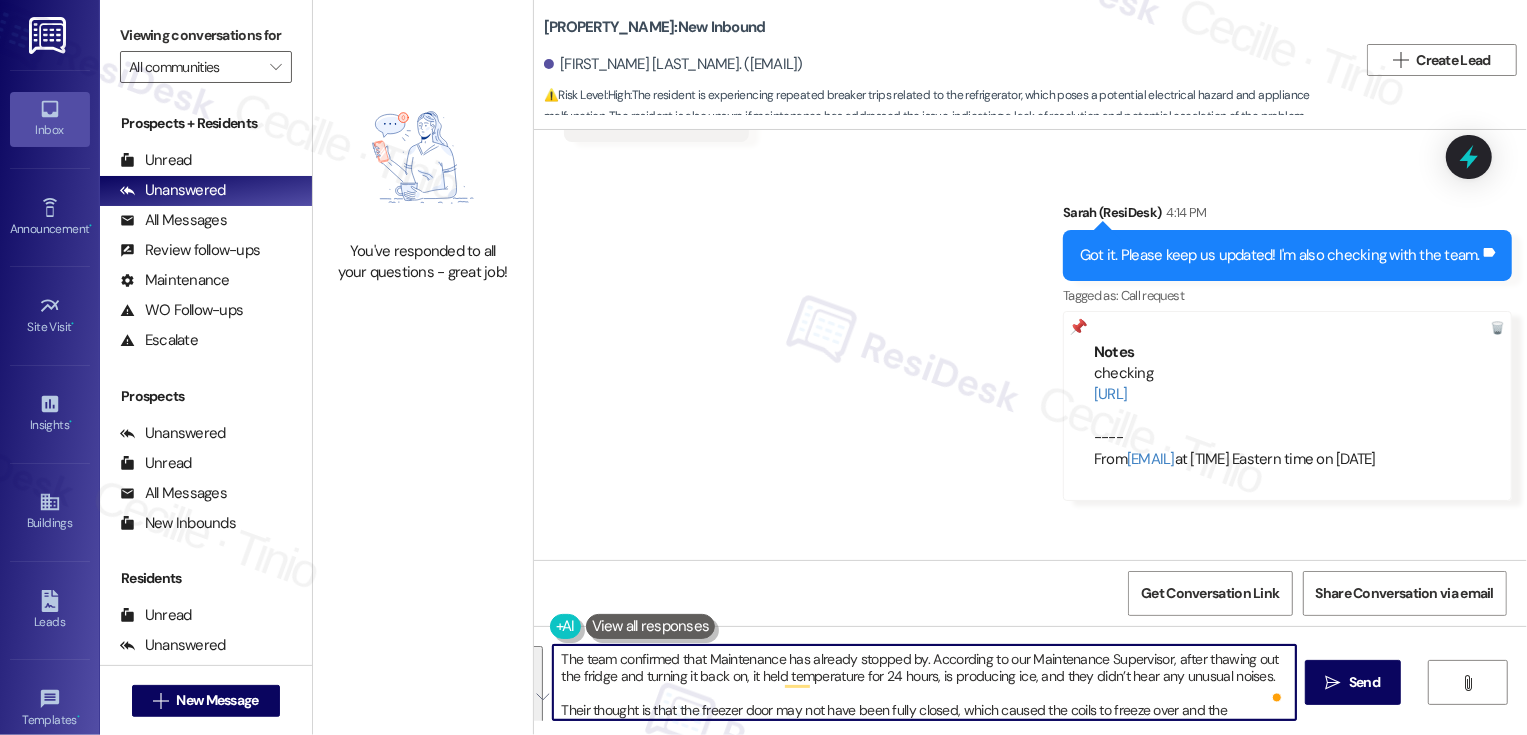 click on "Yes, the team confirmed that Maintenance has already stopped by. According to our Maintenance Supervisor, after thawing out the fridge and turning it back on, it held temperature for 24 hours, is producing ice, and they didn’t hear any unusual noises.
Their thought is that the freezer door may not have been fully closed, which caused the coils to freeze over and the evaporator fan to rub against the ice, creating the noise. Since you mentioned the freezer warmed up before the fridge, that lines up with their theory—because the coils are in the freezer, the fridge would normally warm up first unless the freezer door wasn’t properly sealed." at bounding box center (924, 682) 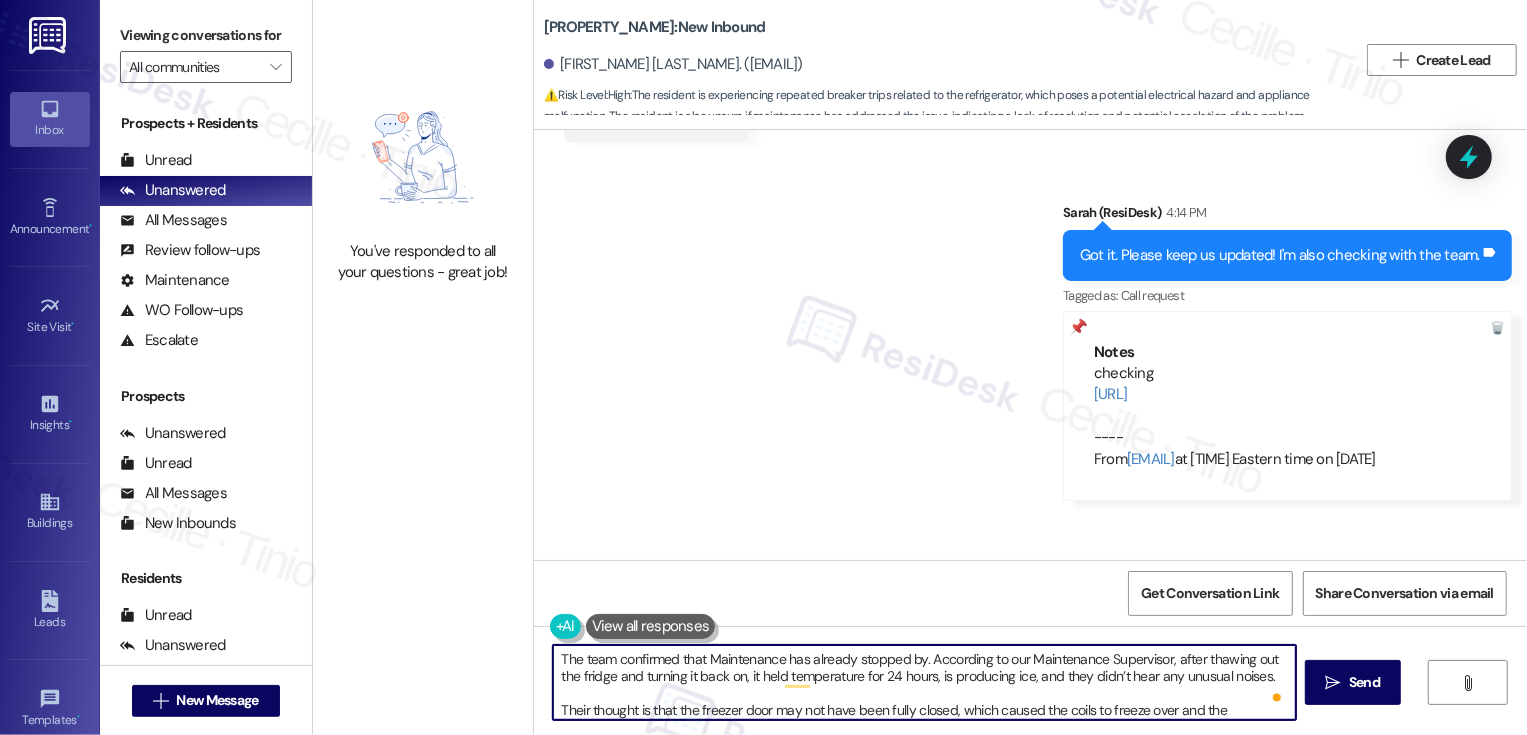 scroll, scrollTop: 106, scrollLeft: 0, axis: vertical 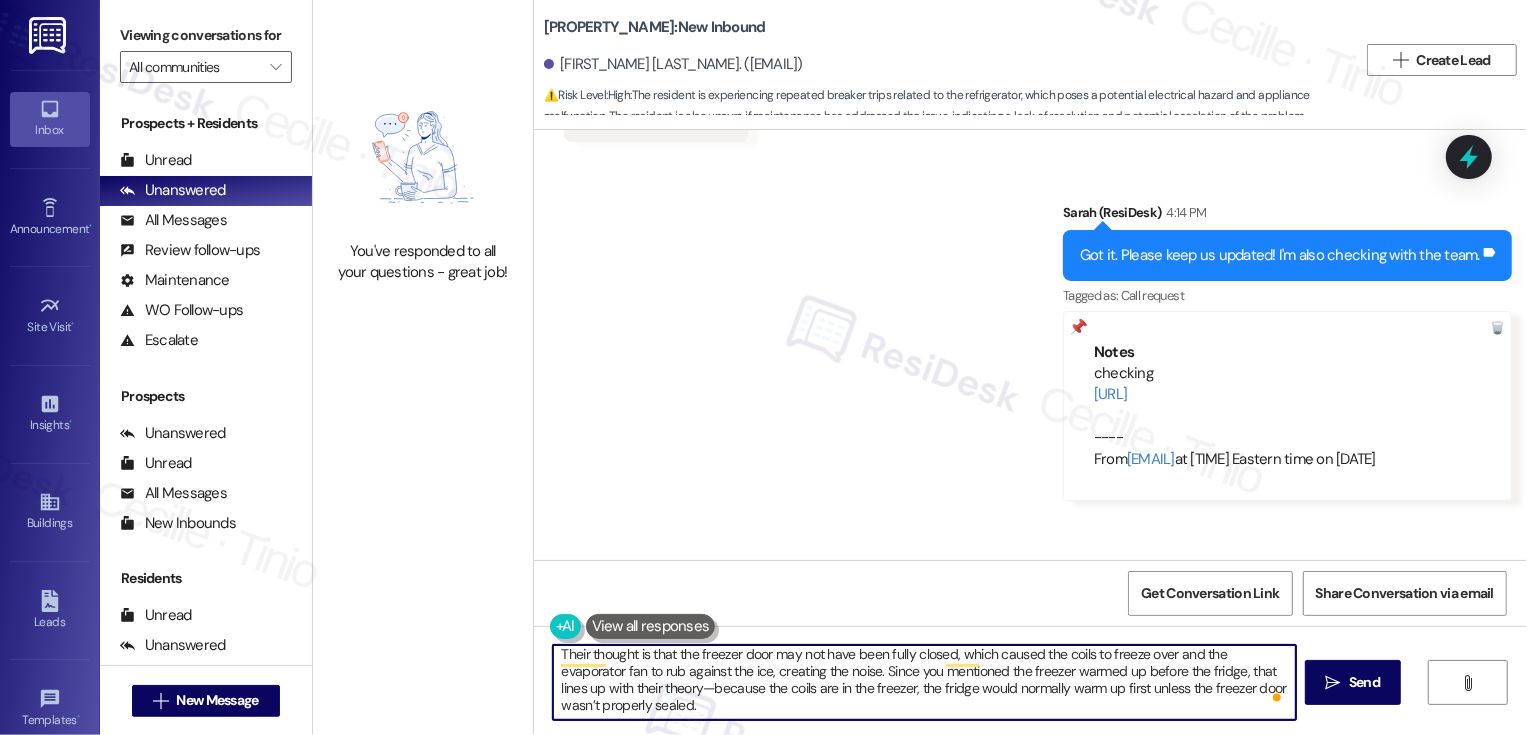 click on "Yes, the team confirmed that Maintenance has already stopped by. According to our Maintenance Supervisor, after thawing out the fridge and turning it back on, it held temperature for 24 hours, is producing ice, and they didn’t hear any unusual noises.
Their thought is that the freezer door may not have been fully closed, which caused the coils to freeze over and the evaporator fan to rub against the ice, creating the noise. Since you mentioned the freezer warmed up before the fridge, that lines up with their theory—because the coils are in the freezer, the fridge would normally warm up first unless the freezer door wasn’t properly sealed." at bounding box center [924, 682] 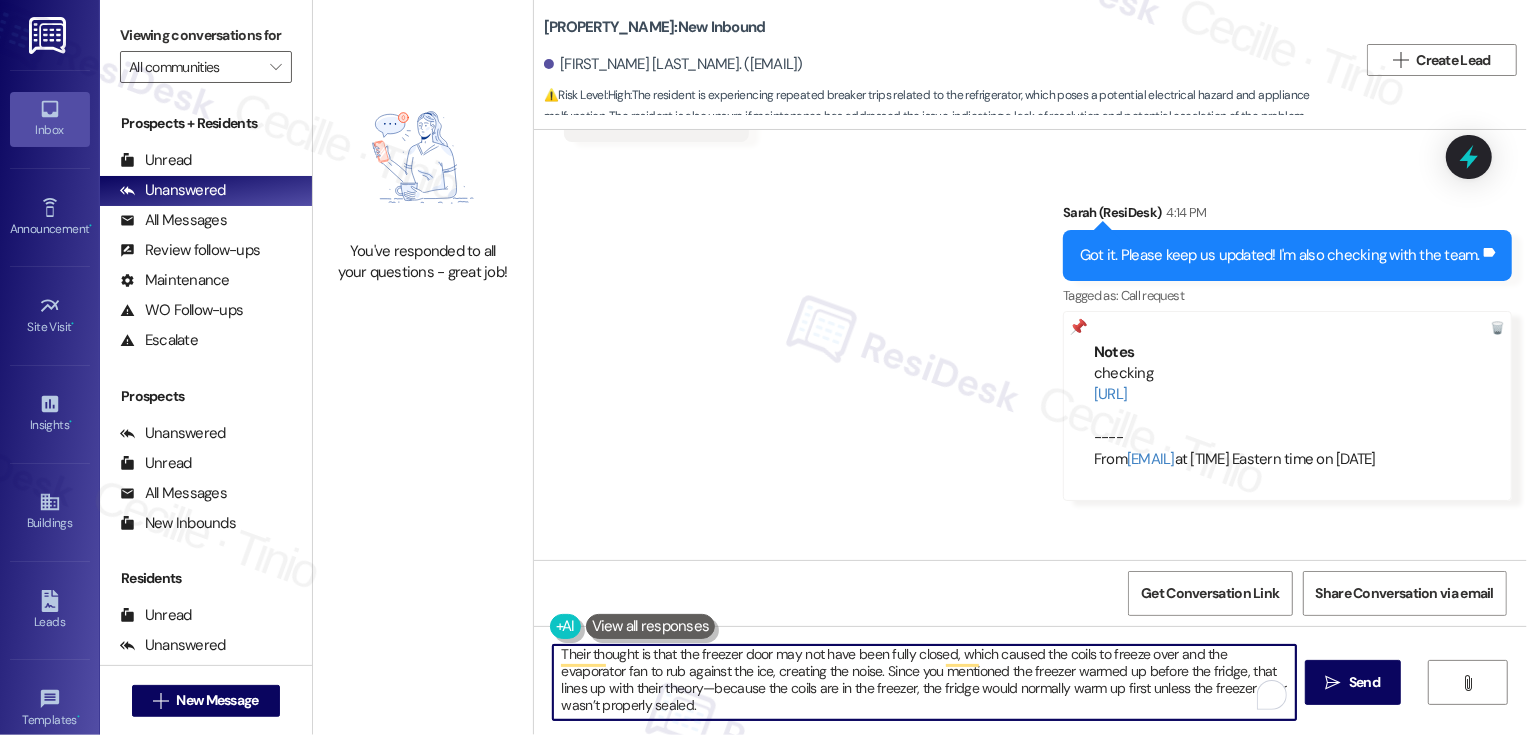 scroll, scrollTop: 90, scrollLeft: 0, axis: vertical 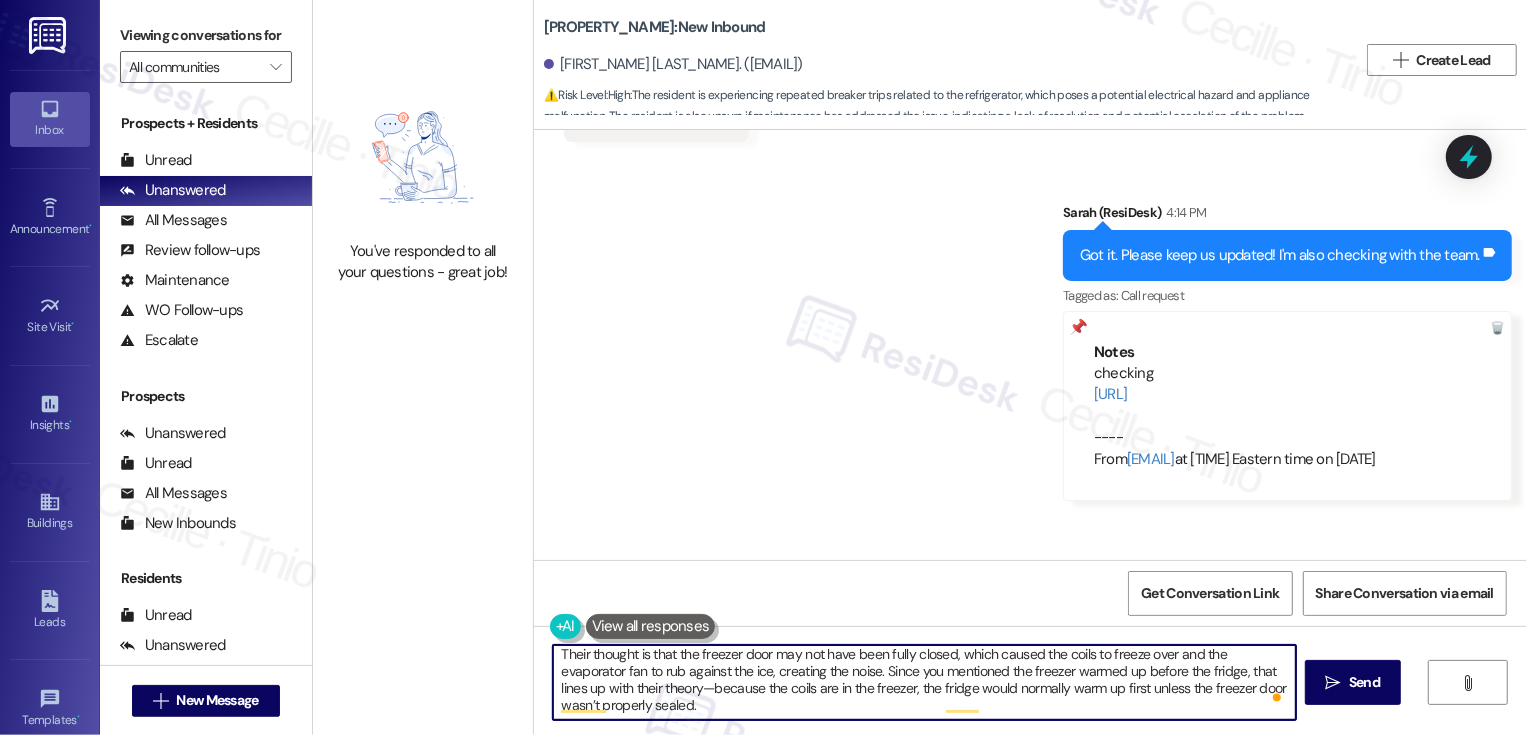 click on "Yes, the team confirmed that Maintenance has already stopped by. According to our Maintenance Supervisor, after thawing out the fridge and turning it back on, it held temperature for 24 hours, is producing ice, and they didn’t hear any unusual noises.
Their thought is that the freezer door may not have been fully closed, which caused the coils to freeze over and the evaporator fan to rub against the ice, creating the noise. Since you mentioned the freezer warmed up before the fridge, that lines up with their theory—because the coils are in the freezer, the fridge would normally warm up first unless the freezer door wasn’t properly sealed." at bounding box center (924, 682) 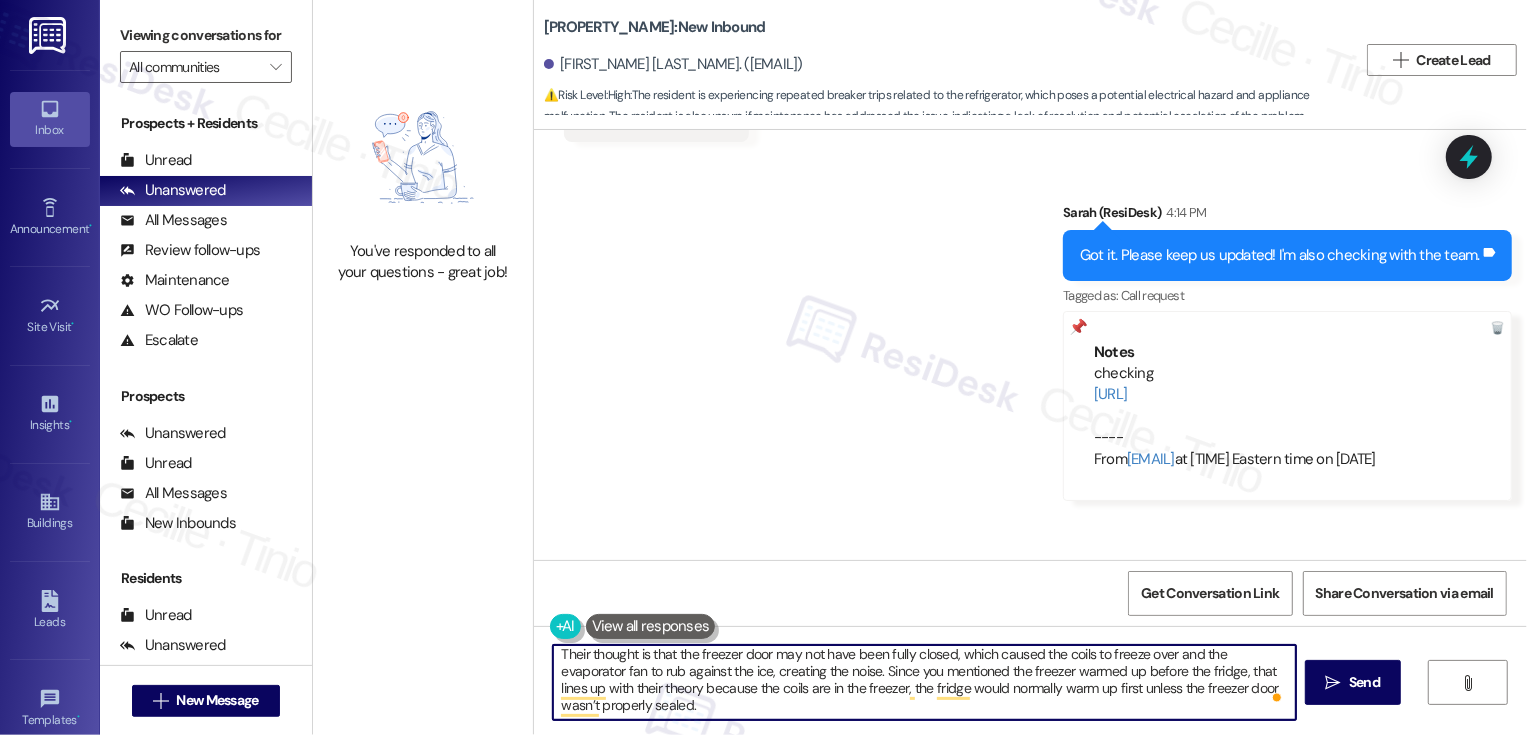 click on "Yes, the team confirmed that Maintenance has already stopped by. According to our Maintenance Supervisor, after thawing out the fridge and turning it back on, it held temperature for 24 hours, is producing ice, and they didn’t hear any unusual noises.
Their thought is that the freezer door may not have been fully closed, which caused the coils to freeze over and the evaporator fan to rub against the ice, creating the noise. Since you mentioned the freezer warmed up before the fridge, that lines up with their theory because the coils are in the freezer, the fridge would normally warm up first unless the freezer door wasn’t properly sealed." at bounding box center (924, 682) 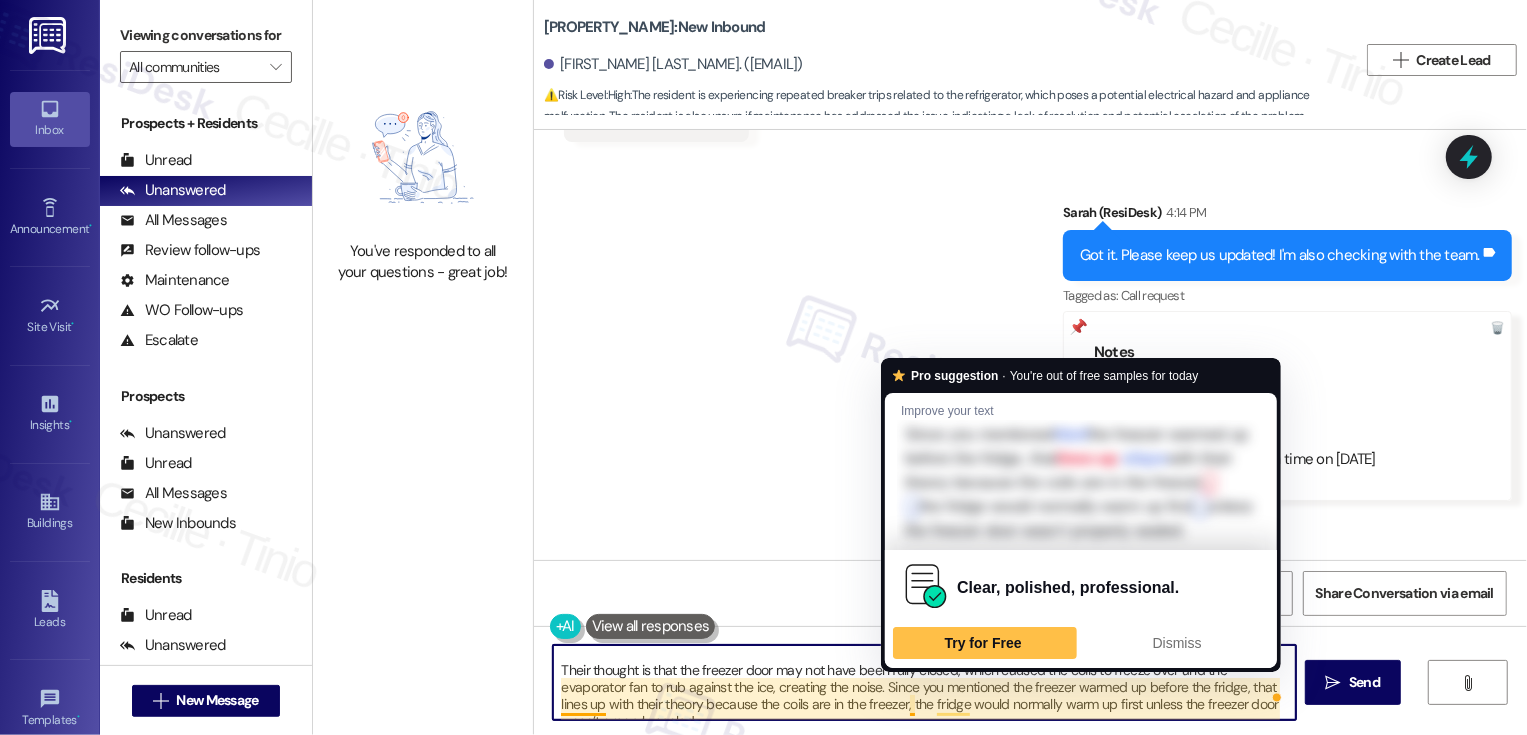 click on "Yes, the team confirmed that Maintenance has already stopped by. According to our Maintenance Supervisor, after thawing out the fridge and turning it back on, it held temperature for 24 hours, is producing ice, and they didn’t hear any unusual noises.
Their thought is that the freezer door may not have been fully closed, which caused the coils to freeze over and the evaporator fan to rub against the ice, creating the noise. Since you mentioned the freezer warmed up before the fridge, that lines up with their theory because the coils are in the freezer, the fridge would normally warm up first unless the freezer door wasn’t properly sealed." at bounding box center [924, 682] 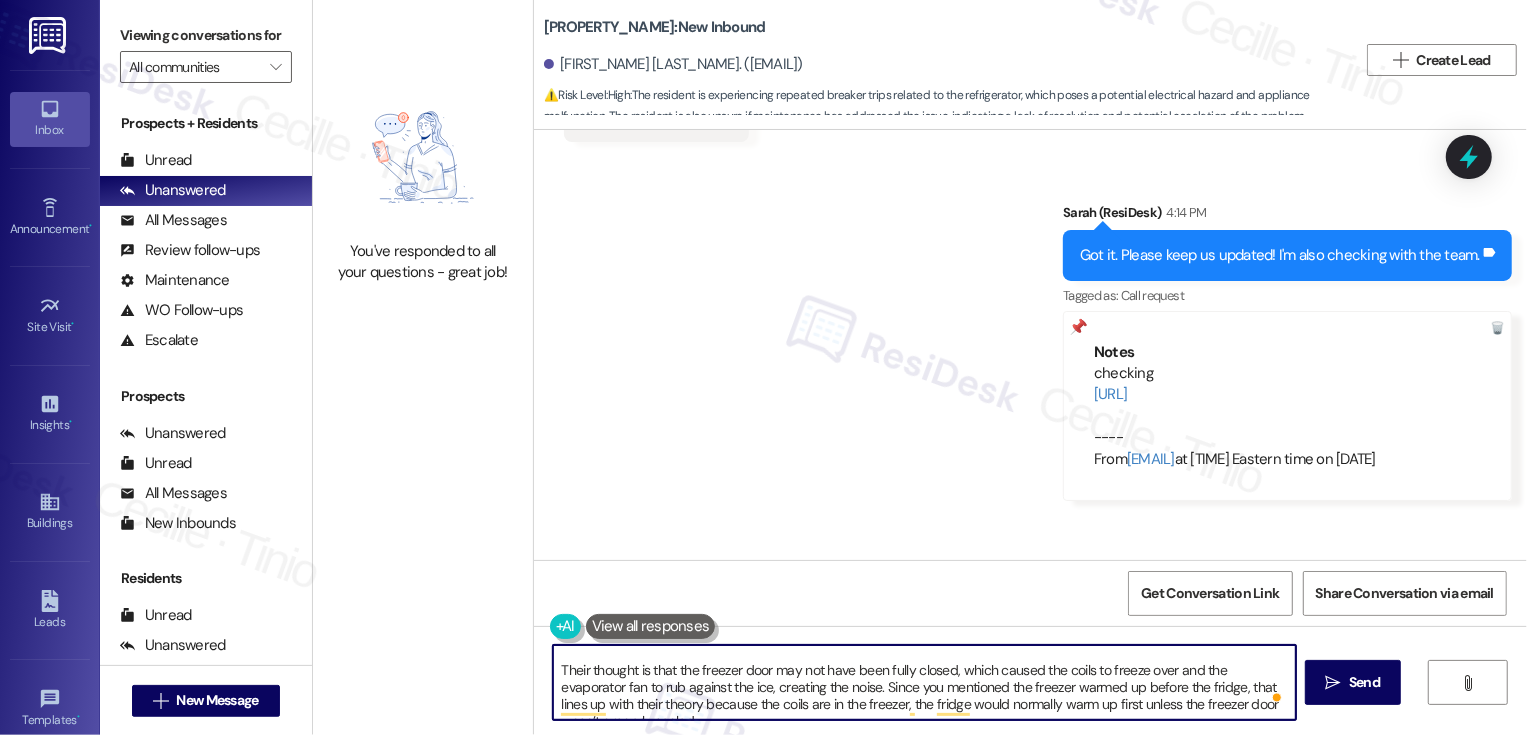 click on "Yes, the team confirmed that Maintenance has already stopped by. According to our Maintenance Supervisor, after thawing out the fridge and turning it back on, it held temperature for 24 hours, is producing ice, and they didn’t hear any unusual noises.
Their thought is that the freezer door may not have been fully closed, which caused the coils to freeze over and the evaporator fan to rub against the ice, creating the noise. Since you mentioned the freezer warmed up before the fridge, that lines up with their theory because the coils are in the freezer, the fridge would normally warm up first unless the freezer door wasn’t properly sealed." at bounding box center [924, 682] 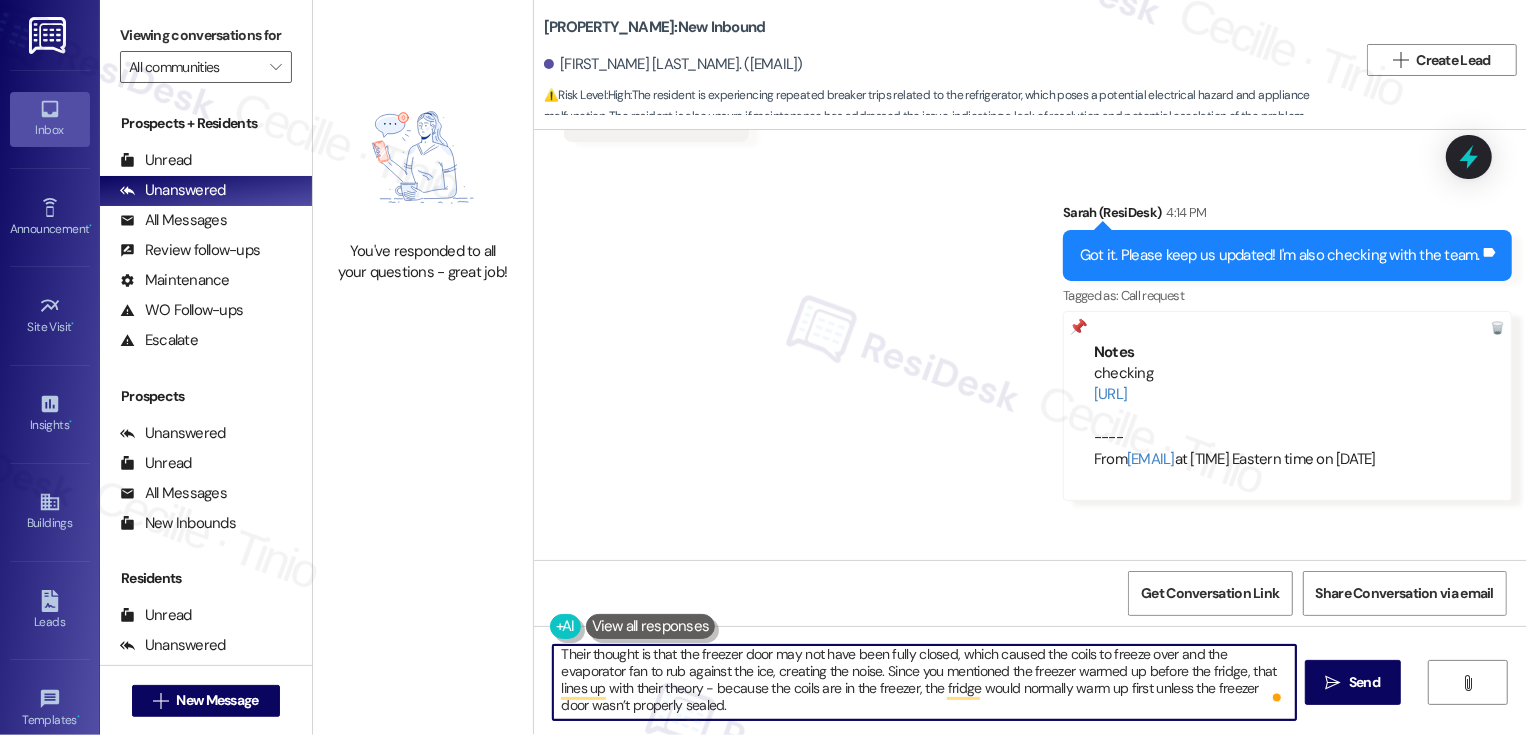 type on "Yes, the team confirmed that Maintenance has already stopped by. According to our Maintenance Supervisor, after thawing out the fridge and turning it back on, it held temperature for 24 hours, is producing ice, and they didn’t hear any unusual noises.
Their thought is that the freezer door may not have been fully closed, which caused the coils to freeze over and the evaporator fan to rub against the ice, creating the noise. Since you mentioned the freezer warmed up before the fridge, that lines up with their theory - because the coils are in the freezer, the fridge would normally warm up first unless the freezer door wasn’t properly sealed." 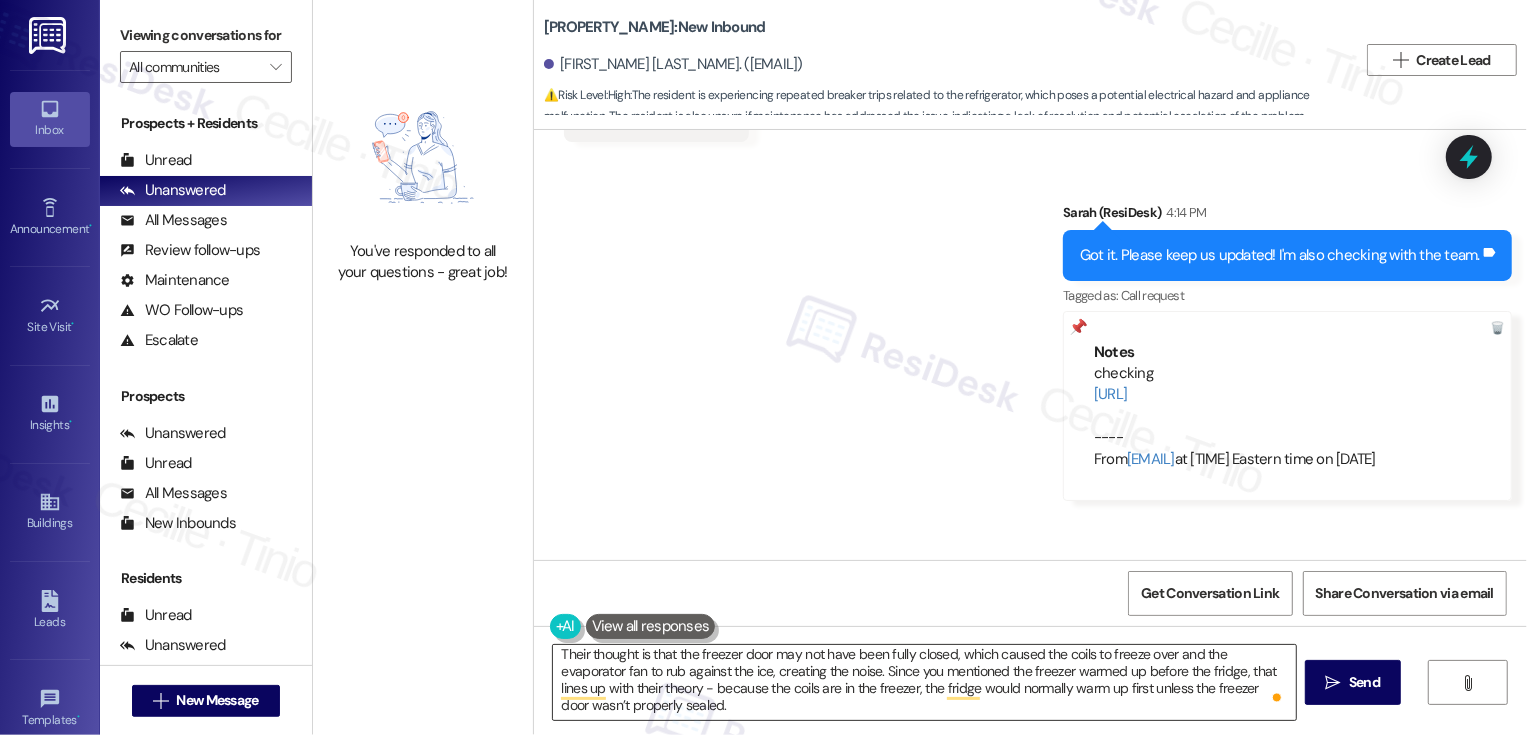 click on "Yes, the team confirmed that Maintenance has already stopped by. According to our Maintenance Supervisor, after thawing out the fridge and turning it back on, it held temperature for 24 hours, is producing ice, and they didn’t hear any unusual noises.
Their thought is that the freezer door may not have been fully closed, which caused the coils to freeze over and the evaporator fan to rub against the ice, creating the noise. Since you mentioned the freezer warmed up before the fridge, that lines up with their theory - because the coils are in the freezer, the fridge would normally warm up first unless the freezer door wasn’t properly sealed." at bounding box center (924, 682) 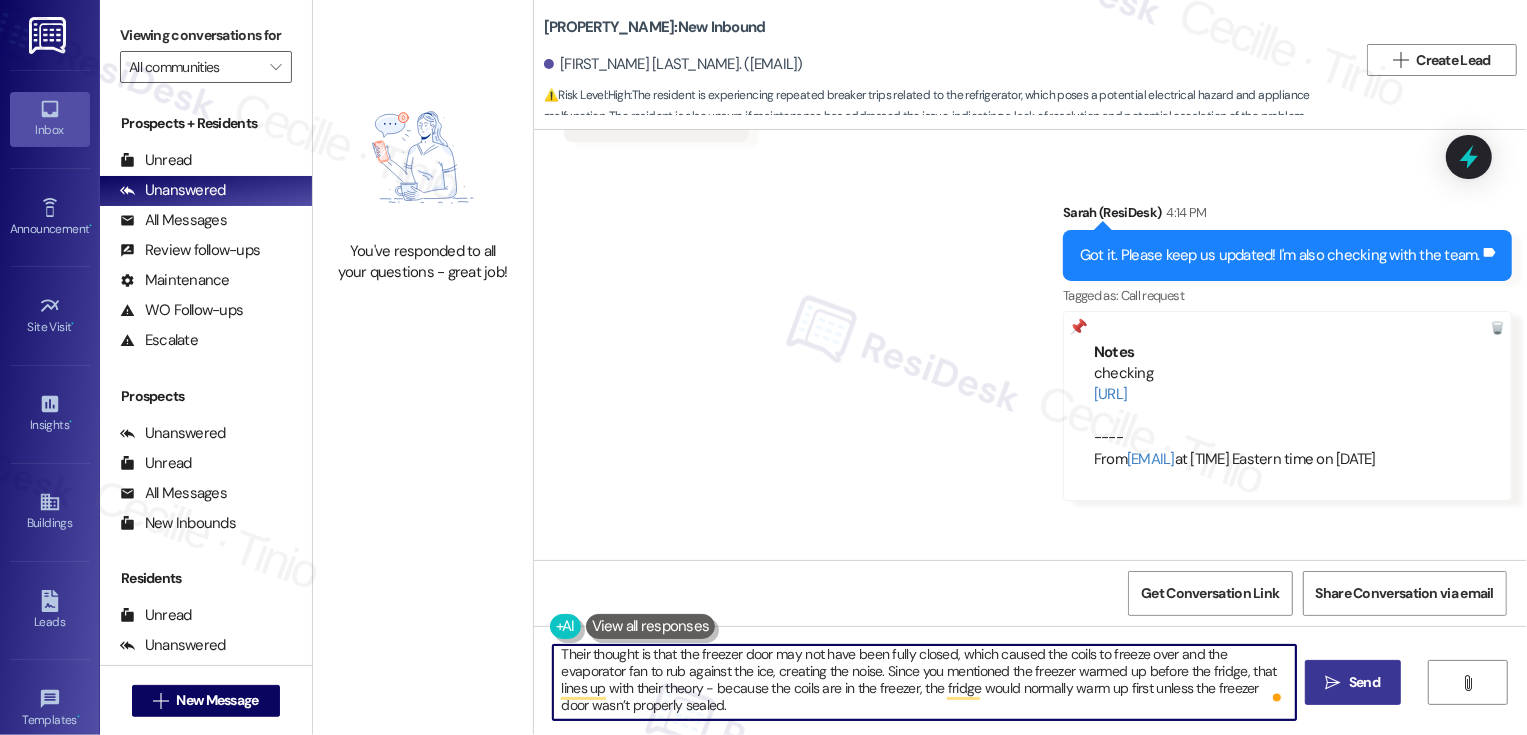click on "" at bounding box center (1333, 683) 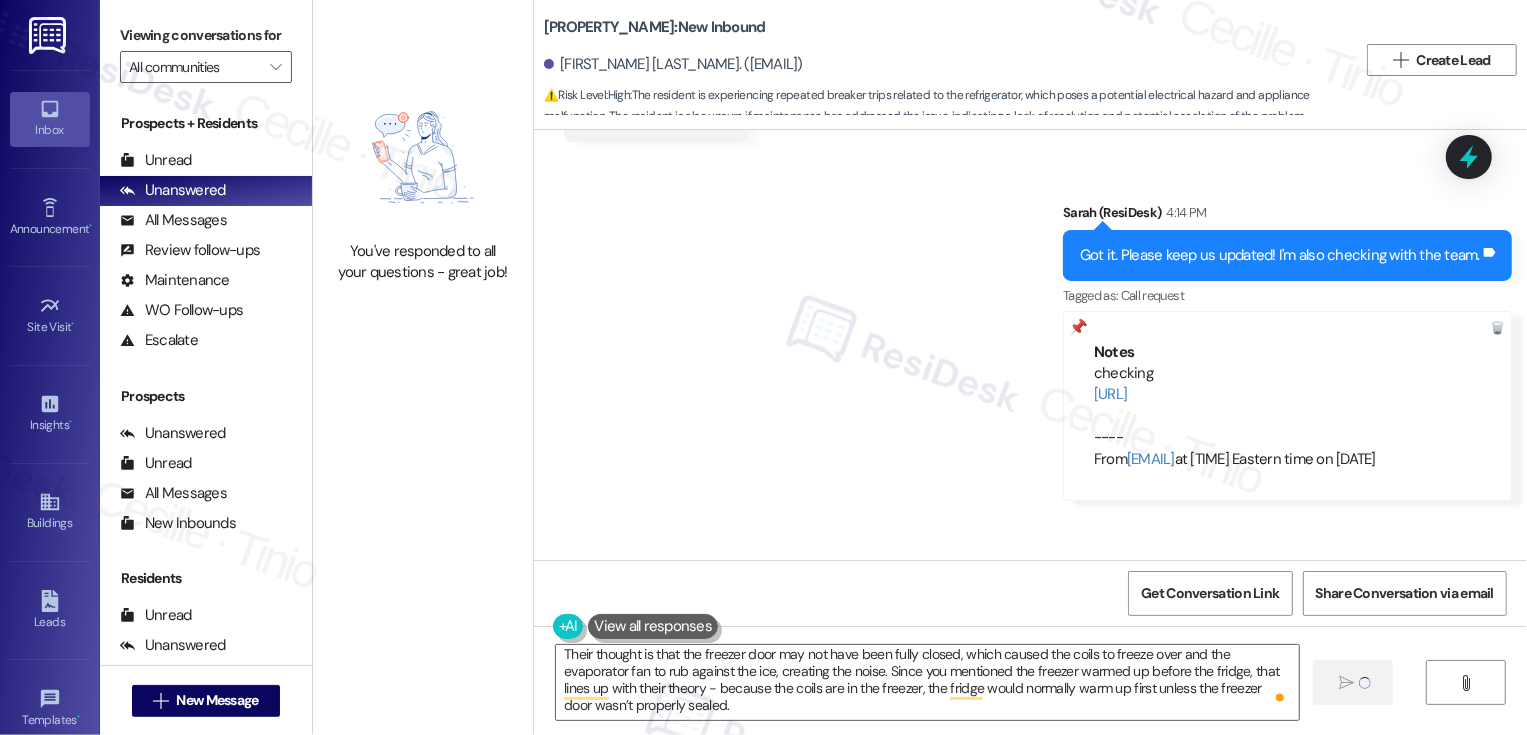 type 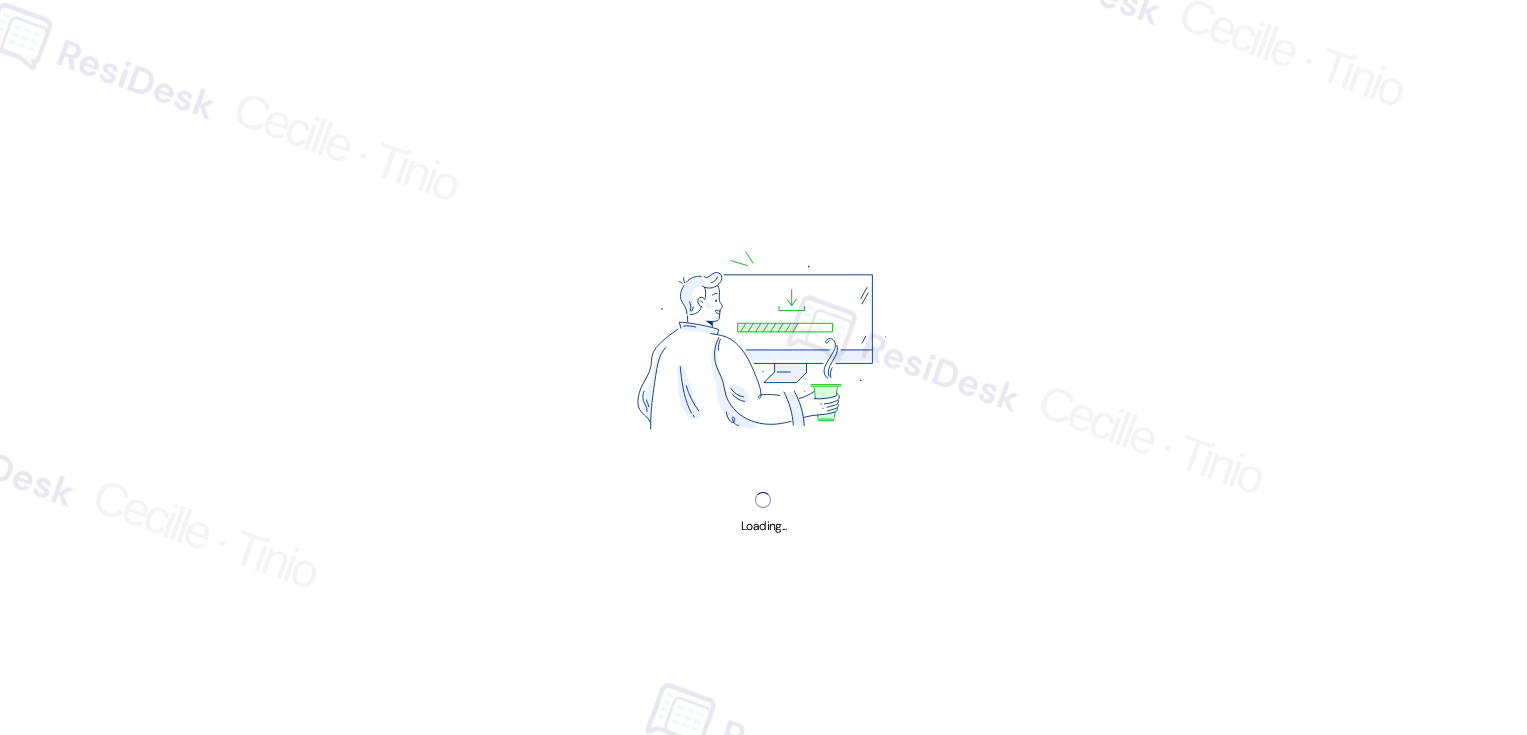 scroll, scrollTop: 0, scrollLeft: 0, axis: both 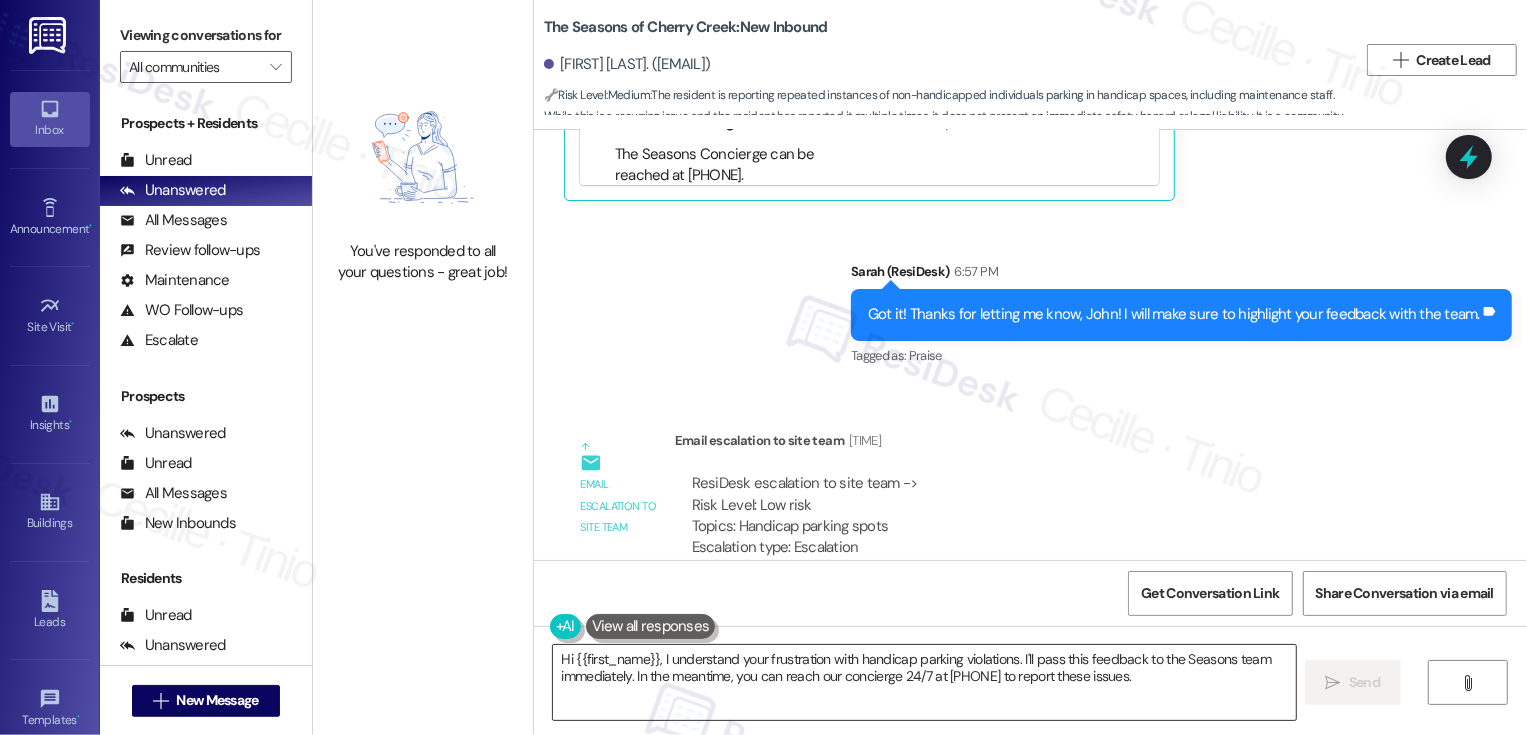 click on "Hi {{first_name}}, I understand your frustration with handicap parking violations. I'll pass this feedback to the Seasons team immediately. In the meantime, you can reach our concierge 24/7 at [PHONE] to report these issues." at bounding box center (924, 682) 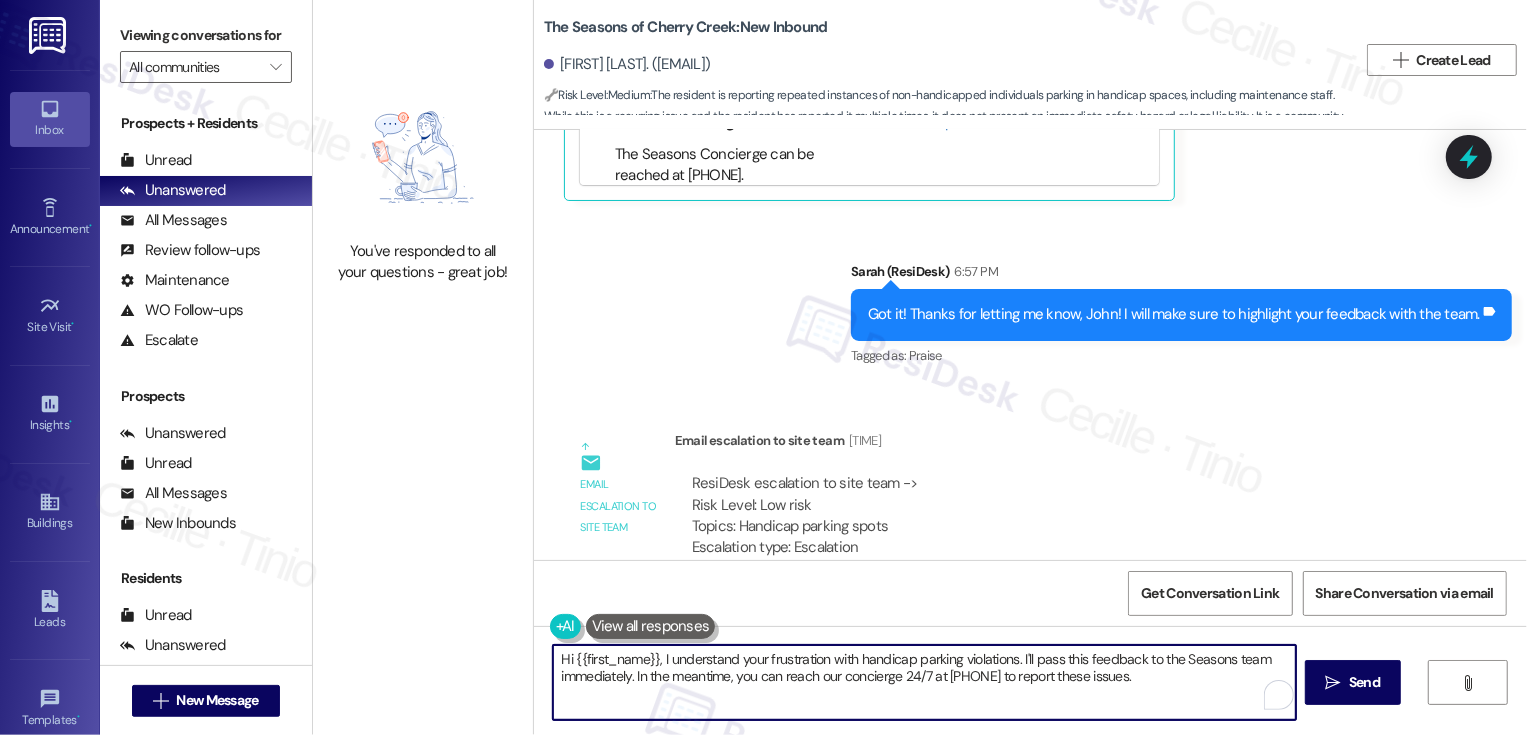 click on "Hi {{first_name}}, I understand your frustration with handicap parking violations. I'll pass this feedback to the Seasons team immediately. In the meantime, you can reach our concierge 24/7 at [PHONE] to report these issues." at bounding box center [924, 682] 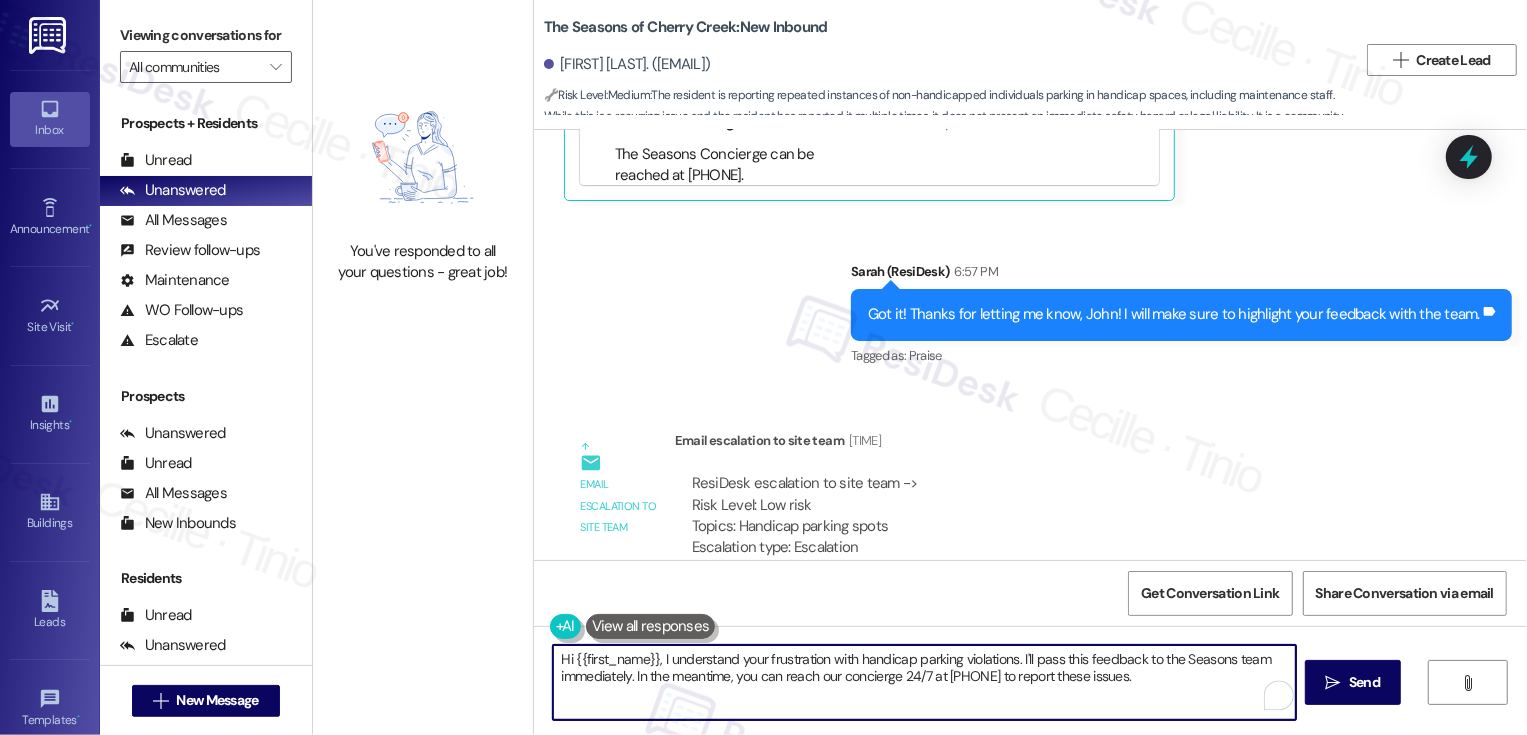 drag, startPoint x: 654, startPoint y: 654, endPoint x: 1222, endPoint y: 676, distance: 568.4259 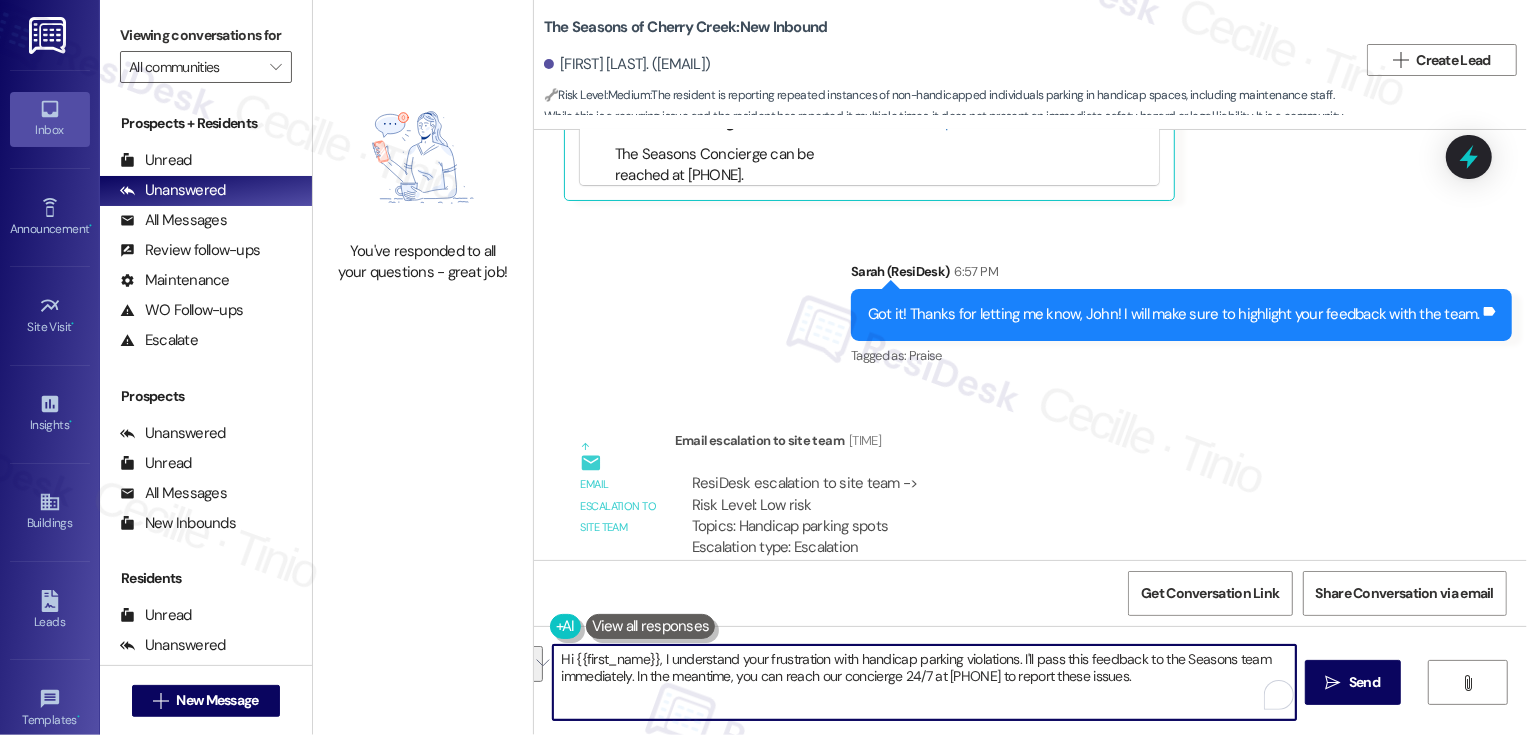drag, startPoint x: 652, startPoint y: 658, endPoint x: 1142, endPoint y: 689, distance: 490.97964 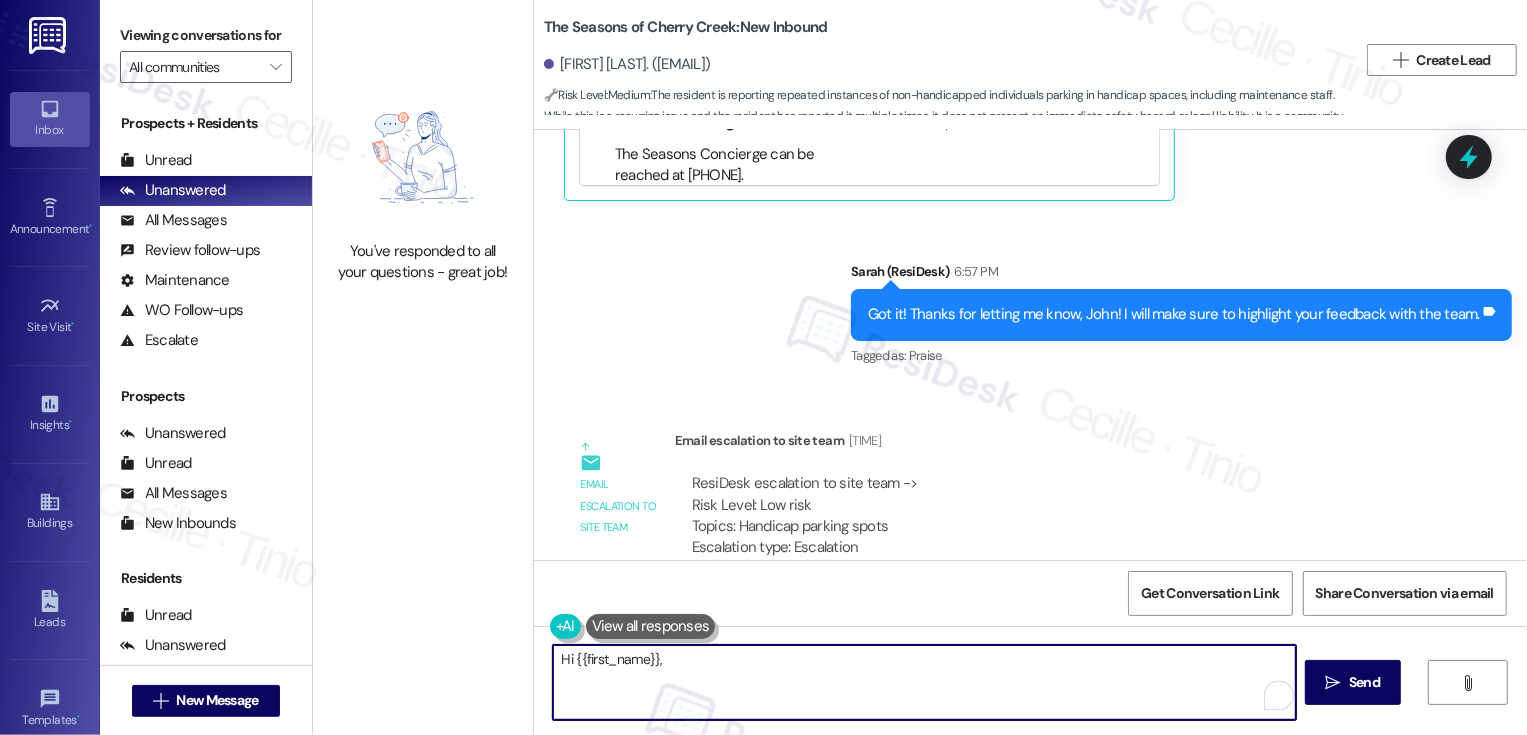 paste on "Thank you for sharing your feedback — we really appreciate it. We’ll continue working to improve parking compliance for both residents and vendors.
We’re confident that our team members are not parking in handicap spots, as they have designated spaces in the garage. What you may be seeing are vendors completing work on site who are parking without authorization. We’ll remind our concierge to continue reinforcing our parking policies with all vendors.
In the meantime, please continue reporting any unauthorized vehicles to the concierge so we can work on locating the owner and addressing the violation." 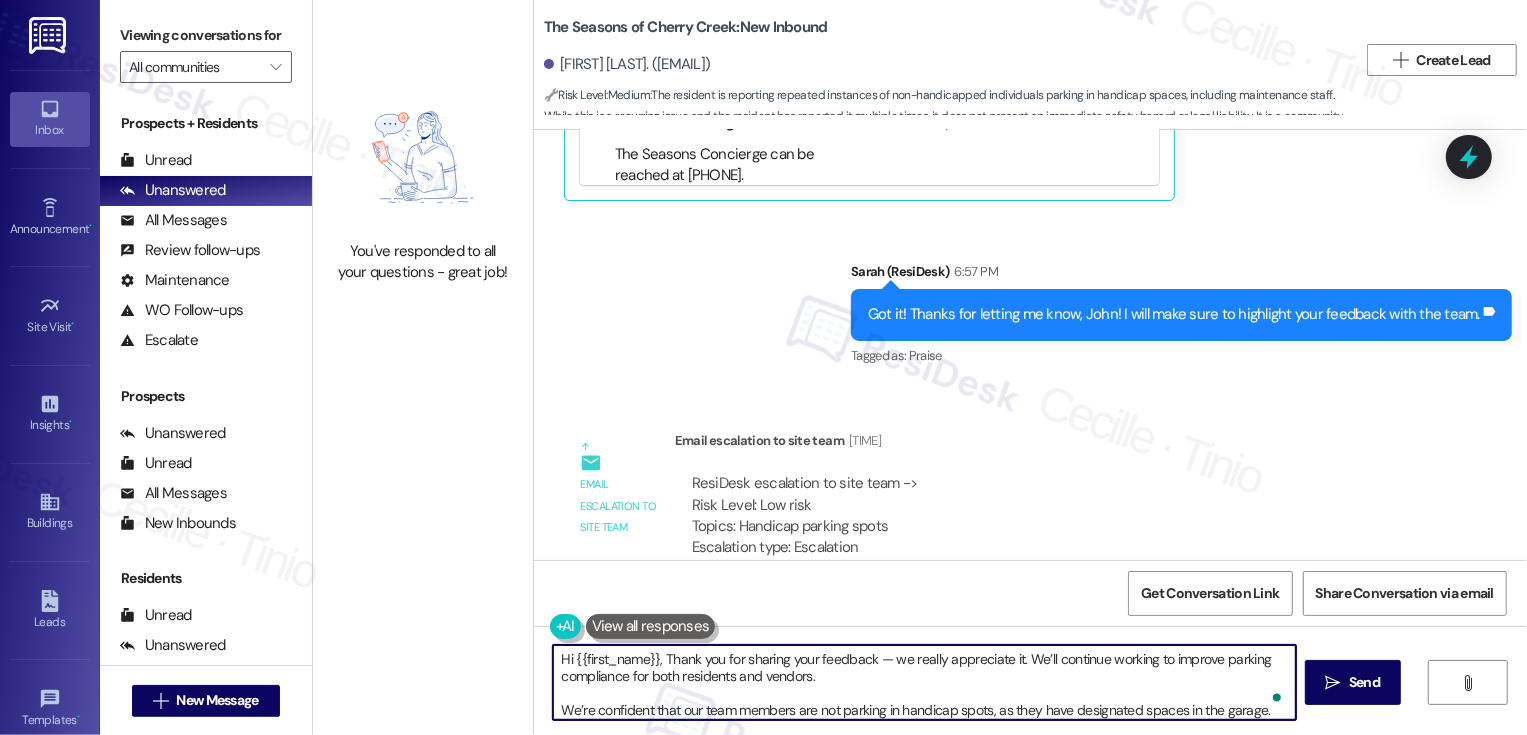 scroll, scrollTop: 85, scrollLeft: 0, axis: vertical 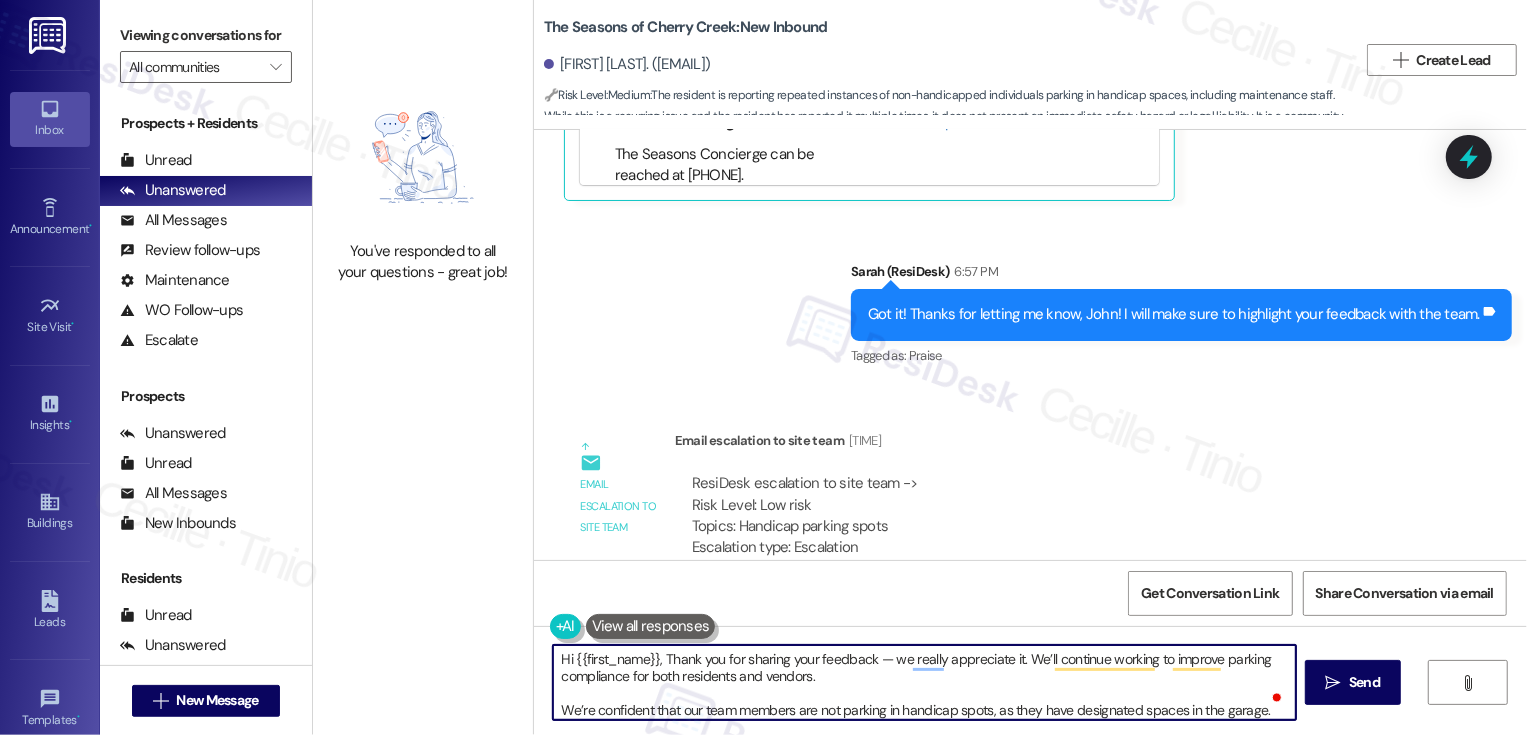 click on "Hi {{first_name}}, Thank you for sharing your feedback — we really appreciate it. We’ll continue working to improve parking compliance for both residents and vendors.
We’re confident that our team members are not parking in handicap spots, as they have designated spaces in the garage. What you may be seeing are vendors completing work on site who are parking without authorization. We’ll remind our concierge to continue reinforcing our parking policies with all vendors.
In the meantime, please continue reporting any unauthorized vehicles to the concierge so we can work on locating the owner and addressing the violation." at bounding box center (924, 682) 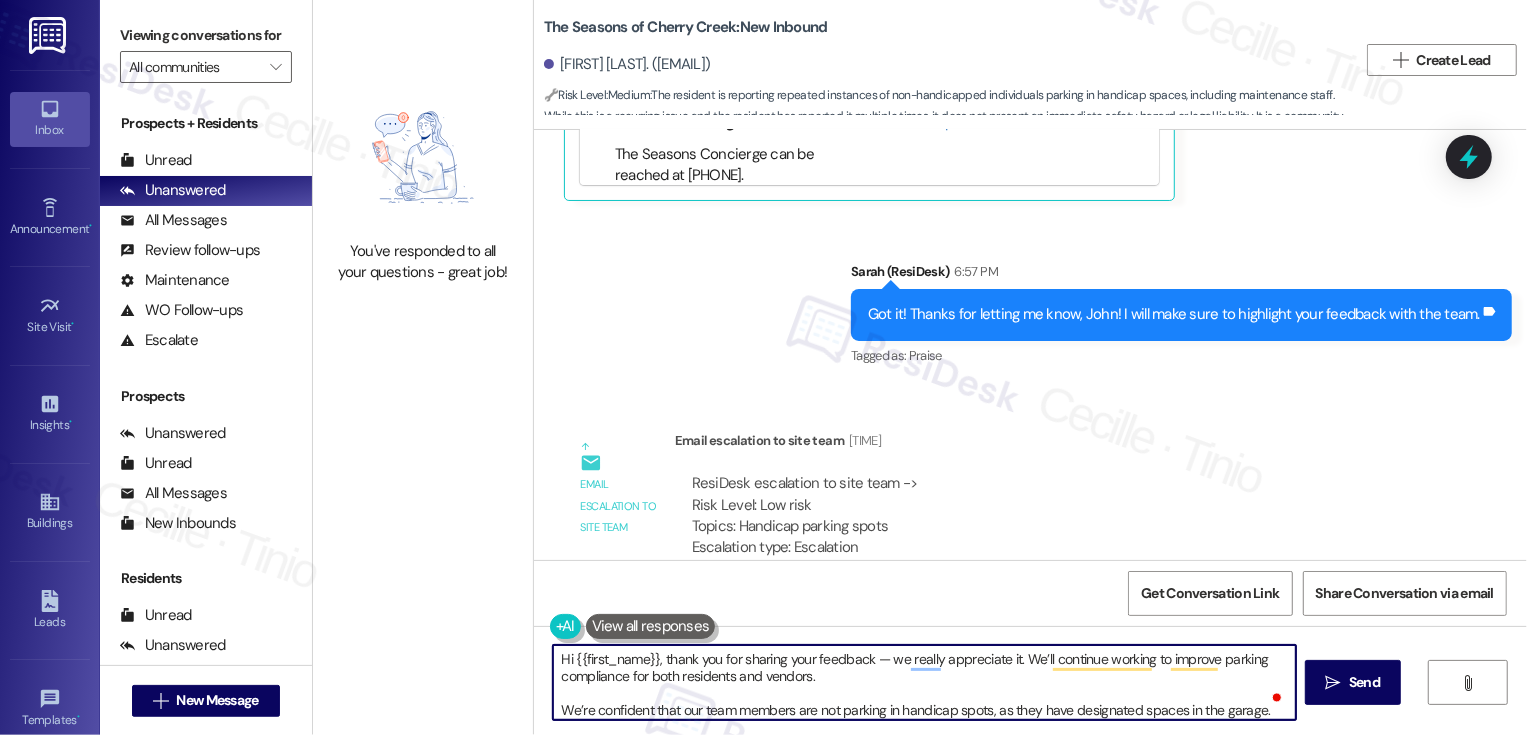 click on "Hi {{first_name}}, thank you for sharing your feedback — we really appreciate it. We’ll continue working to improve parking compliance for both residents and vendors.
We’re confident that our team members are not parking in handicap spots, as they have designated spaces in the garage. What you may be seeing are vendors completing work on site who are parking without authorization. We’ll remind our concierge to continue reinforcing our parking policies with all vendors.
In the meantime, please continue reporting any unauthorized vehicles to the concierge so we can work on locating the owner and addressing the violation." at bounding box center [924, 682] 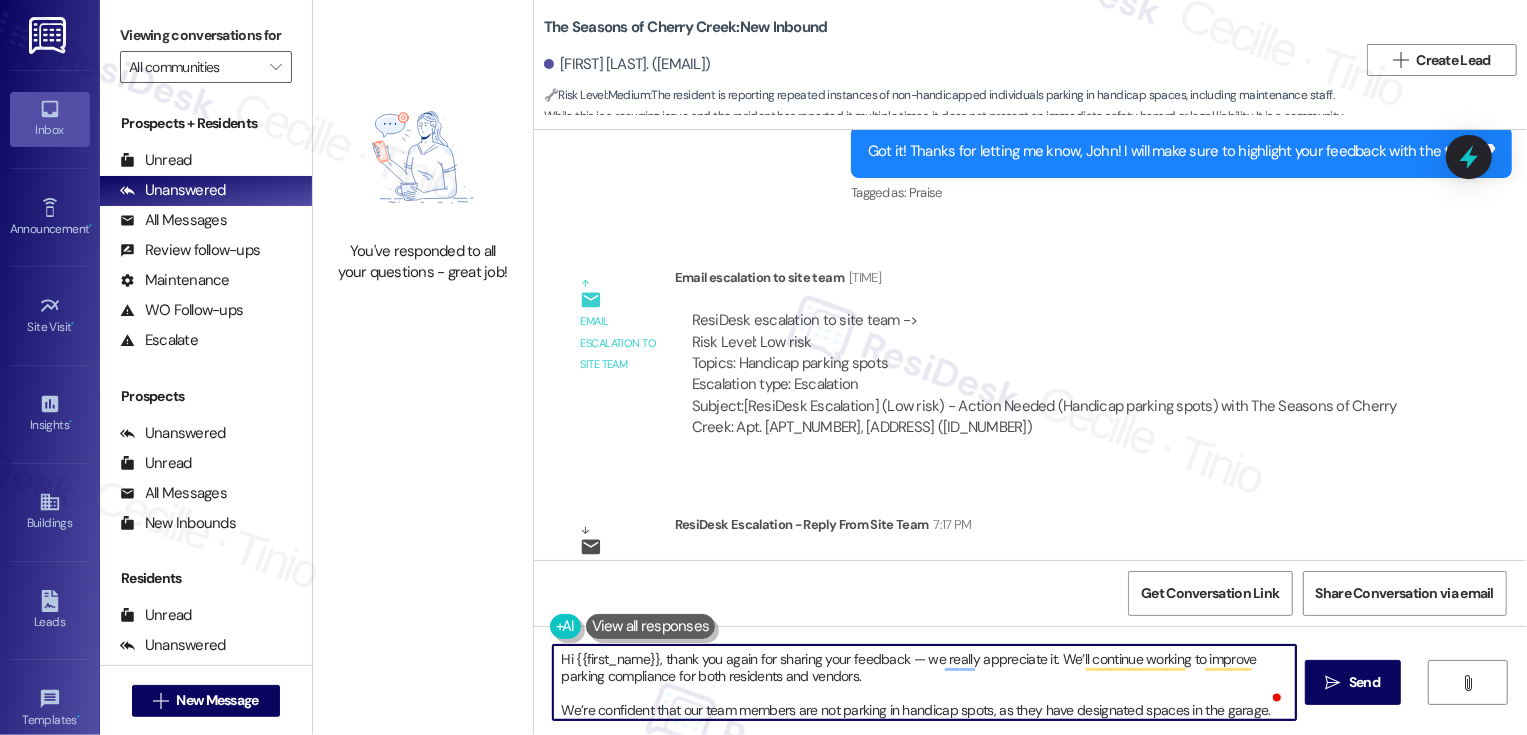 scroll, scrollTop: 1383, scrollLeft: 0, axis: vertical 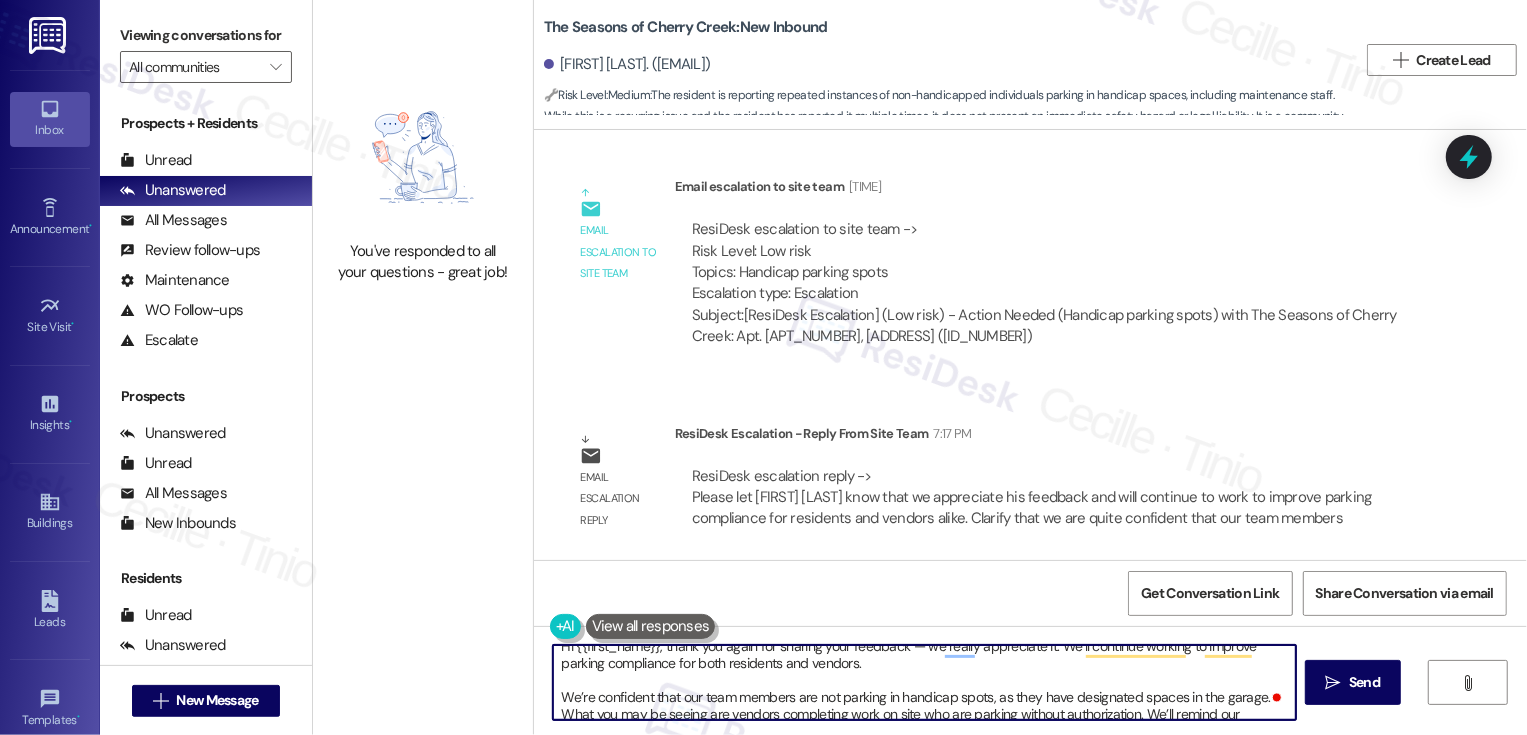 click on "Hi {{first_name}}, thank you again for sharing your feedback — we really appreciate it. We’ll continue working to improve parking compliance for both residents and vendors.
We’re confident that our team members are not parking in handicap spots, as they have designated spaces in the garage. What you may be seeing are vendors completing work on site who are parking without authorization. We’ll remind our concierge to continue reinforcing our parking policies with all vendors.
In the meantime, please continue reporting any unauthorized vehicles to the concierge so we can work on locating the owner and addressing the violation." at bounding box center (924, 682) 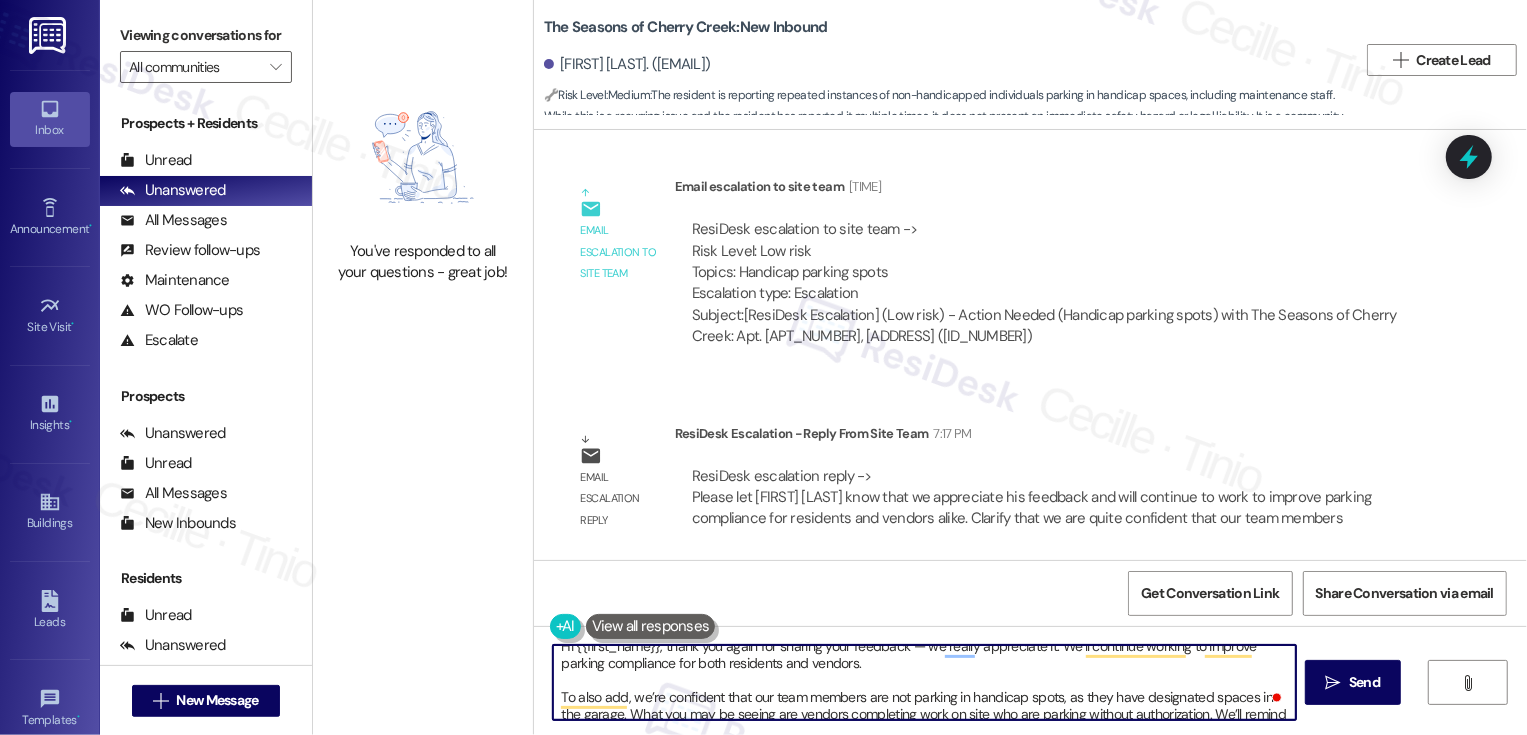 scroll, scrollTop: 35, scrollLeft: 0, axis: vertical 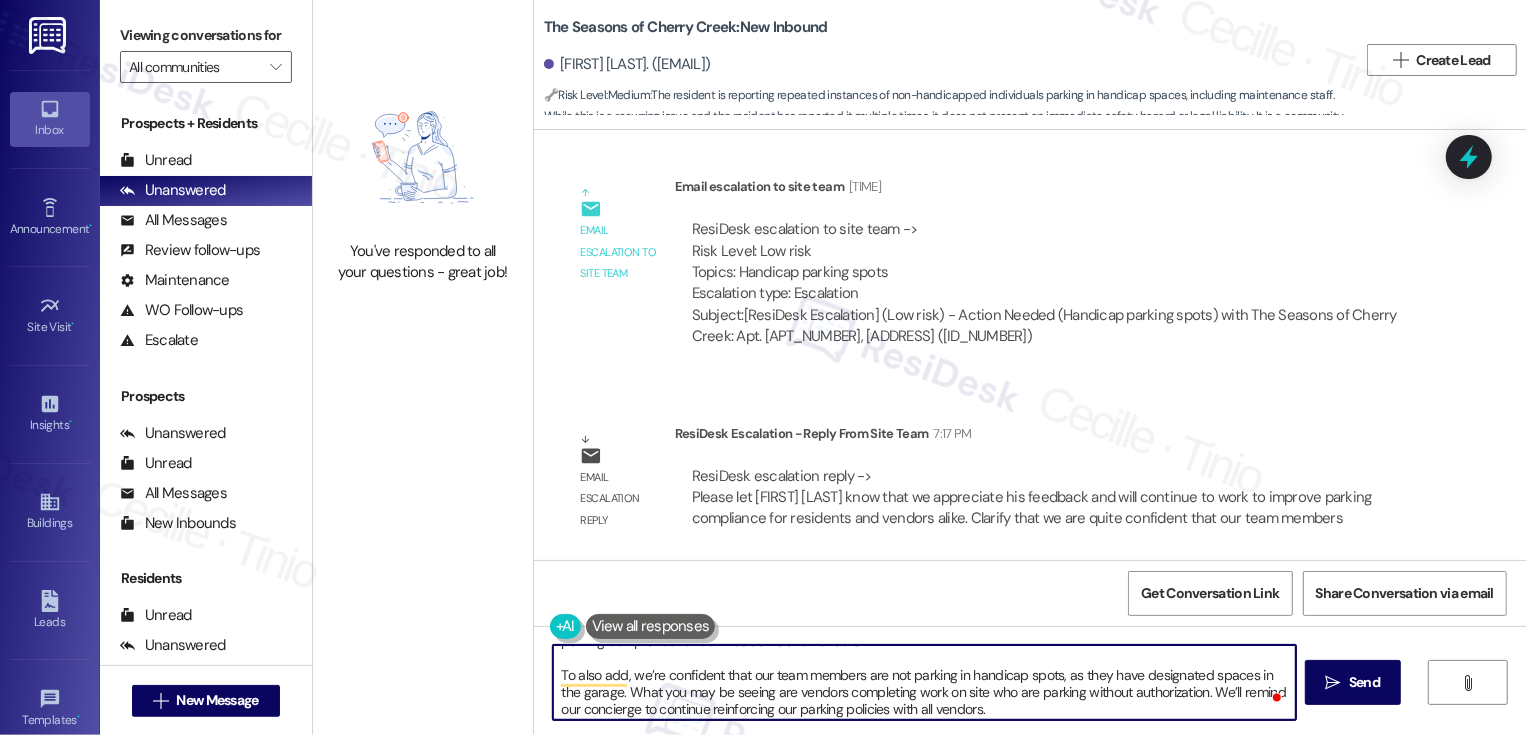 click on "Hi {{first_name}}, thank you again for sharing your feedback — we really appreciate it. We’ll continue working to improve parking compliance for both residents and vendors.
To also add, we’re confident that our team members are not parking in handicap spots, as they have designated spaces in the garage. What you may be seeing are vendors completing work on site who are parking without authorization. We’ll remind our concierge to continue reinforcing our parking policies with all vendors.
In the meantime, please continue reporting any unauthorized vehicles to the concierge so we can work on locating the owner and addressing the violation." at bounding box center (924, 682) 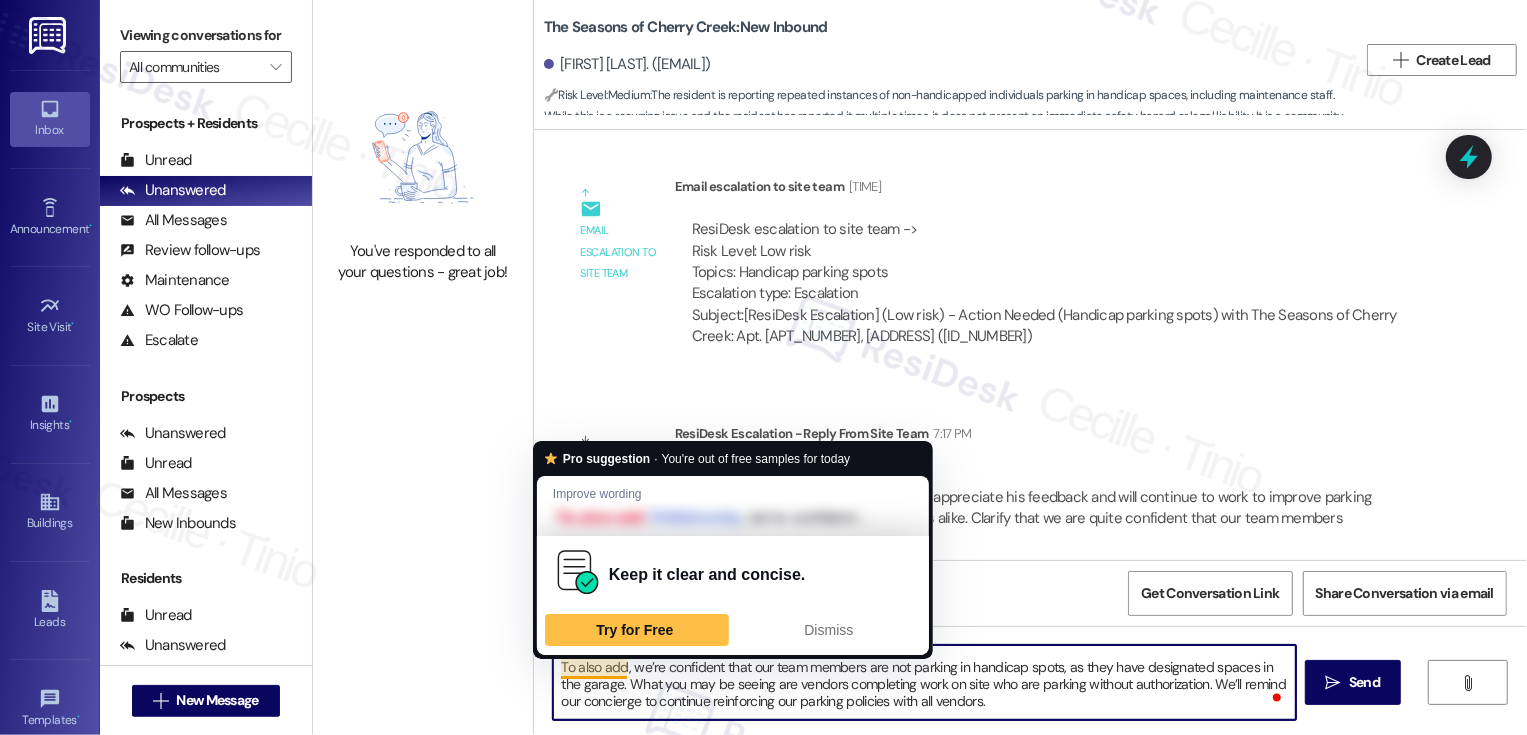 drag, startPoint x: 591, startPoint y: 667, endPoint x: 508, endPoint y: 665, distance: 83.02409 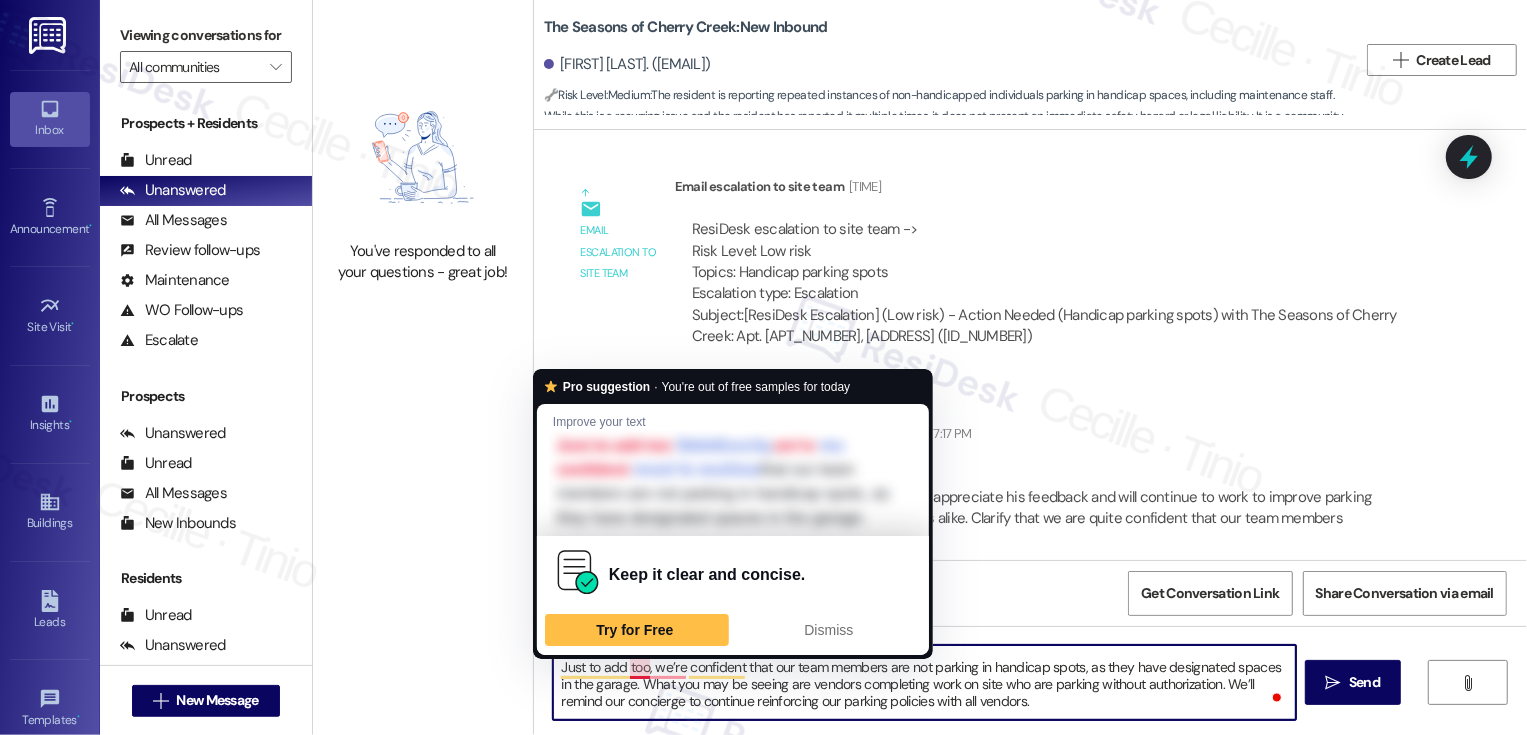 click on "Hi {{first_name}}, thank you again for sharing your feedback — we really appreciate it. We’ll continue working to improve parking compliance for both residents and vendors.
Just to add too, we’re confident that our team members are not parking in handicap spots, as they have designated spaces in the garage. What you may be seeing are vendors completing work on site who are parking without authorization. We’ll remind our concierge to continue reinforcing our parking policies with all vendors.
In the meantime, please continue reporting any unauthorized vehicles to the concierge so we can work on locating the owner and addressing the violation." at bounding box center (924, 682) 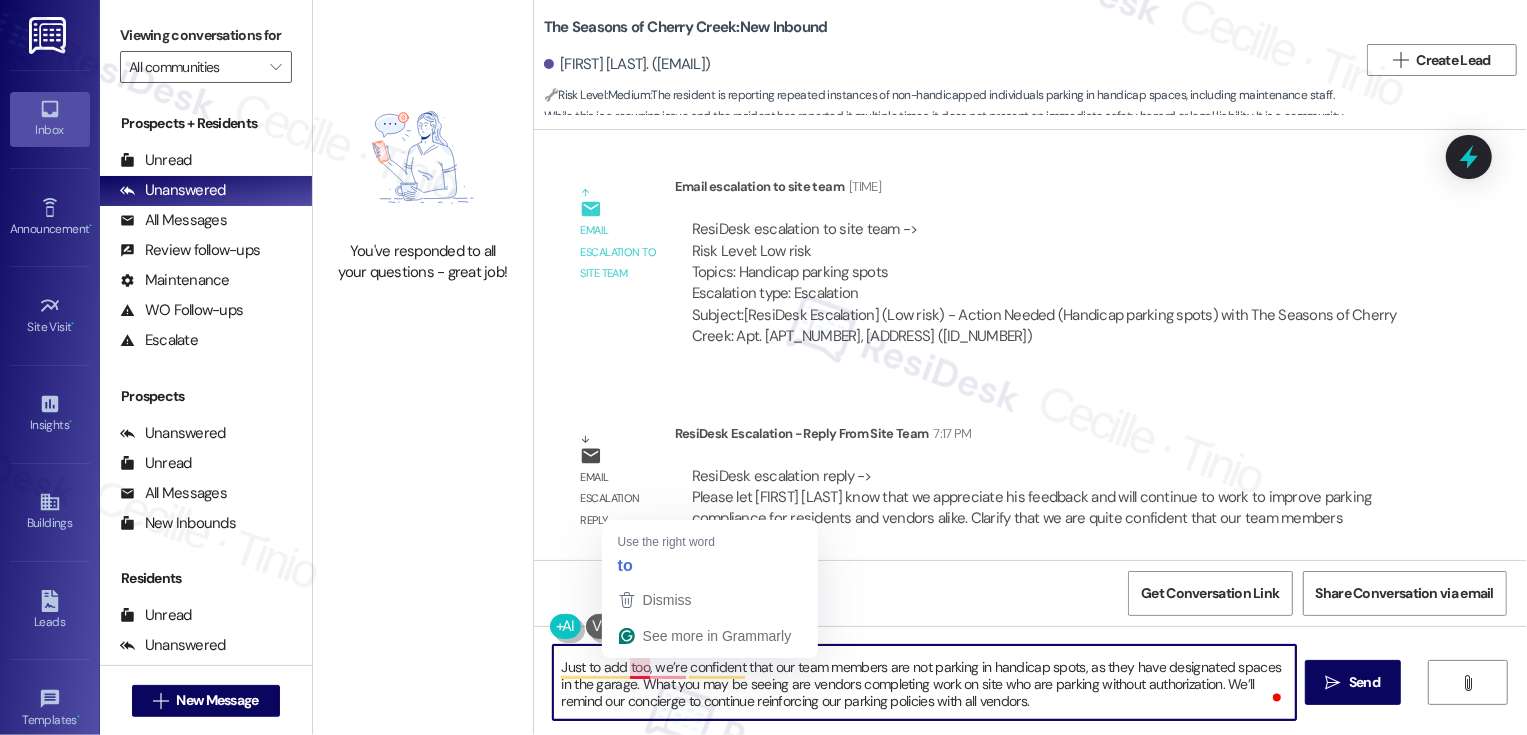 click on "Hi {{first_name}}, thank you again for sharing your feedback — we really appreciate it. We’ll continue working to improve parking compliance for both residents and vendors.
Just to add too, we’re confident that our team members are not parking in handicap spots, as they have designated spaces in the garage. What you may be seeing are vendors completing work on site who are parking without authorization. We’ll remind our concierge to continue reinforcing our parking policies with all vendors.
In the meantime, please continue reporting any unauthorized vehicles to the concierge so we can work on locating the owner and addressing the violation." at bounding box center [924, 682] 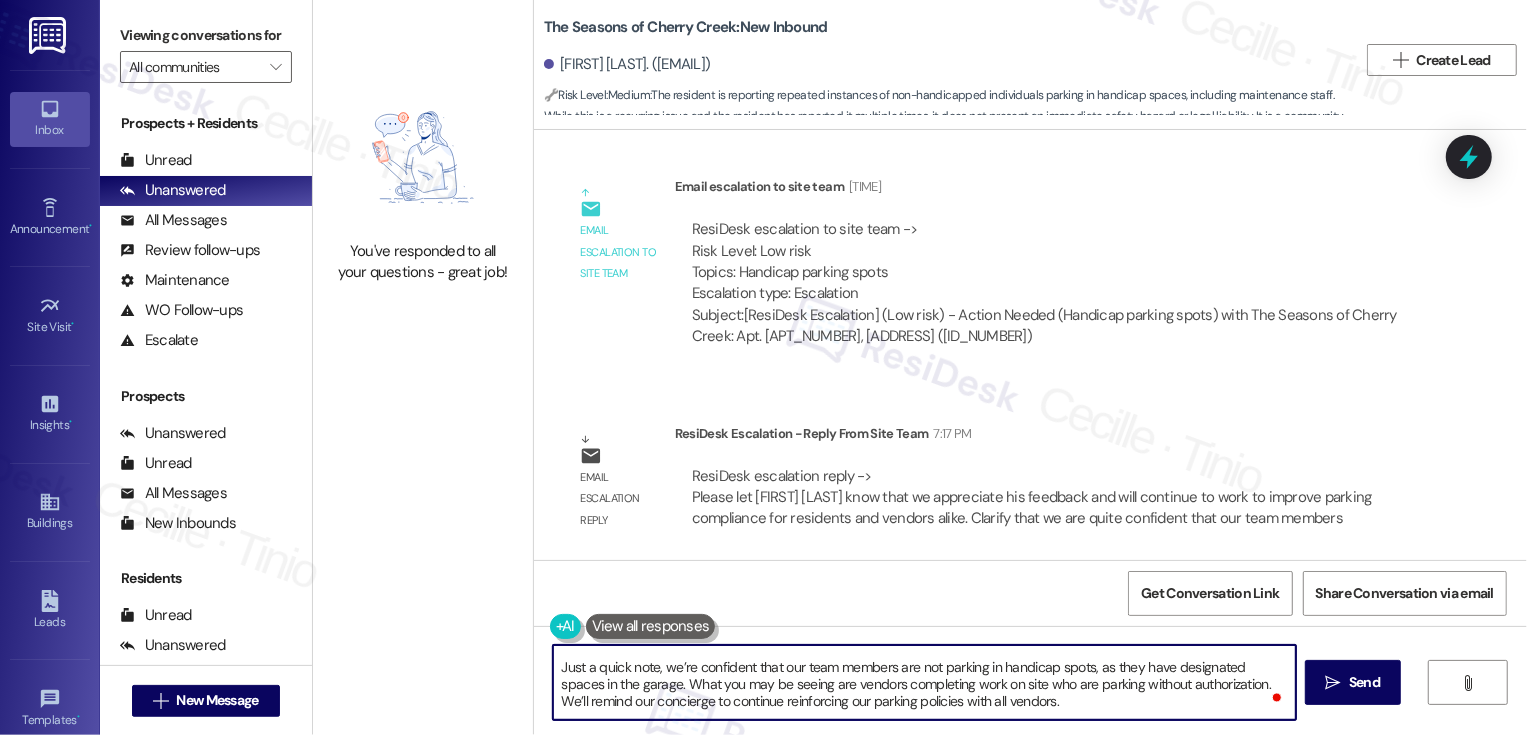 click on "Hi {{first_name}}, thank you again for sharing your feedback — we really appreciate it. We’ll continue working to improve parking compliance for both residents and vendors.
Just a quick note, we’re confident that our team members are not parking in handicap spots, as they have designated spaces in the garage. What you may be seeing are vendors completing work on site who are parking without authorization. We’ll remind our concierge to continue reinforcing our parking policies with all vendors.
In the meantime, please continue reporting any unauthorized vehicles to the concierge so we can work on locating the owner and addressing the violation." at bounding box center (924, 682) 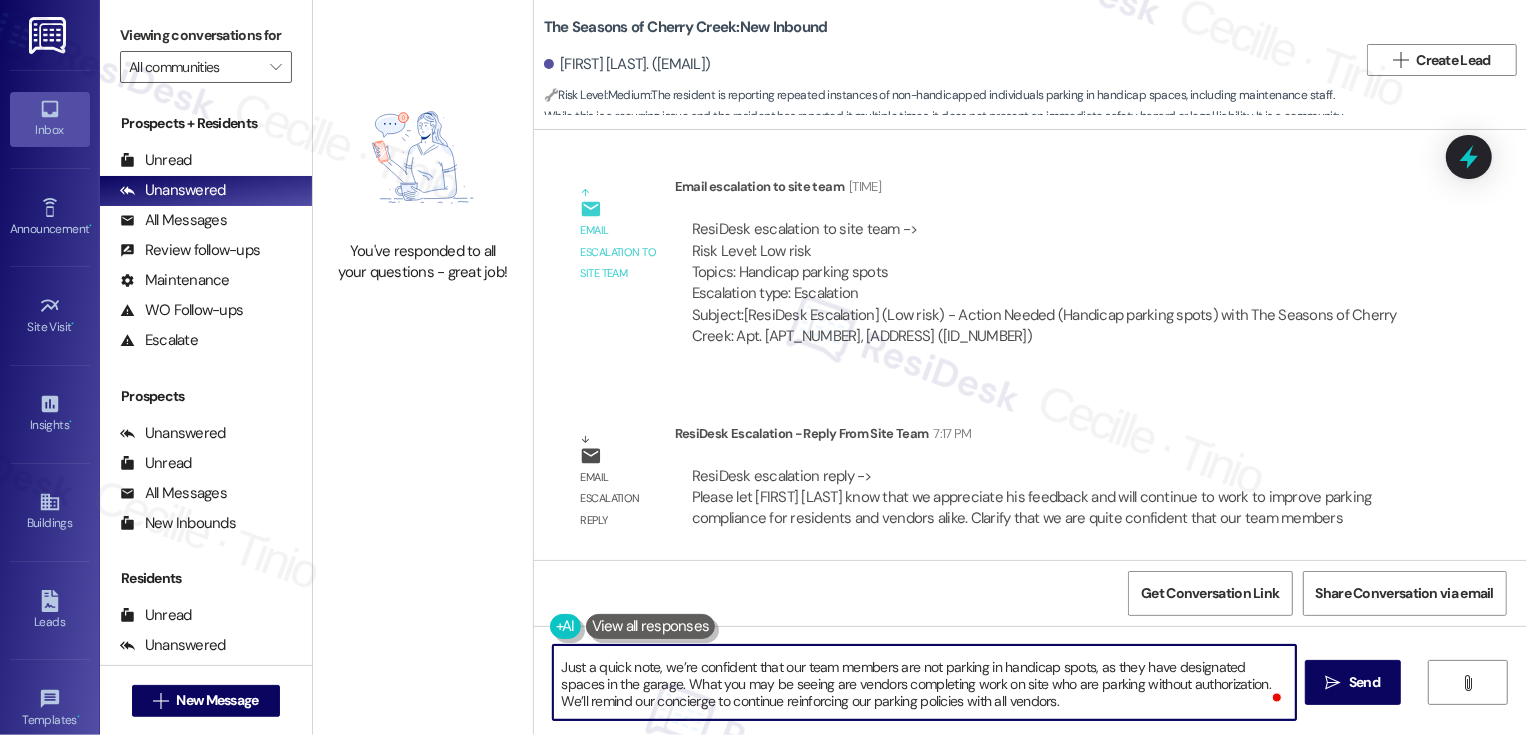 scroll, scrollTop: 54, scrollLeft: 0, axis: vertical 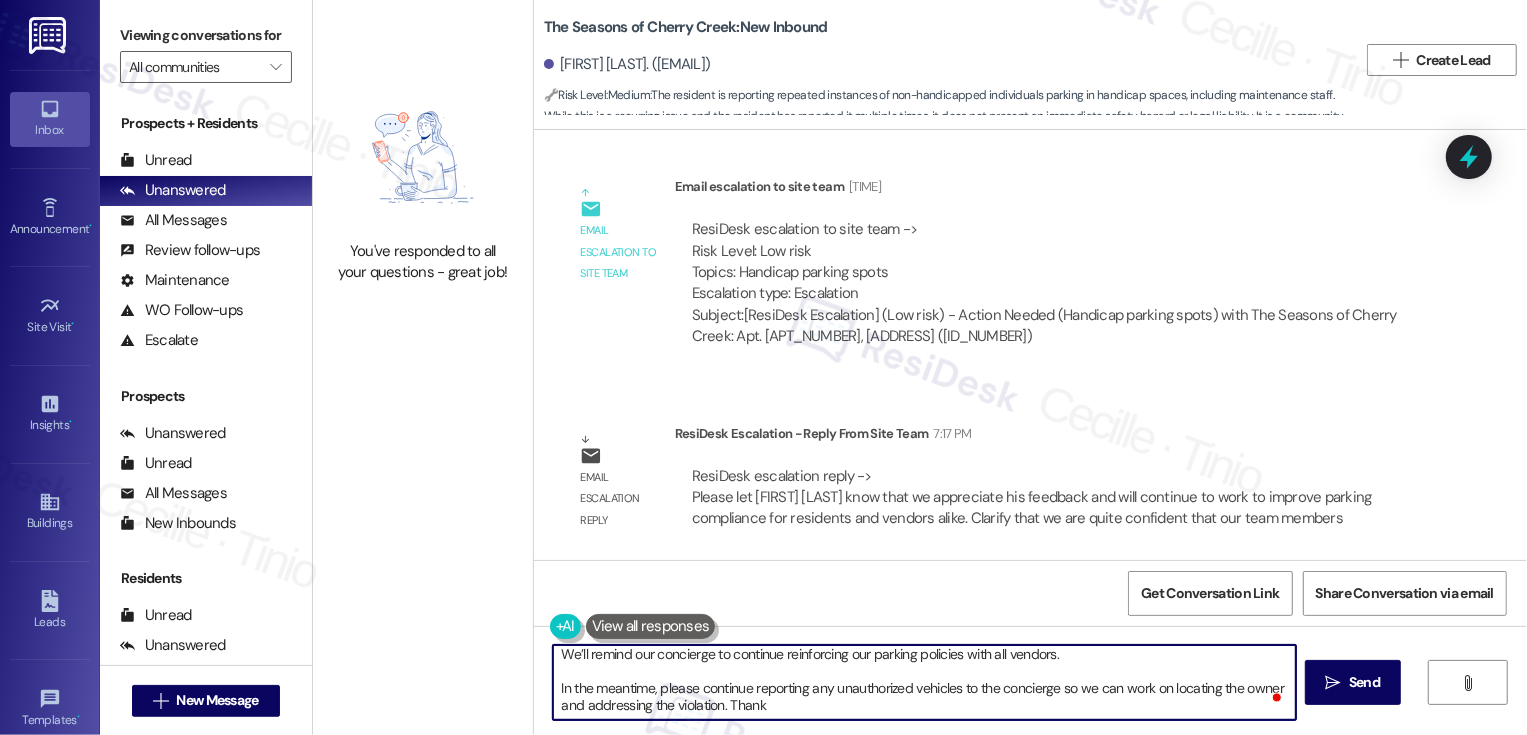 click on "Hi {{first_name}}, thank you again for sharing your feedback — we really appreciate it. We’ll continue working to improve parking compliance for both residents and vendors.
Just a quick note, we’re confident that our team members are not parking in handicap spots, as they have designated spaces in the garage. What you may be seeing are vendors completing work on site who are parking without authorization. We’ll remind our concierge to continue reinforcing our parking policies with all vendors.
In the meantime, please continue reporting any unauthorized vehicles to the concierge so we can work on locating the owner and addressing the violation." at bounding box center [924, 682] 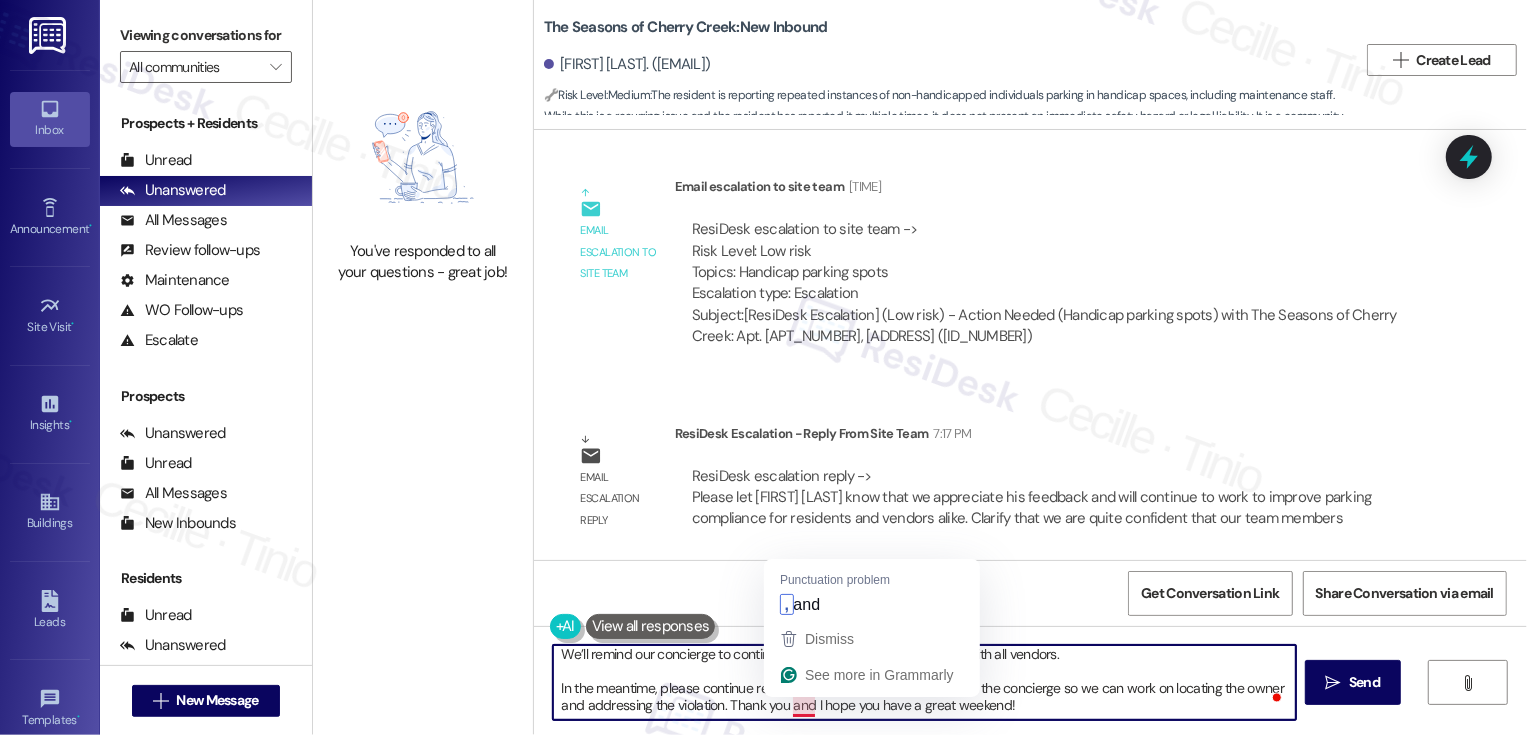 click on "Hi {{first_name}}, thank you again for sharing your feedback — we really appreciate it. We’ll continue working to improve parking compliance for both residents and vendors.
Just a quick note, we’re confident that our team members are not parking in handicap spots, as they have designated spaces in the garage. What you may be seeing are vendors completing work on site who are parking without authorization. We’ll remind our concierge to continue reinforcing our parking policies with all vendors.
In the meantime, please continue reporting any unauthorized vehicles to the concierge so we can work on locating the owner and addressing the violation. Thank you and I hope you have a great weekend!" at bounding box center (924, 682) 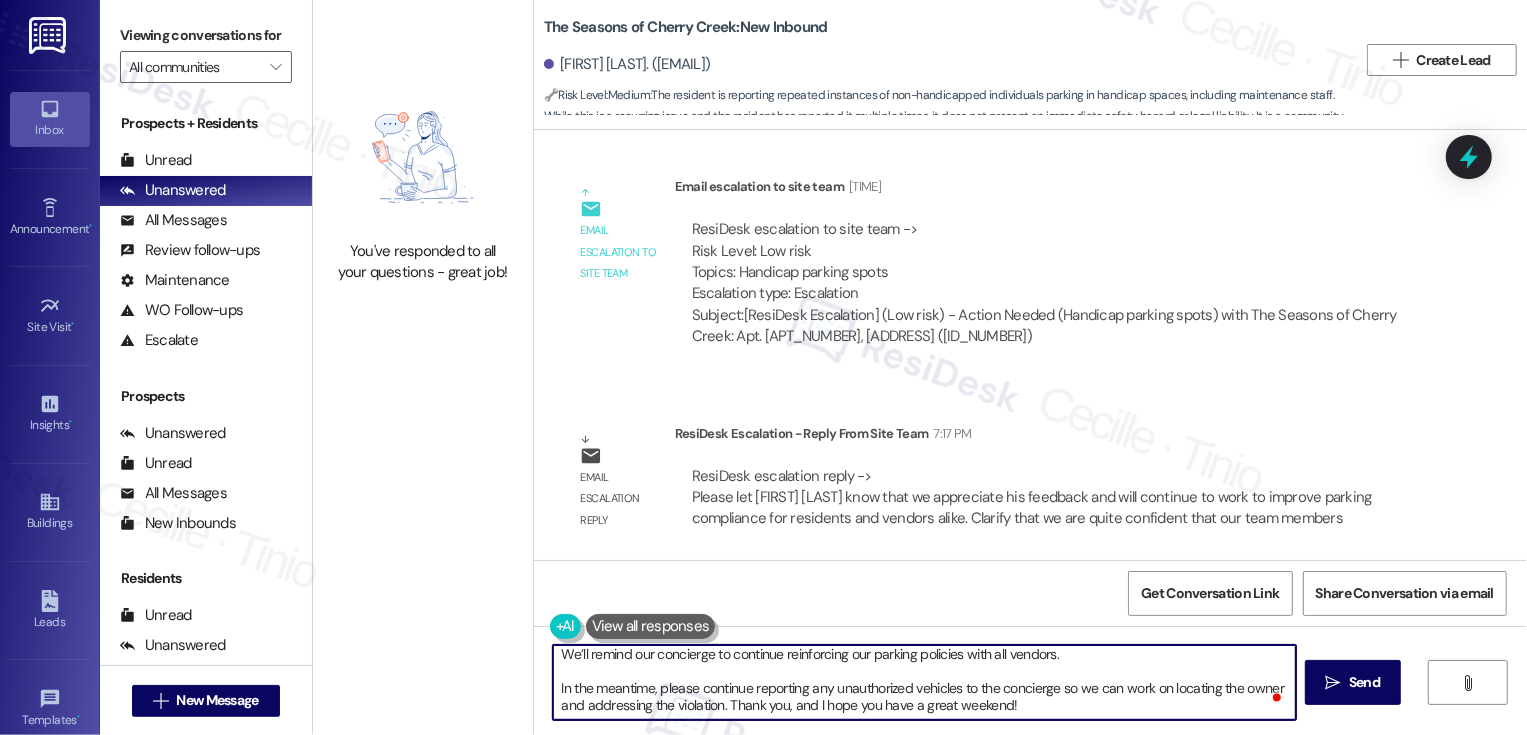 scroll, scrollTop: 0, scrollLeft: 0, axis: both 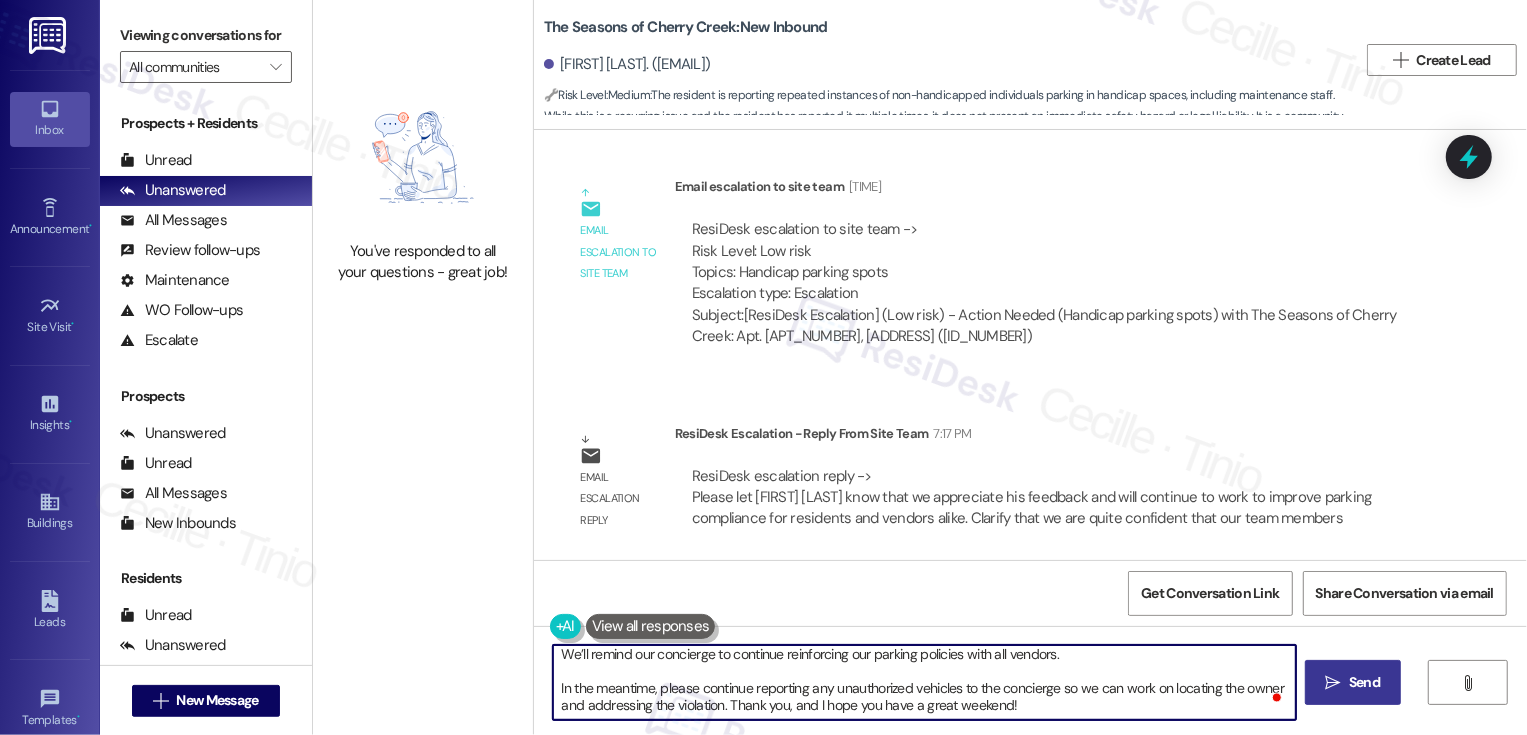 type on "Hi {{first_name}}, thank you again for sharing your feedback — we really appreciate it. We’ll continue working to improve parking compliance for both residents and vendors.
Just a quick note, we’re confident that our team members are not parking in handicap spots, as they have designated spaces in the garage. What you may be seeing are vendors completing work on site who are parking without authorization. We’ll remind our concierge to continue reinforcing our parking policies with all vendors.
In the meantime, please continue reporting any unauthorized vehicles to the concierge so we can work on locating the owner and addressing the violation. Thank you, and I hope you have a great weekend!" 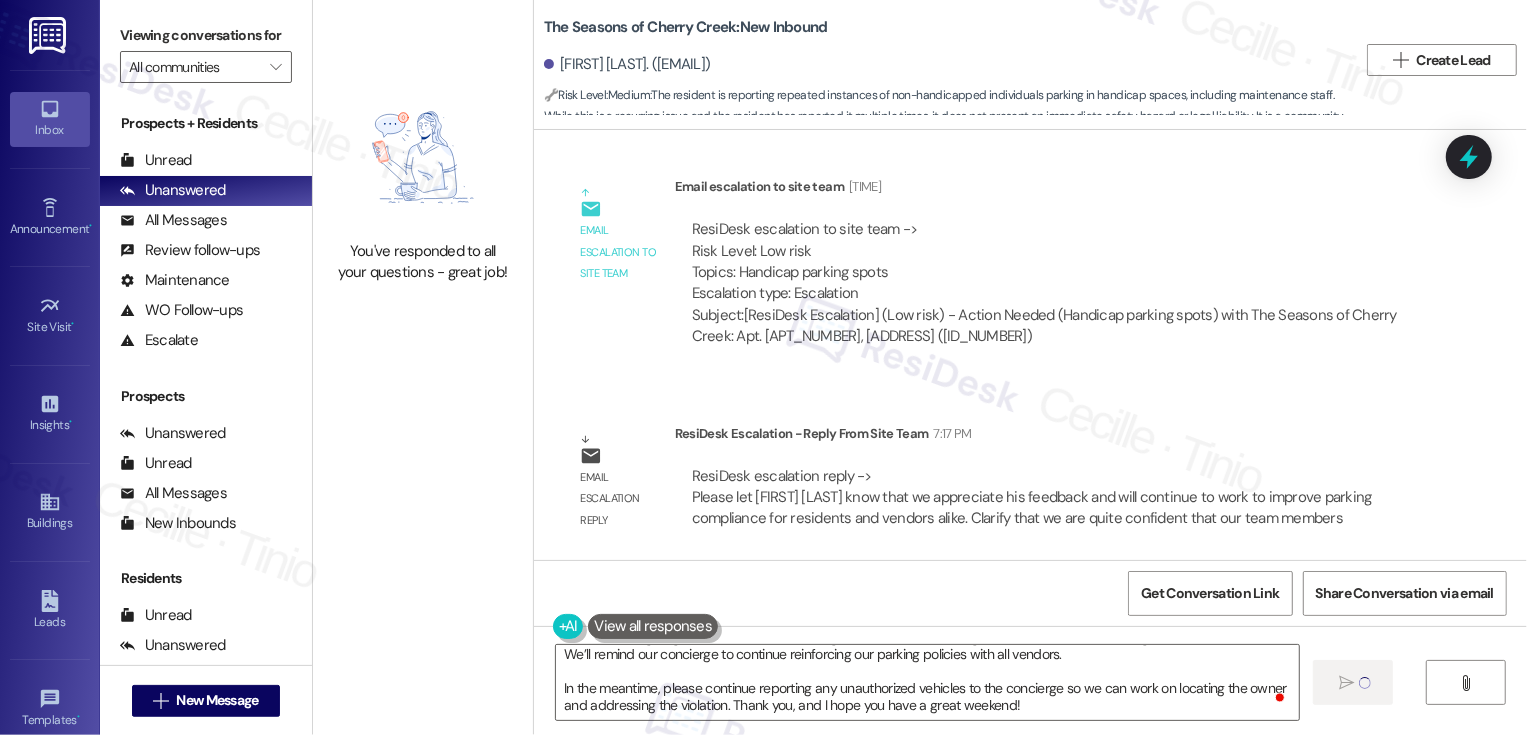 type 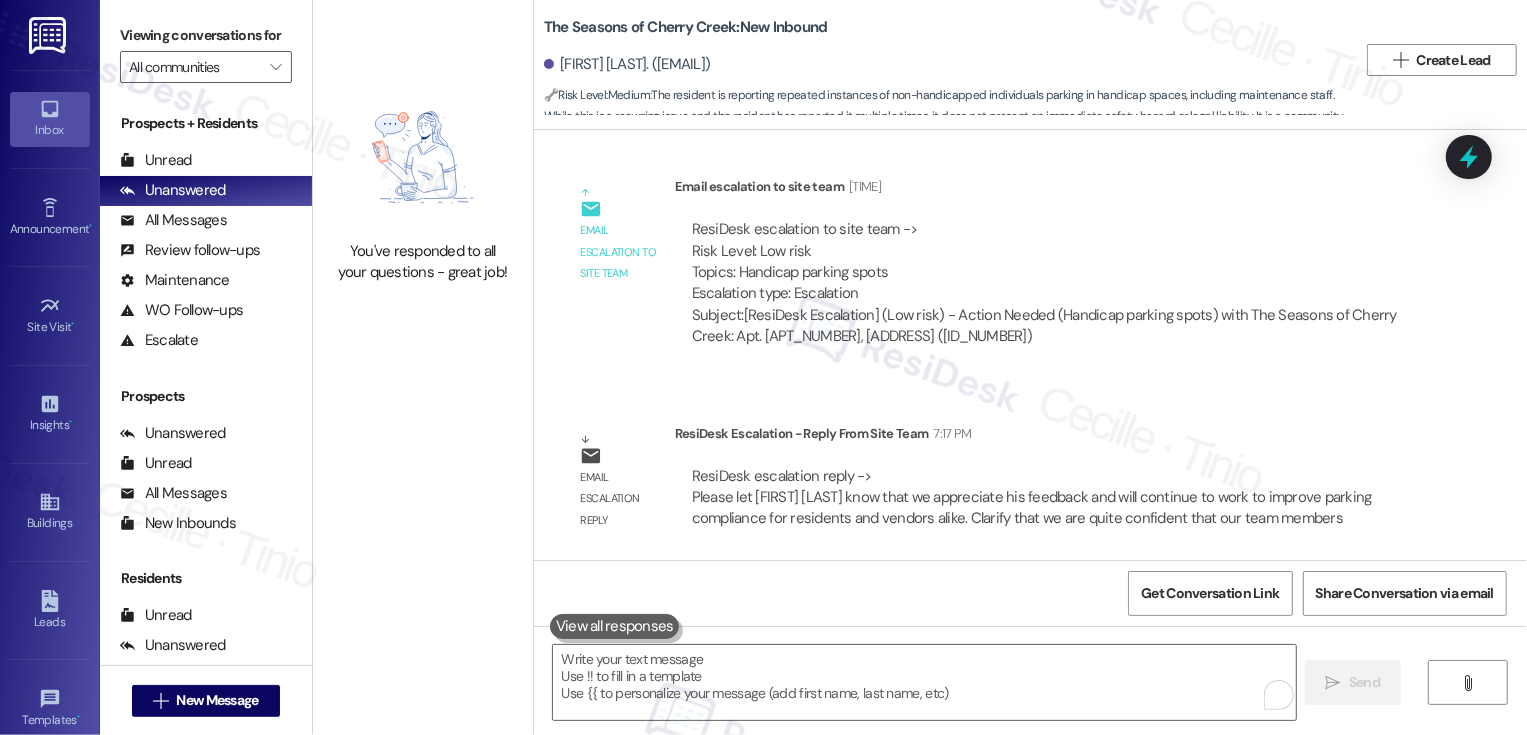 scroll, scrollTop: 0, scrollLeft: 0, axis: both 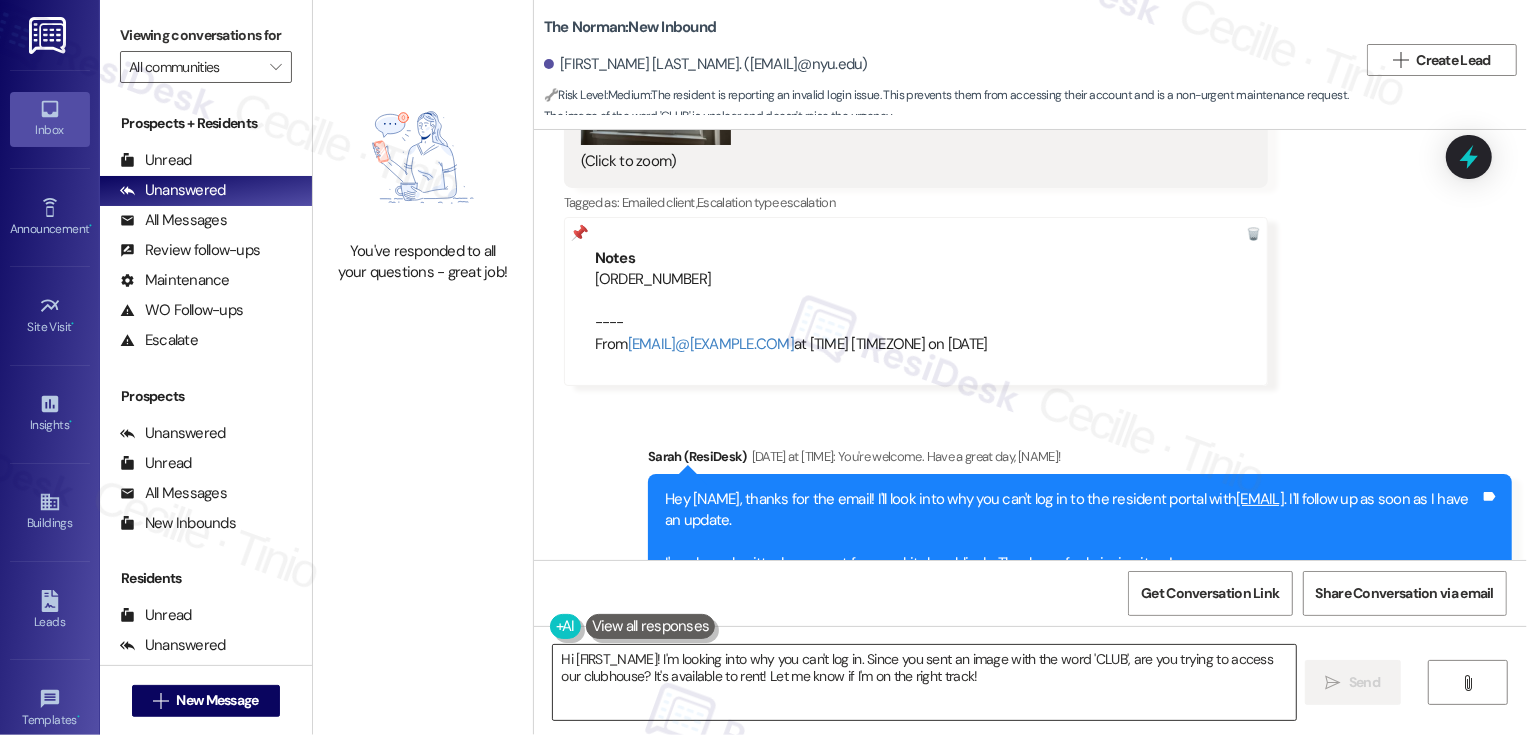 click on "Hi [FIRST_NAME]! I'm looking into why you can't log in. Since you sent an image with the word 'CLUB', are you trying to access our clubhouse? It's available to rent! Let me know if I'm on the right track!" at bounding box center (924, 682) 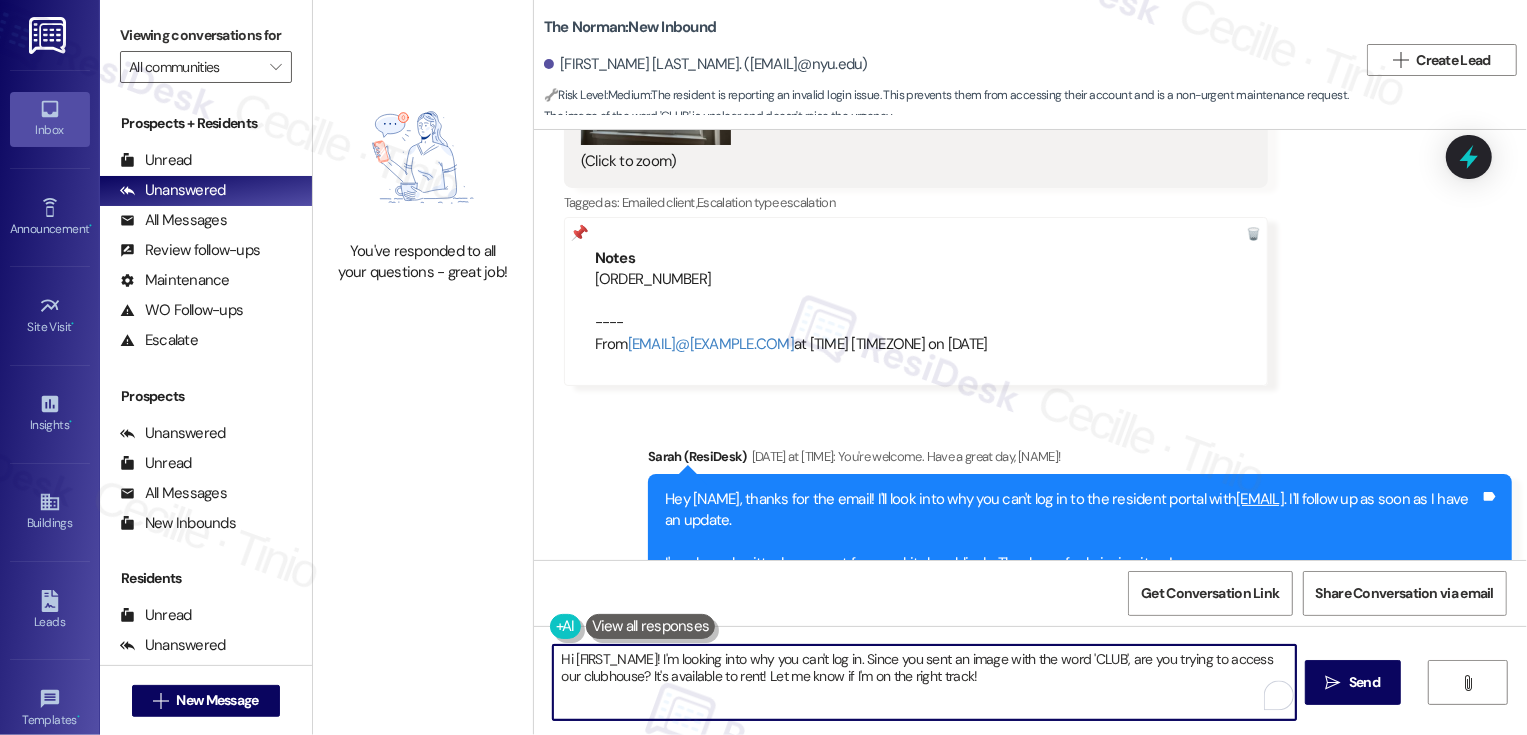 drag, startPoint x: 654, startPoint y: 657, endPoint x: 1121, endPoint y: 696, distance: 468.62564 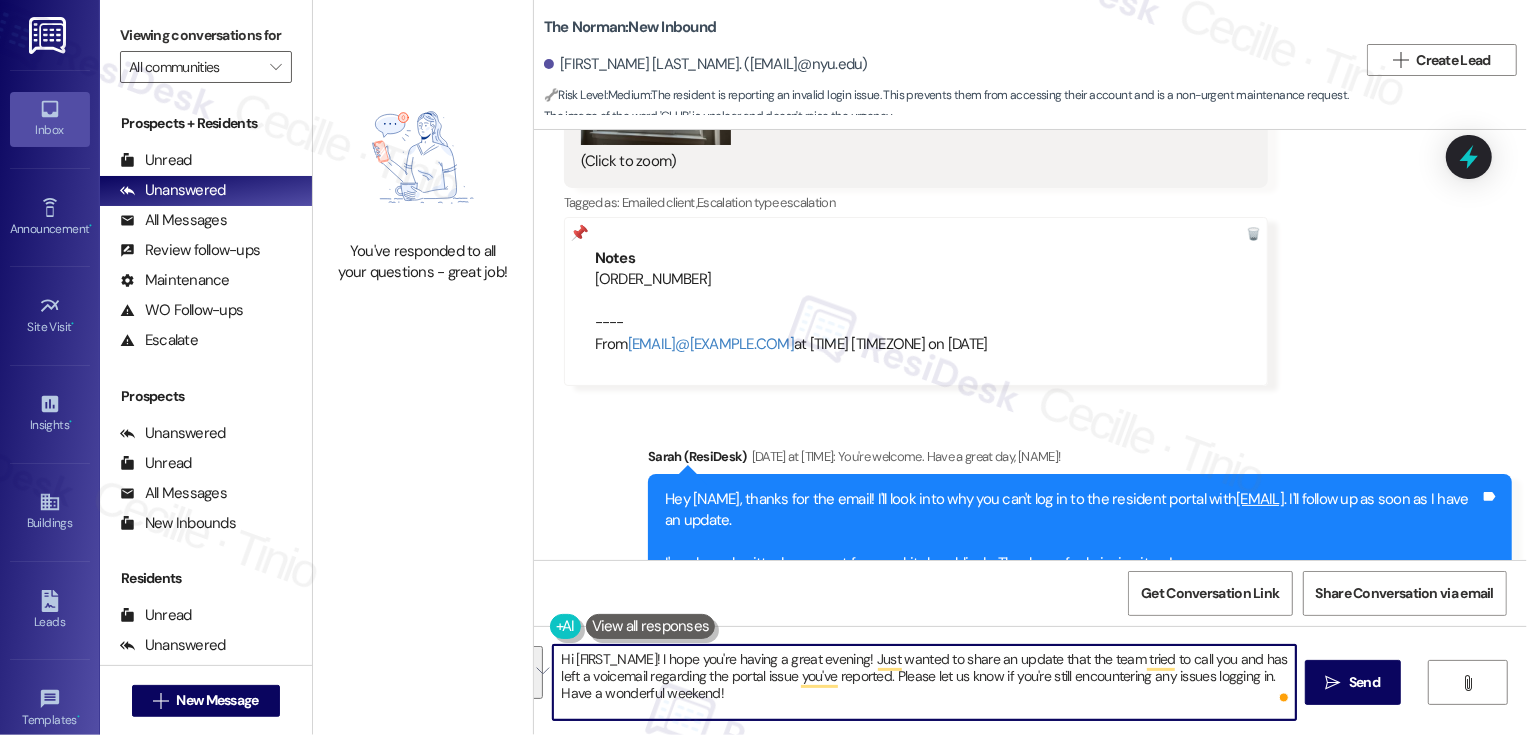 type on "Hi {{first_name}}! I hope you're having a great evening! Just wanted to share an update that the team tried to call you and has left a voicemail regarding the portal issue you've reported. Please let us know if you're still encountering any issues logging in. Have a wonderful weekend!" 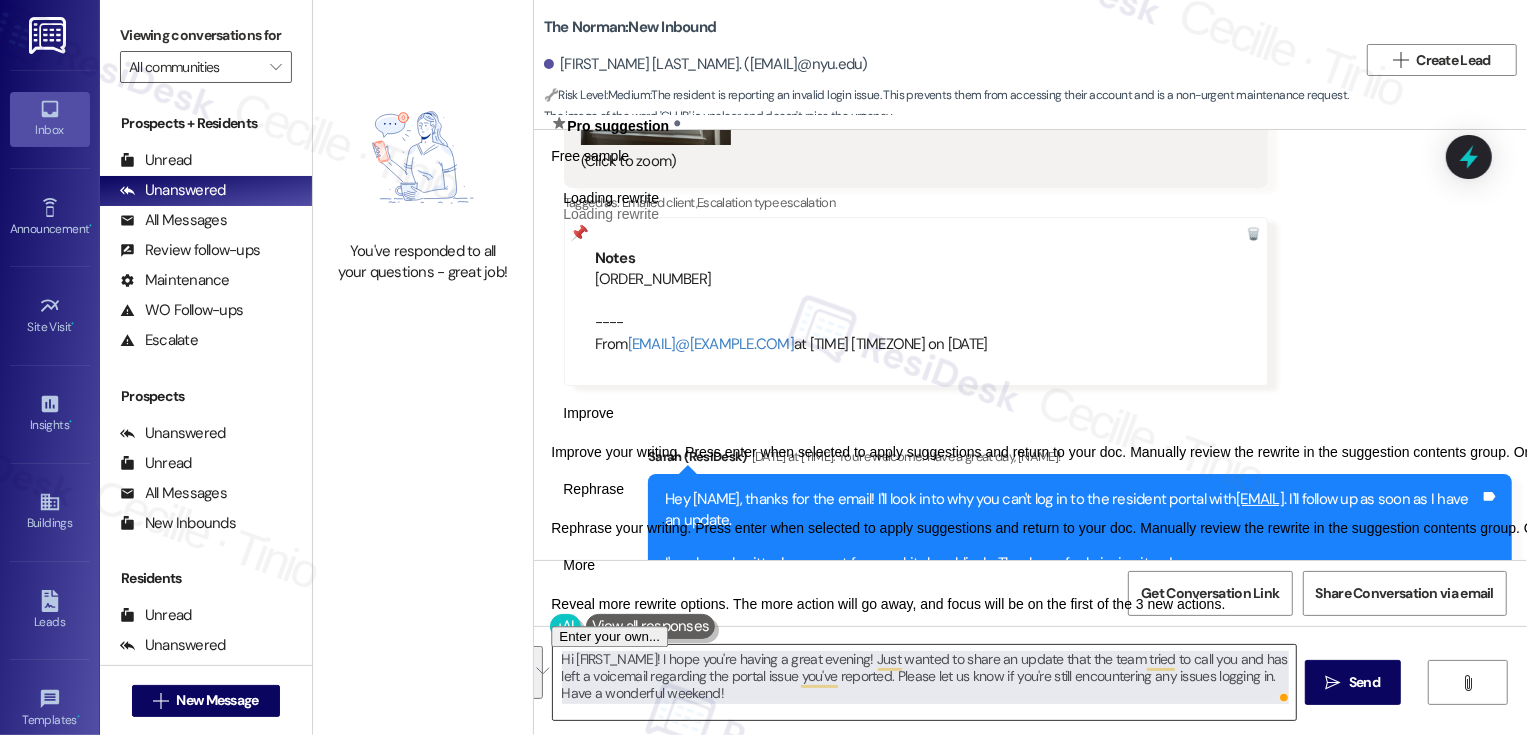 type 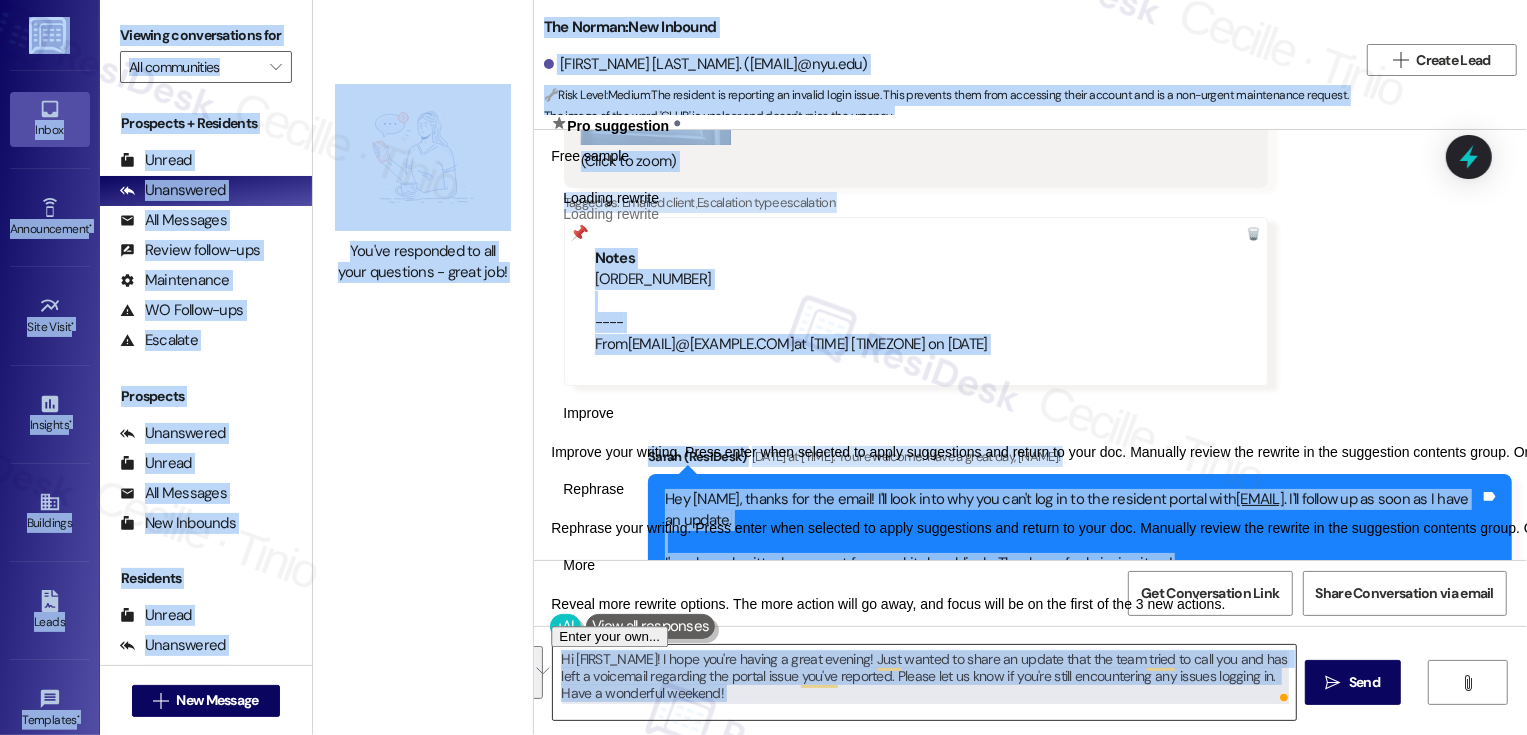 click on "Hi {{first_name}}! I hope you're having a great evening! Just wanted to share an update that the team tried to call you and has left a voicemail regarding the portal issue you've reported. Please let us know if you're still encountering any issues logging in. Have a wonderful weekend!" at bounding box center (924, 682) 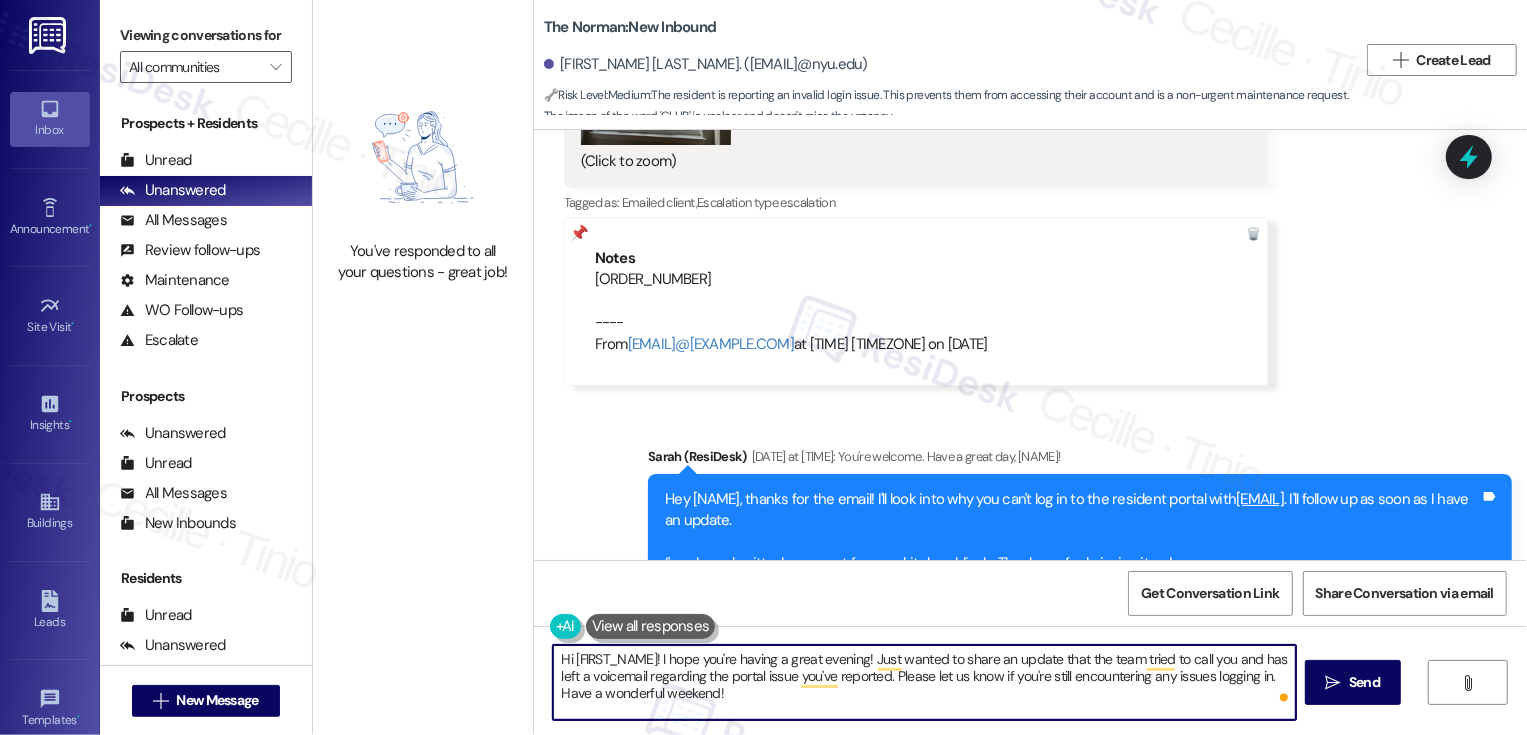 paste on "’re having a great evening. Just wanted to share a quick update—the team tried giving you a call and left a voicemail about the portal issue you reported. Please let us know if you’re still having any trouble logging in.
Hope you h" 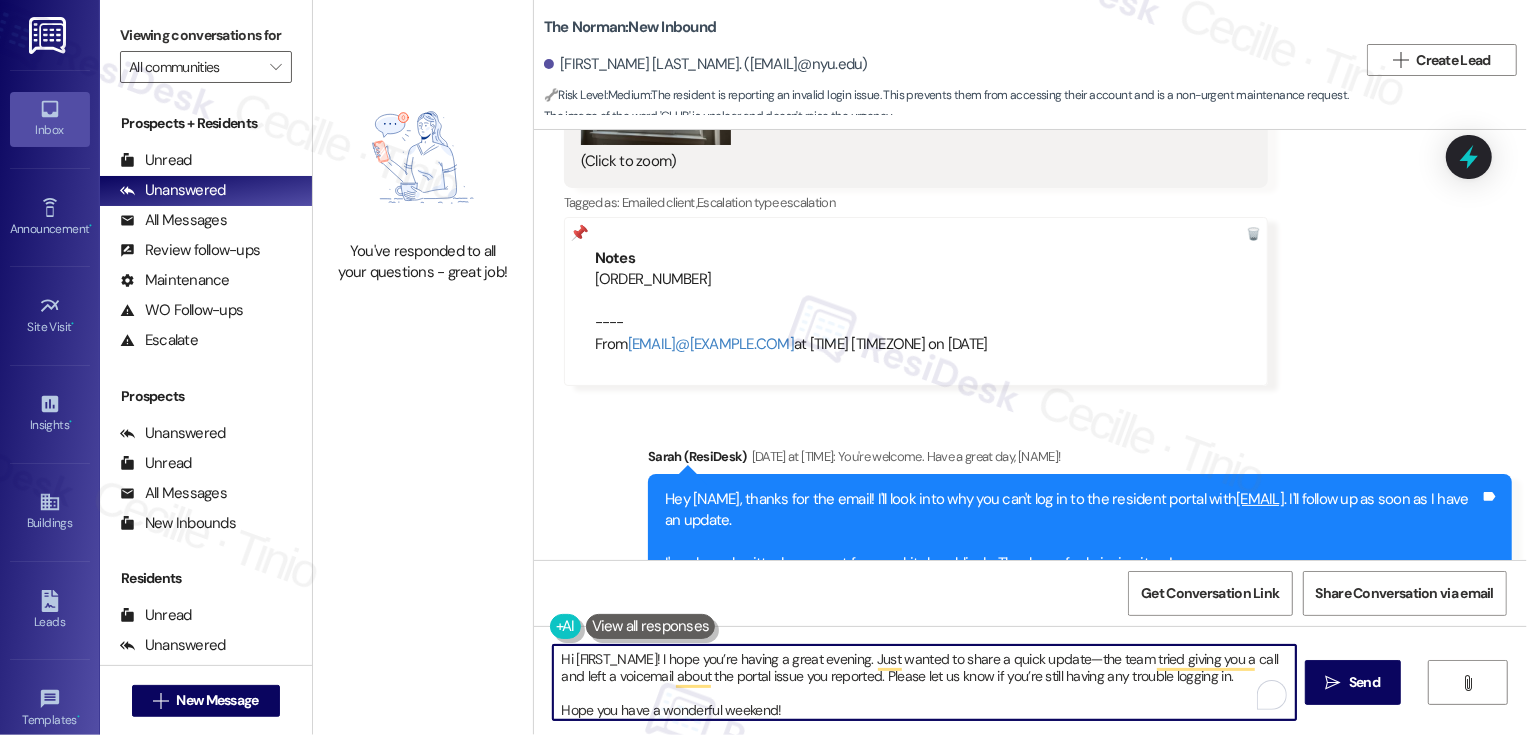 click on "Hi {{first_name}}! I hope you’re having a great evening. Just wanted to share a quick update—the team tried giving you a call and left a voicemail about the portal issue you reported. Please let us know if you’re still having any trouble logging in.
Hope you have a wonderful weekend!" at bounding box center [924, 682] 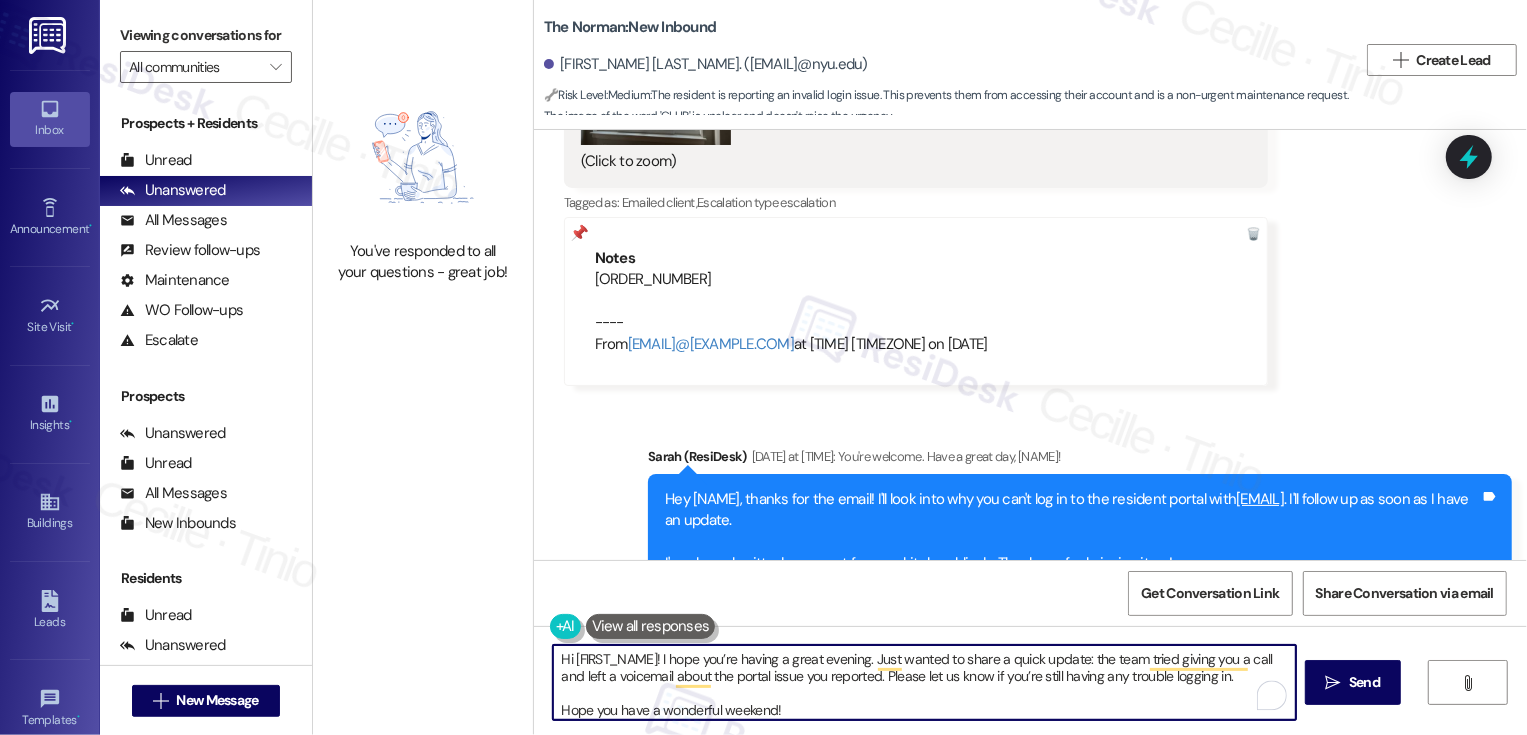 scroll, scrollTop: 5, scrollLeft: 0, axis: vertical 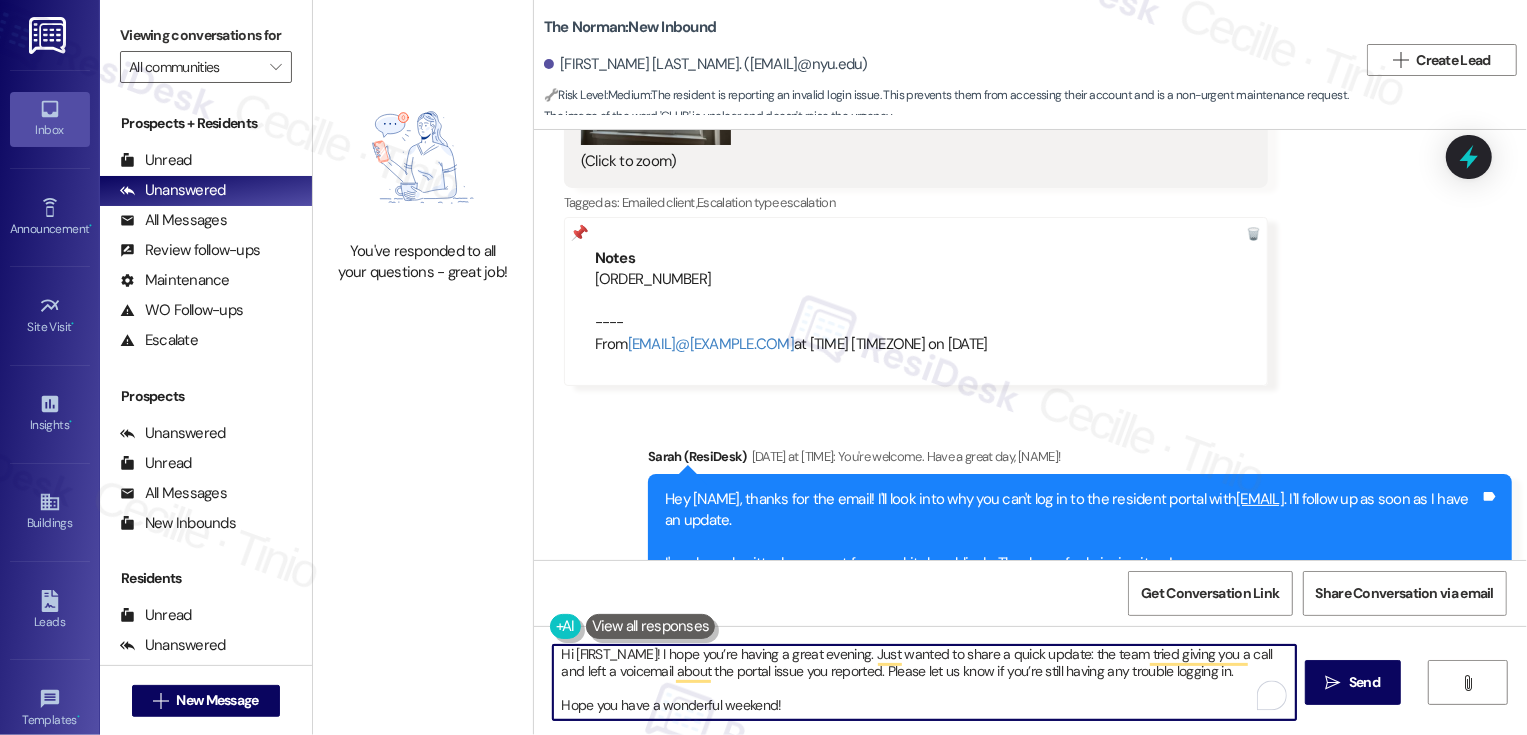 click on "Hi {{first_name}}! I hope you’re having a great evening. Just wanted to share a quick update: the team tried giving you a call and left a voicemail about the portal issue you reported. Please let us know if you’re still having any trouble logging in.
Hope you have a wonderful weekend!" at bounding box center (924, 682) 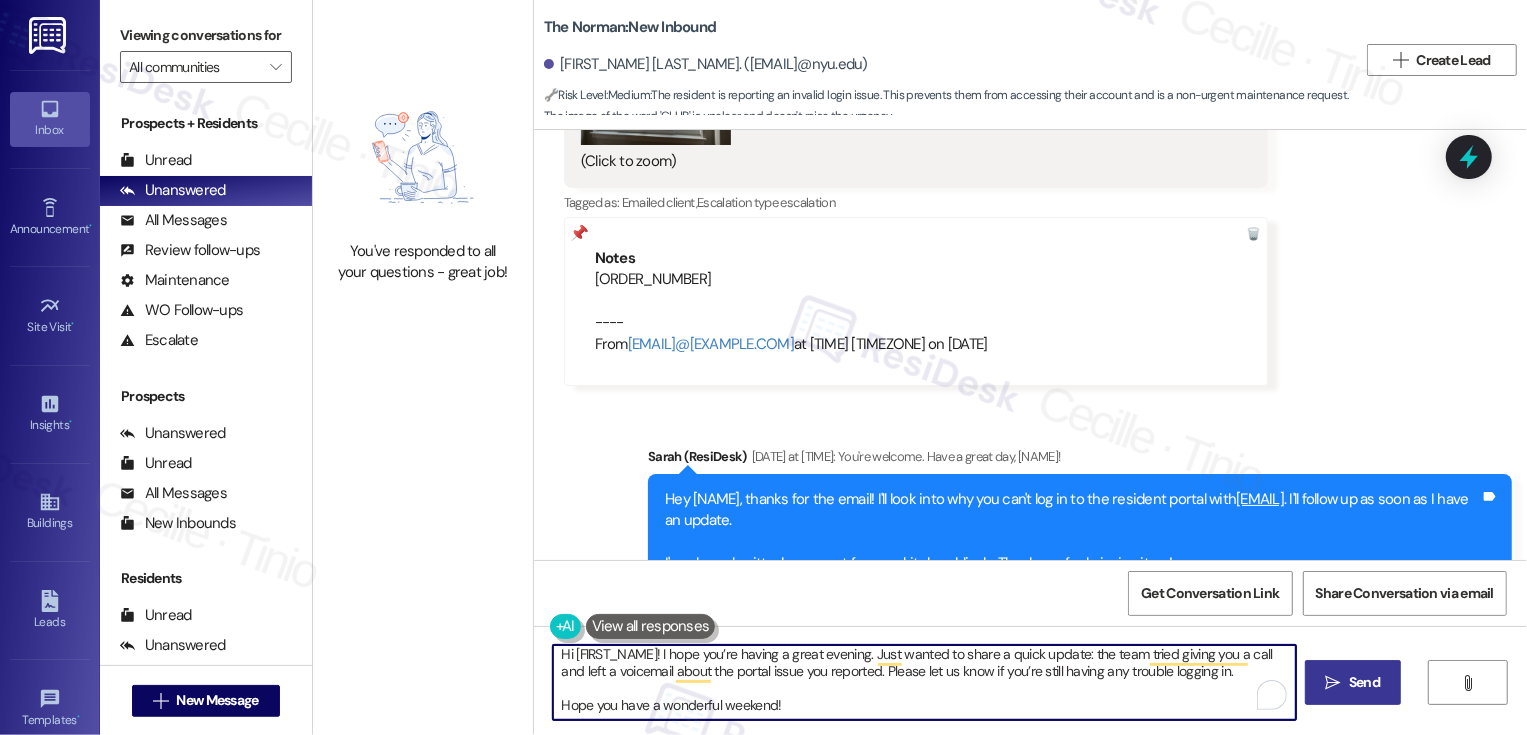 type on "Hi {{first_name}}! I hope you’re having a great evening. Just wanted to share a quick update: the team tried giving you a call and left a voicemail about the portal issue you reported. Please let us know if you’re still having any trouble logging in.
Hope you have a wonderful weekend!" 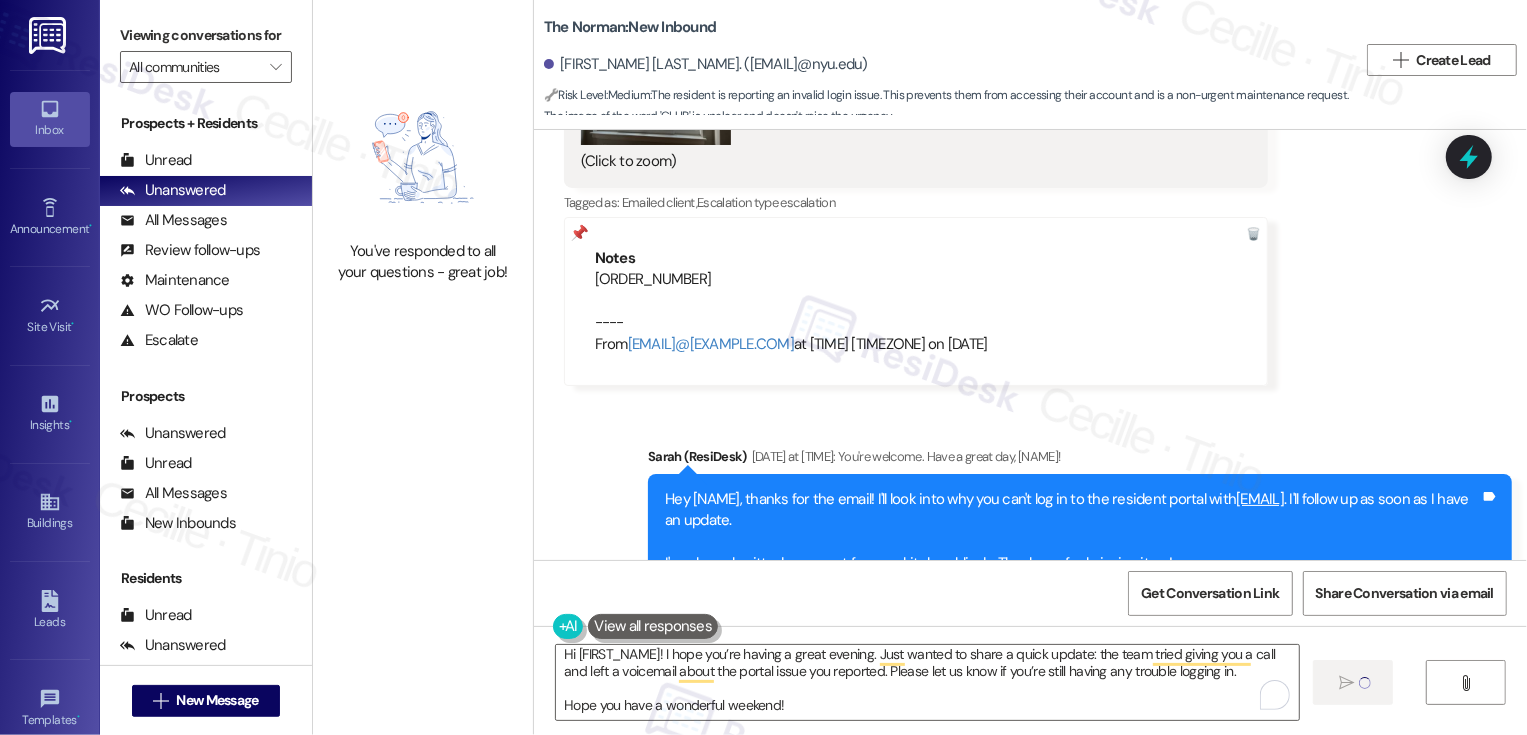 type 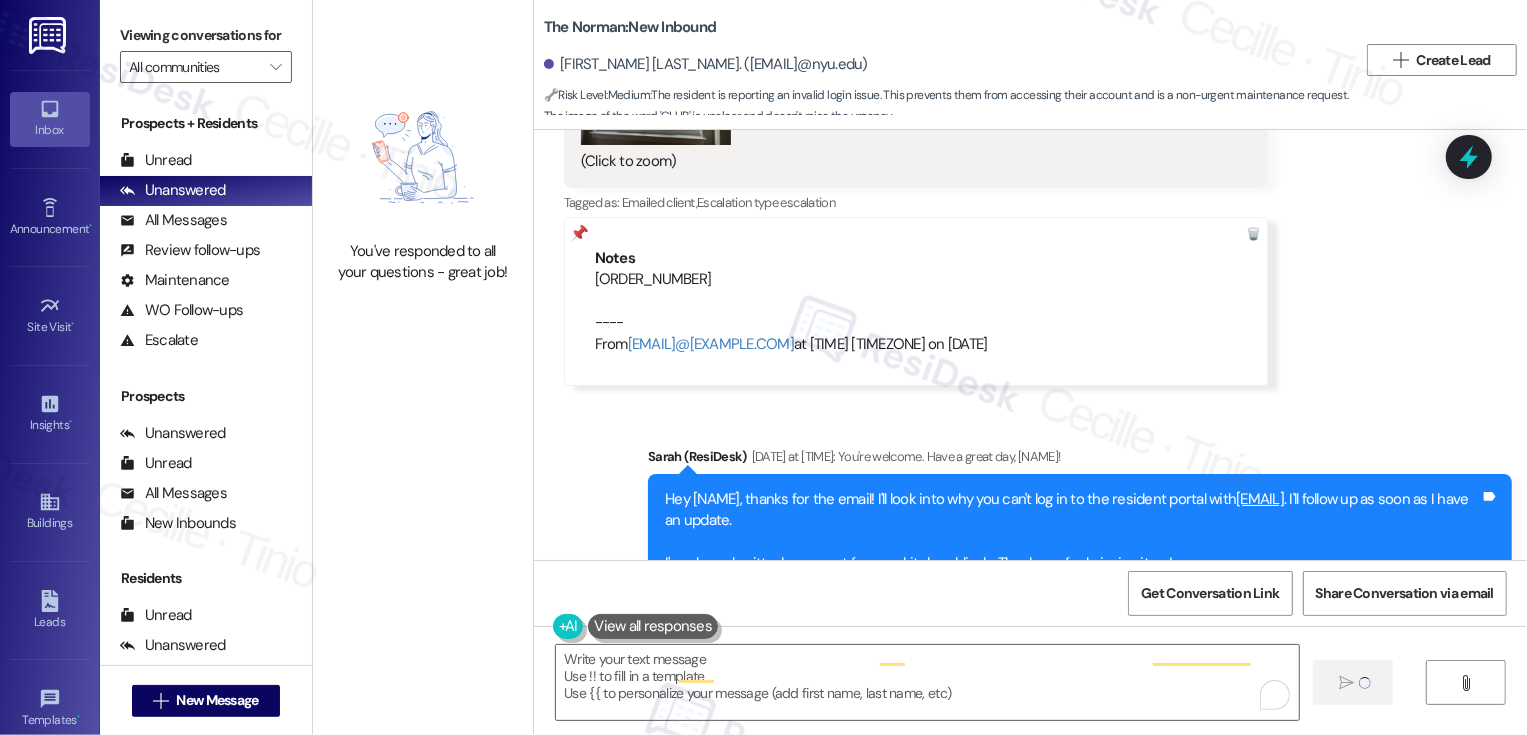 scroll, scrollTop: 0, scrollLeft: 0, axis: both 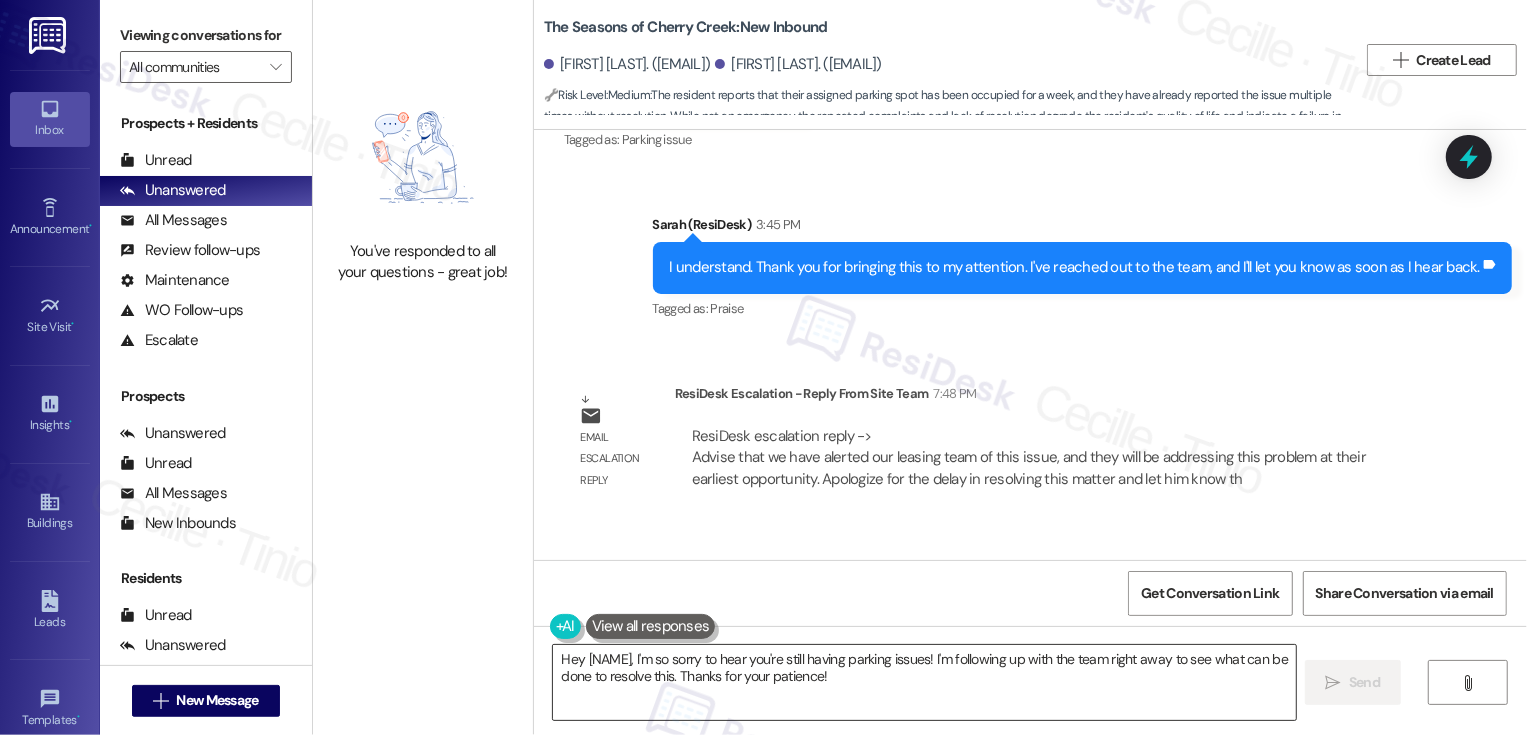 click on "Hey [NAME], I'm so sorry to hear you're still having parking issues! I'm following up with the team right away to see what can be done to resolve this. Thanks for your patience!" at bounding box center [924, 682] 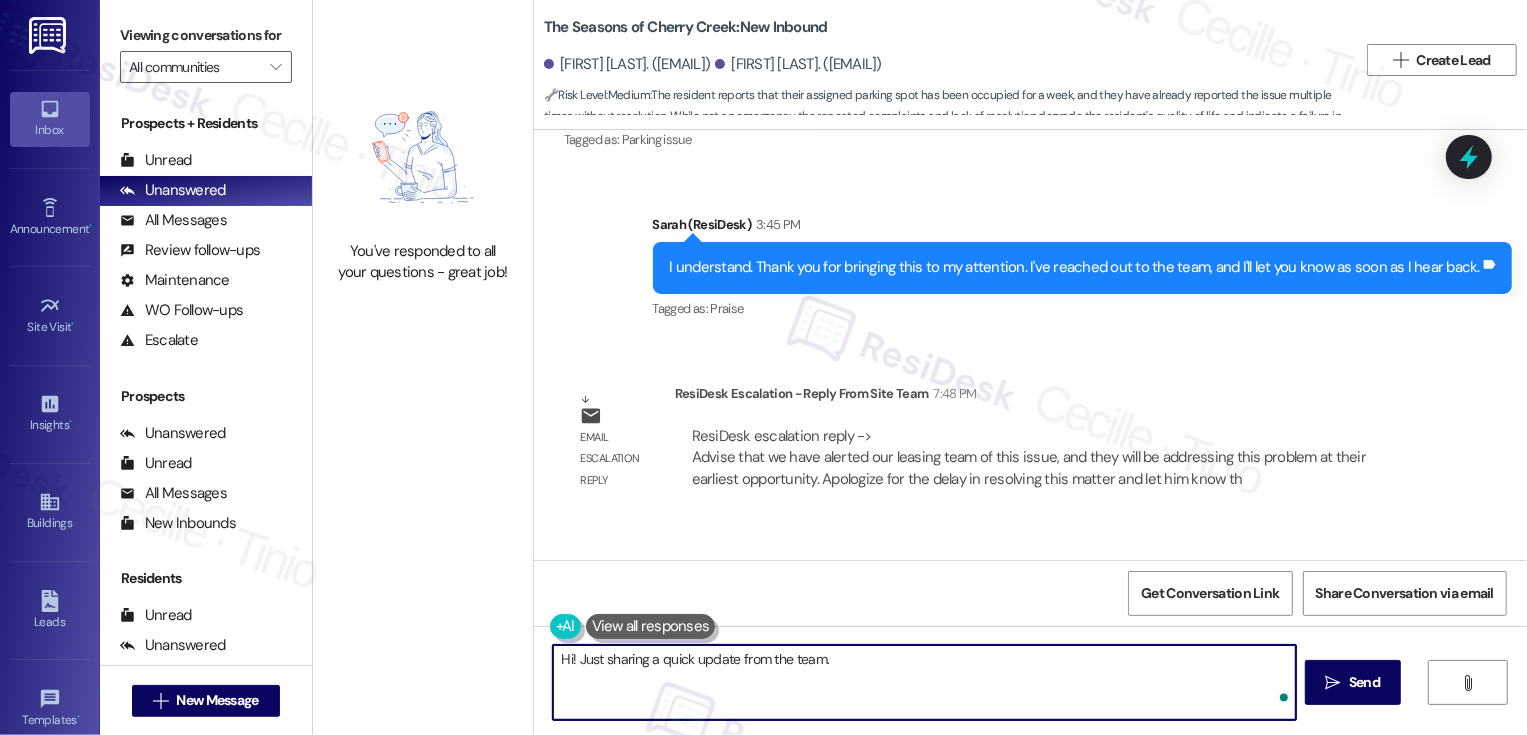 paste on "Advise that we have alerted our leasing team of this issue, and they will be addressing this problem at their earliest opportunity. Apologize for the delay in resolving this matter and let him know that [FIRST] or [FIRST] will connect with him to provide an update." 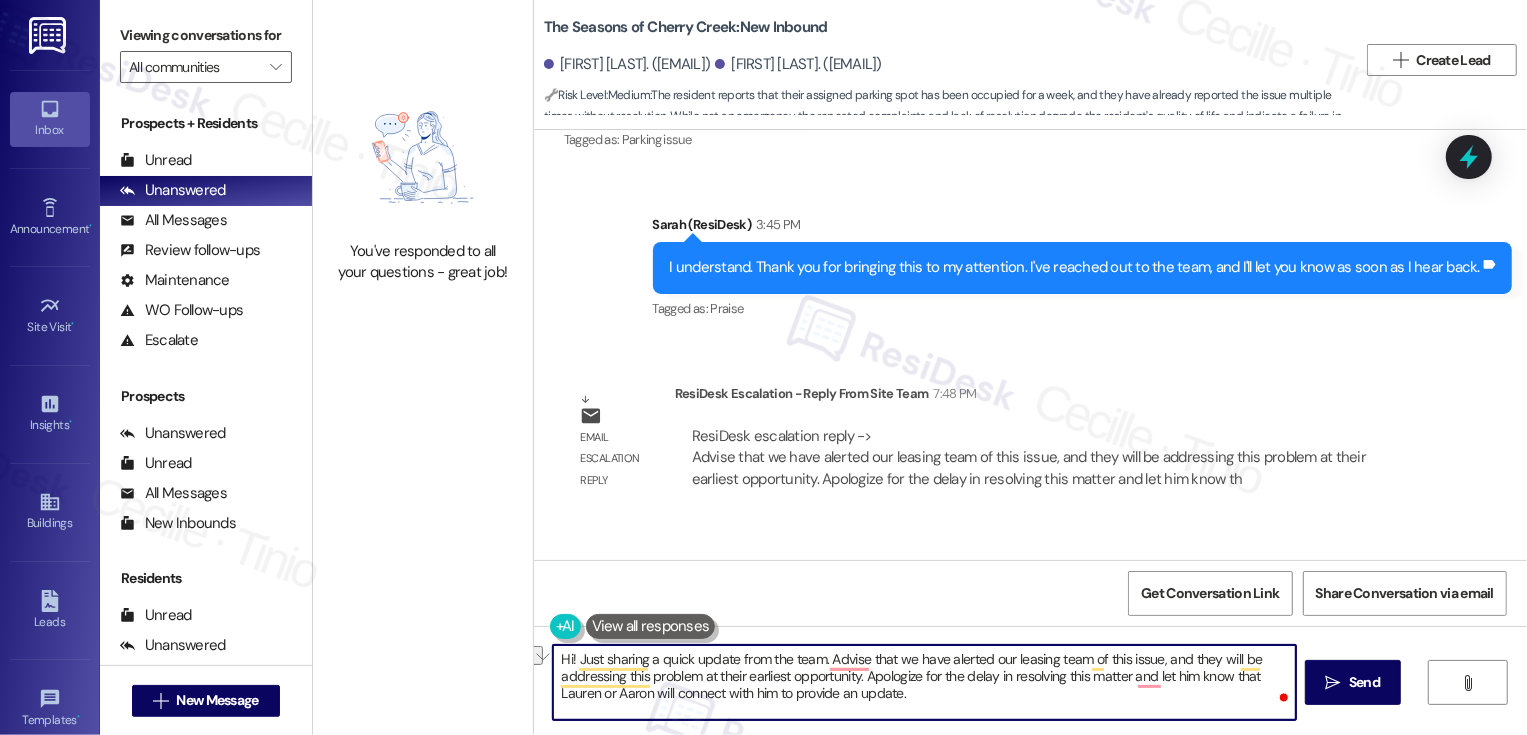 drag, startPoint x: 819, startPoint y: 658, endPoint x: 884, endPoint y: 660, distance: 65.03076 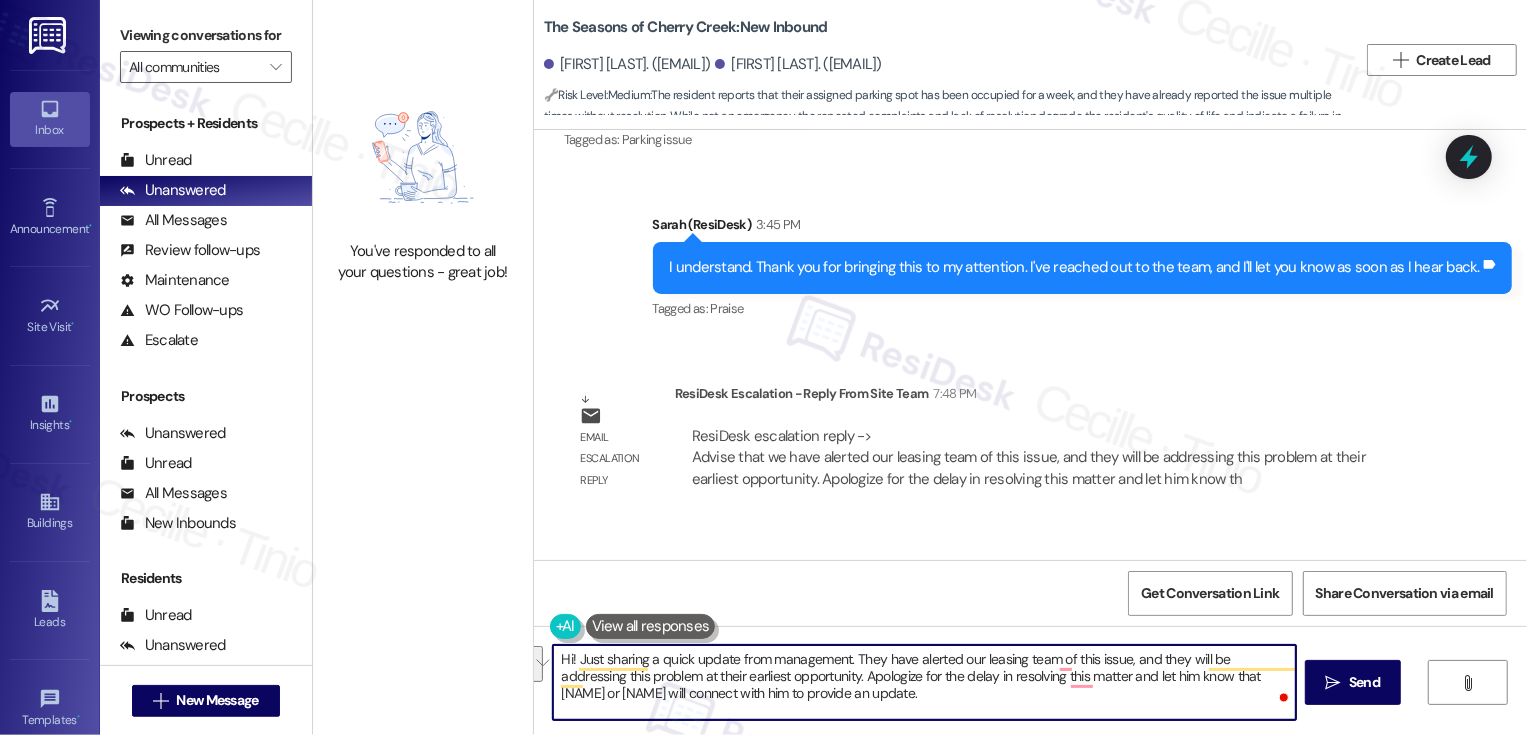 drag, startPoint x: 1122, startPoint y: 660, endPoint x: 796, endPoint y: 677, distance: 326.44296 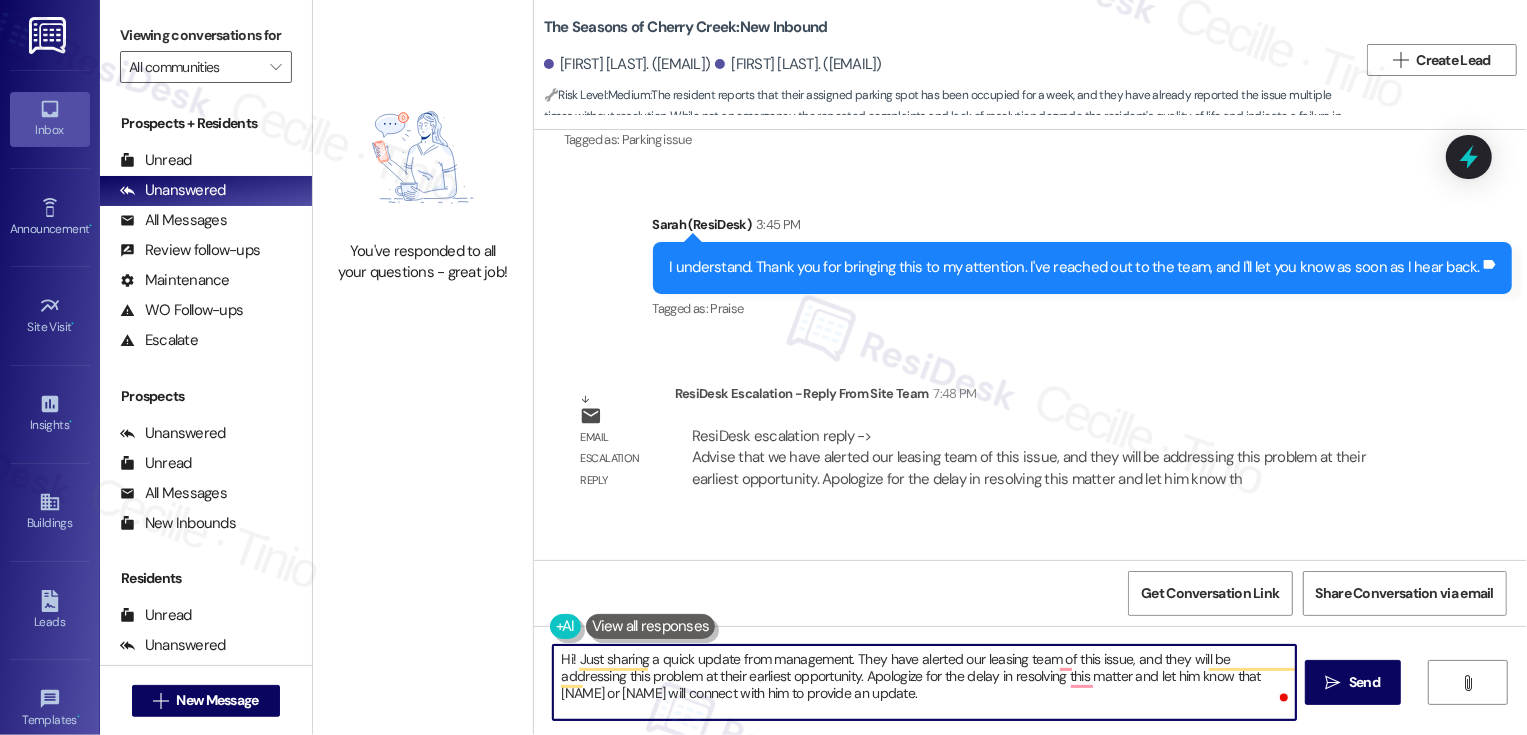 click on "Hi! Just sharing a quick update from management. They have alerted our leasing team of this issue, and they will be addressing this problem at their earliest opportunity. Apologize for the delay in resolving this matter and let him know that Lauren or Aaron will connect with him to provide an update." at bounding box center (924, 682) 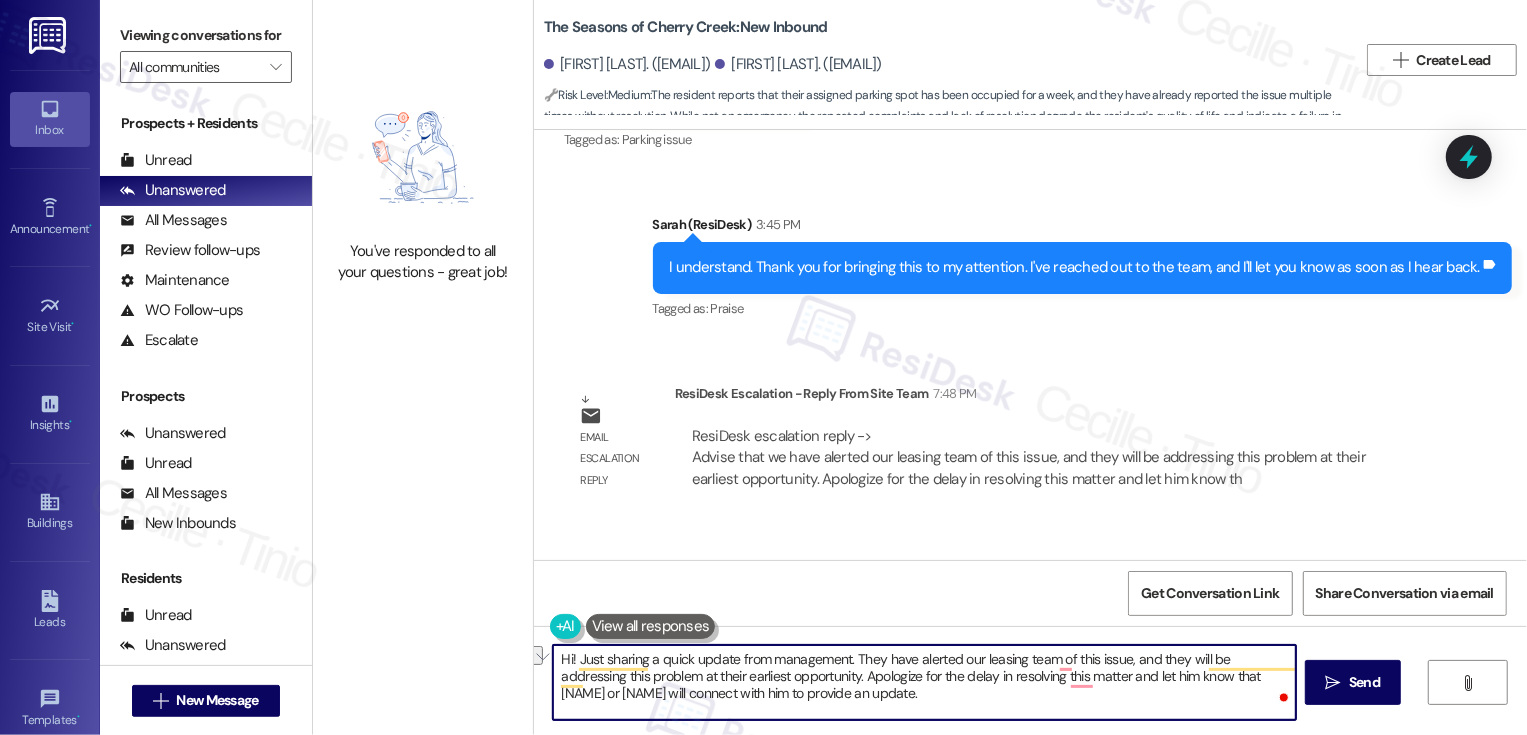 drag, startPoint x: 835, startPoint y: 657, endPoint x: 901, endPoint y: 659, distance: 66.0303 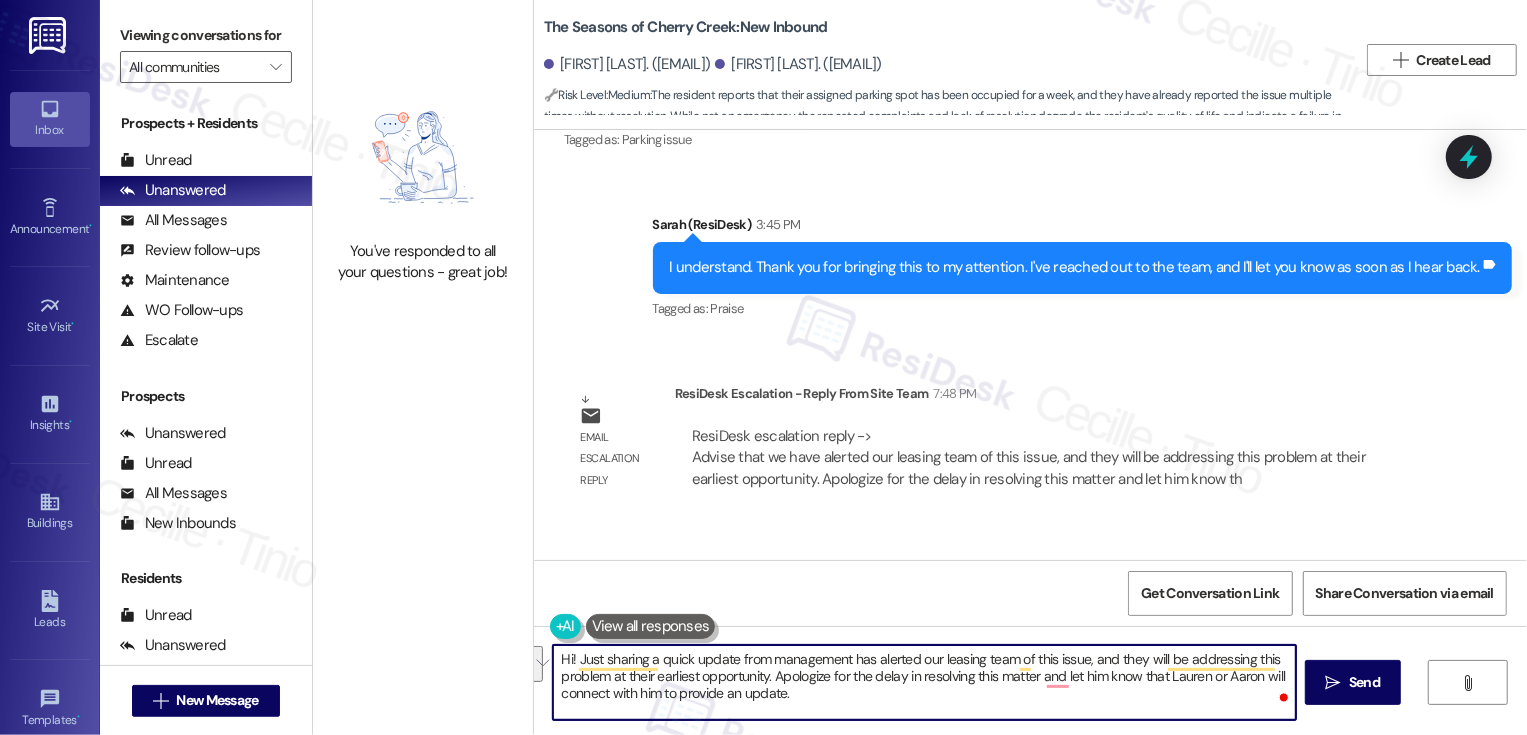 drag, startPoint x: 1135, startPoint y: 659, endPoint x: 763, endPoint y: 677, distance: 372.43524 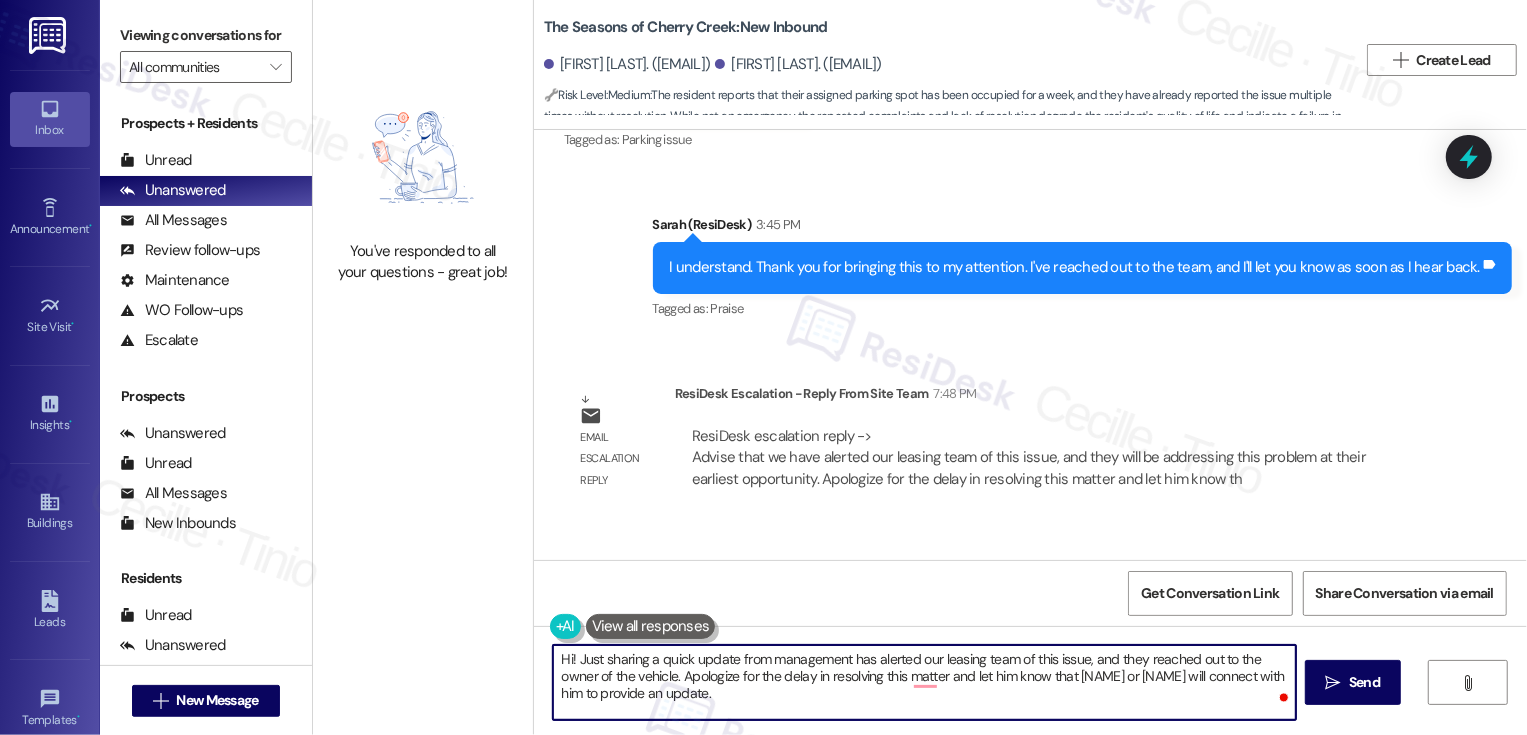 paste on "Resident stated they would move their car ASAP" 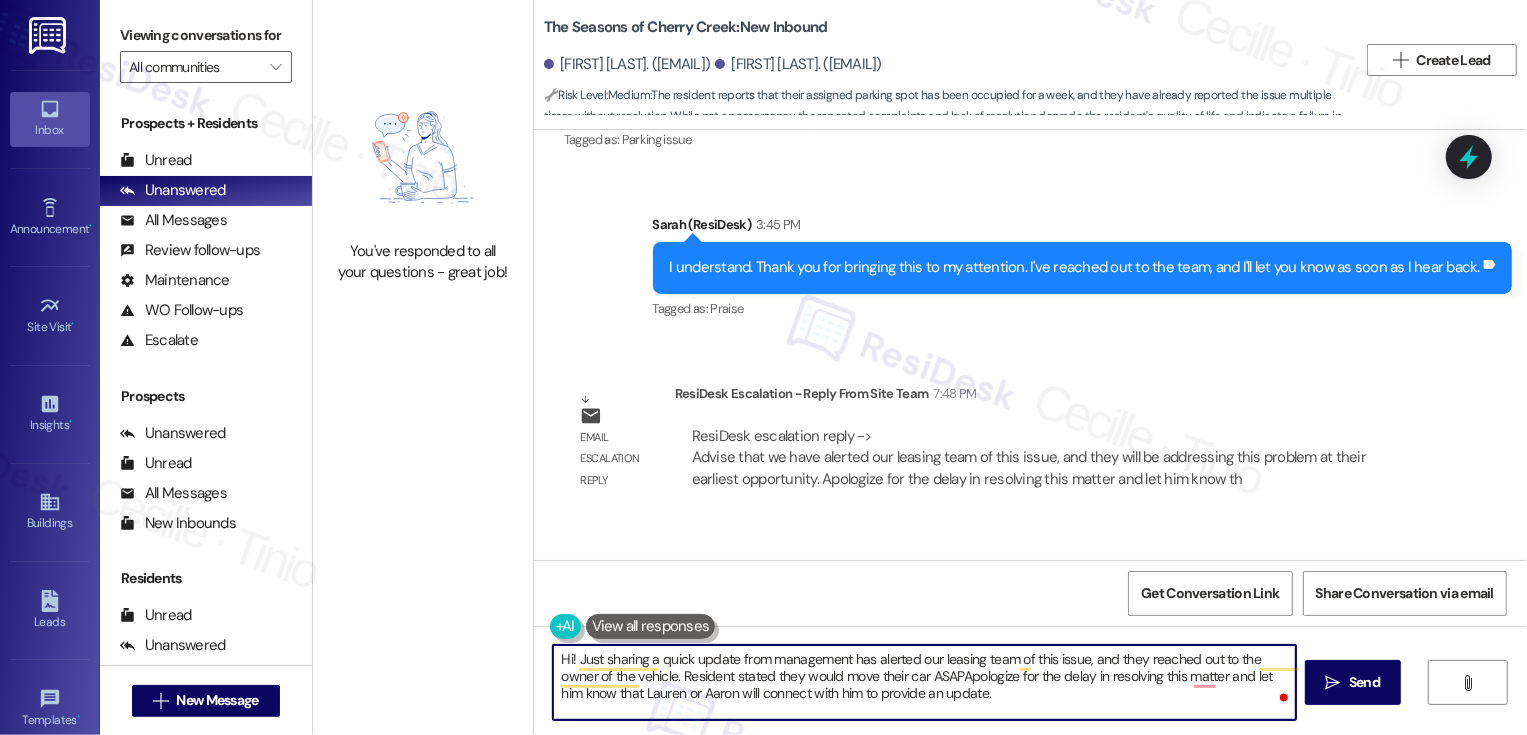 click on "Hi! Just sharing a quick update from management has alerted our leasing team of this issue, and they reached out to the owner of the vehicle. Resident stated they would move their car ASAPApologize for the delay in resolving this matter and let him know that Lauren or Aaron will connect with him to provide an update." at bounding box center (924, 682) 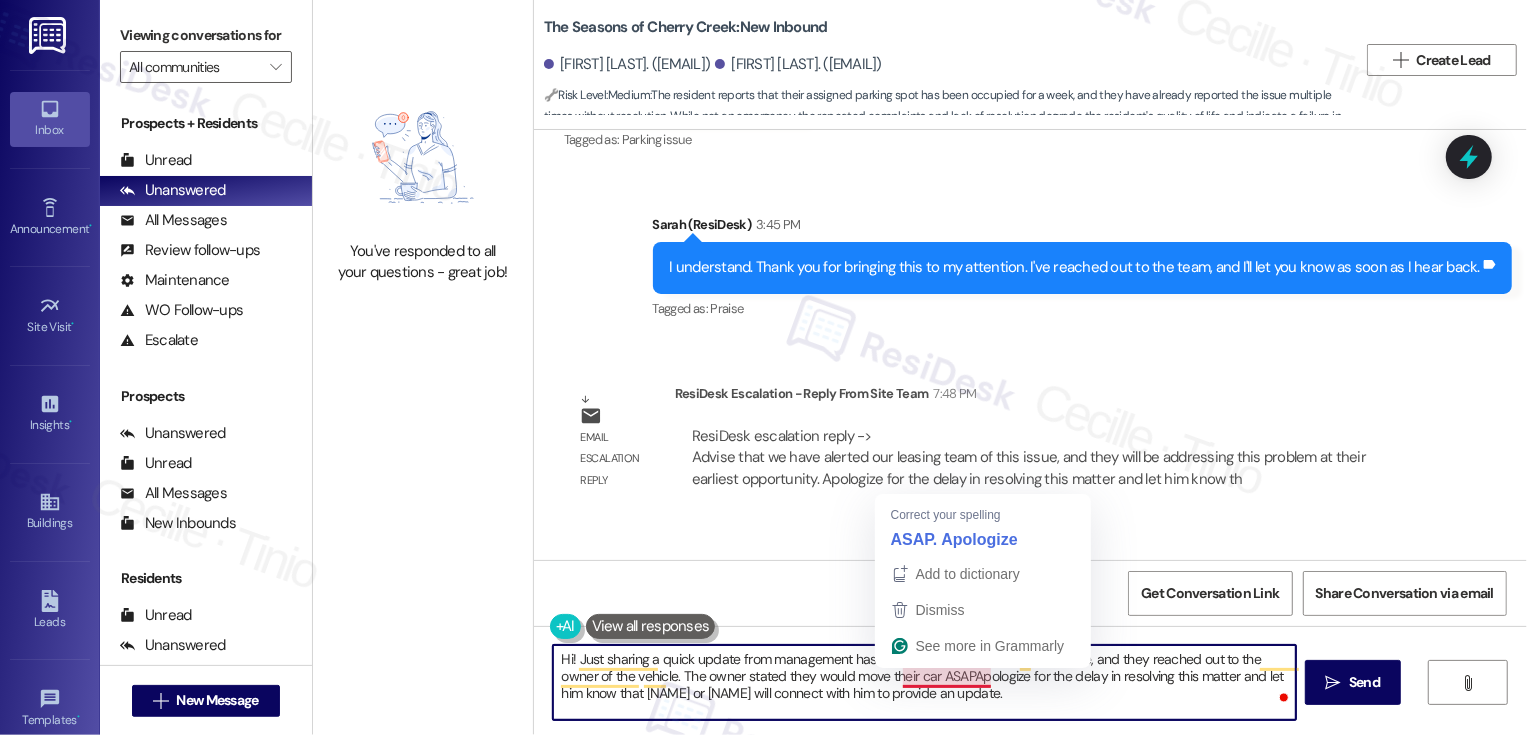 click on "Hi! Just sharing a quick update from management has alerted our leasing team of this issue, and they reached out to the owner of the vehicle. The owner stated they would move their car ASAPApologize for the delay in resolving this matter and let him know that Lauren or Aaron will connect with him to provide an update." at bounding box center (924, 682) 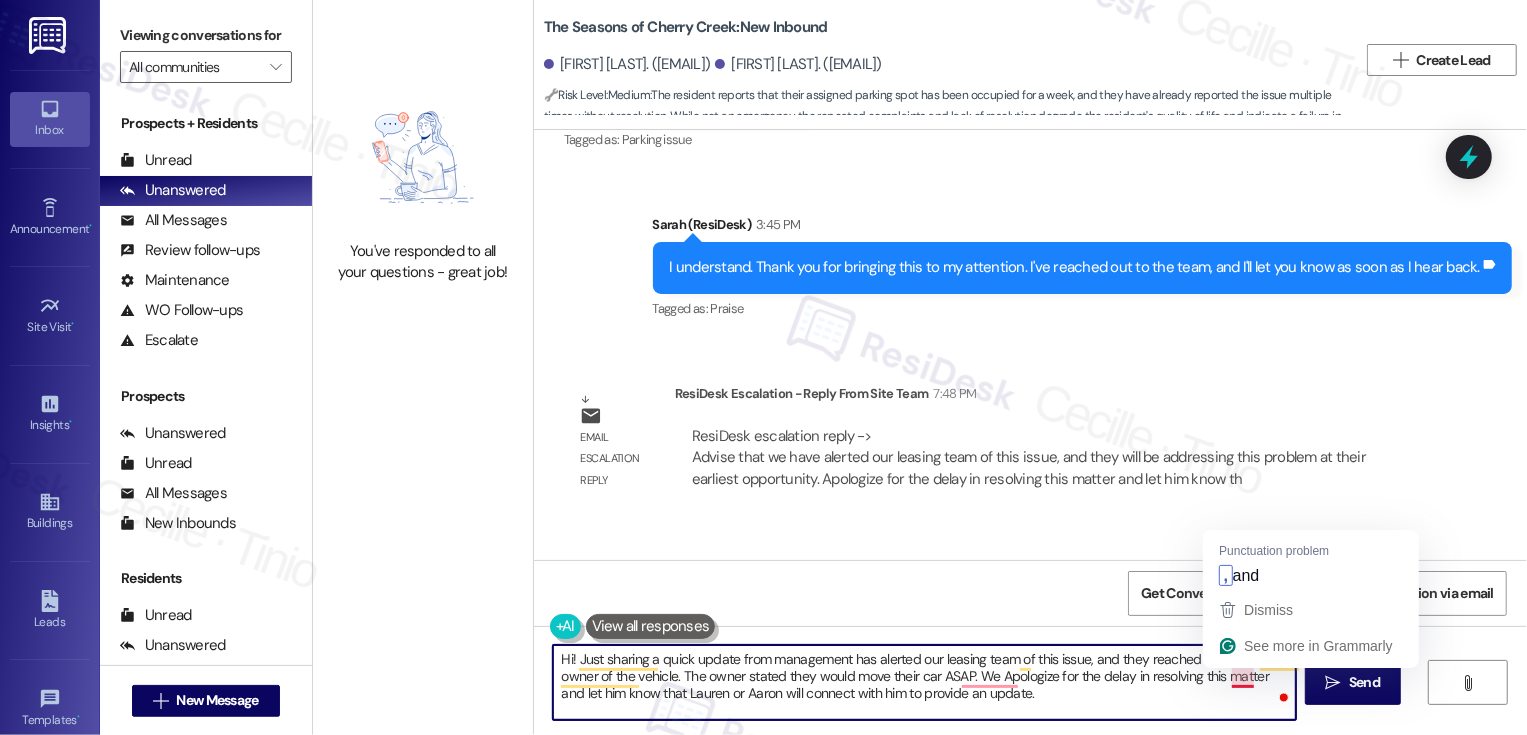 click on "Hi! Just sharing a quick update from management has alerted our leasing team of this issue, and they reached out to the owner of the vehicle. The owner stated they would move their car ASAP. We Apologize for the delay in resolving this matter and let him know that Lauren or Aaron will connect with him to provide an update." at bounding box center [924, 682] 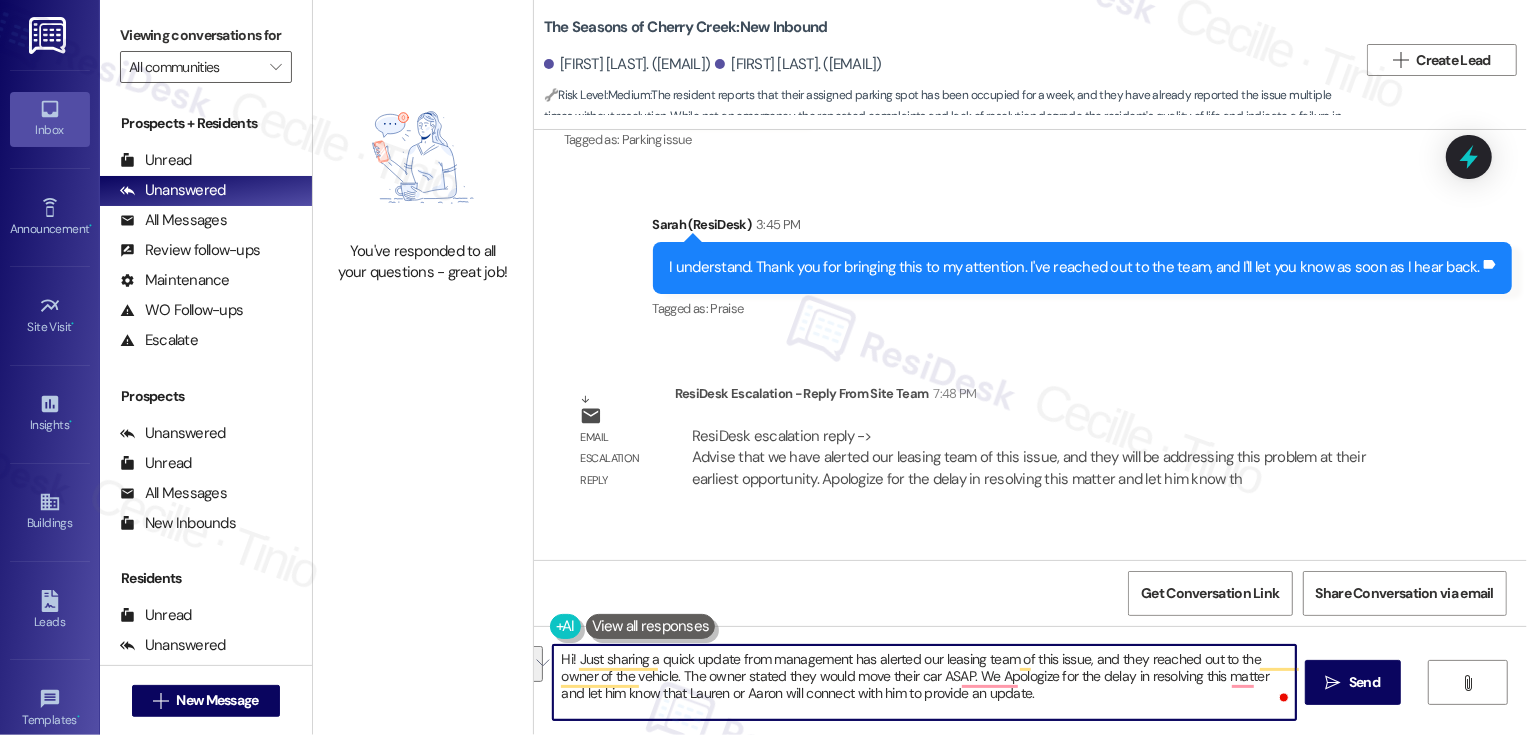 drag, startPoint x: 1220, startPoint y: 676, endPoint x: 1224, endPoint y: 690, distance: 14.56022 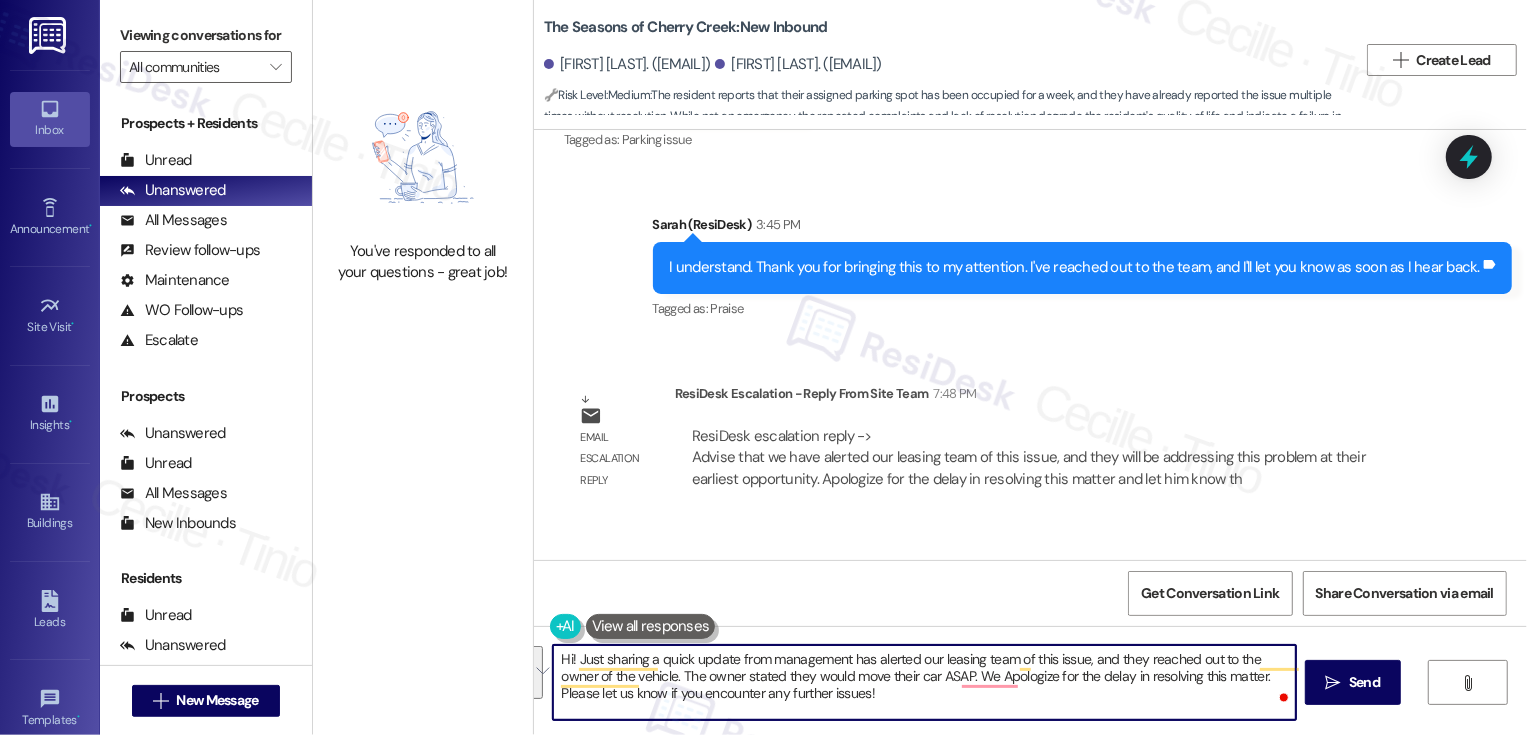 paste on "—management has alerted our leasing team about the issue, and they’ve reached out to the owner of the vehicle. The owner mentioned they’ll be moving their car as soon as possible.
We apologize for the delay in resolving this matter, and please don’t hesitate to let us know if you run into" 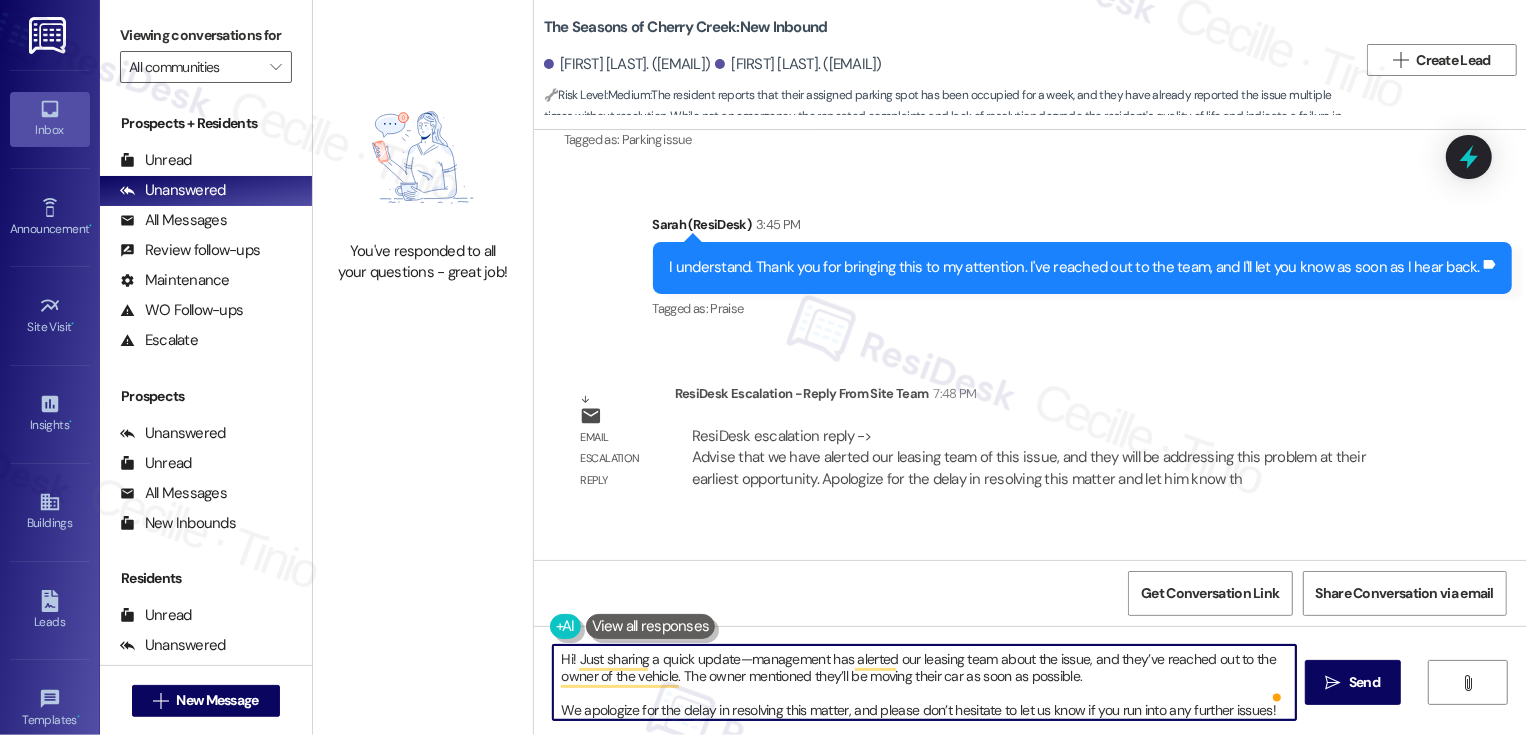 click on "Vladyslav Havryliak. (vladyslav.havryliak.us@gmail.com)" at bounding box center (627, 64) 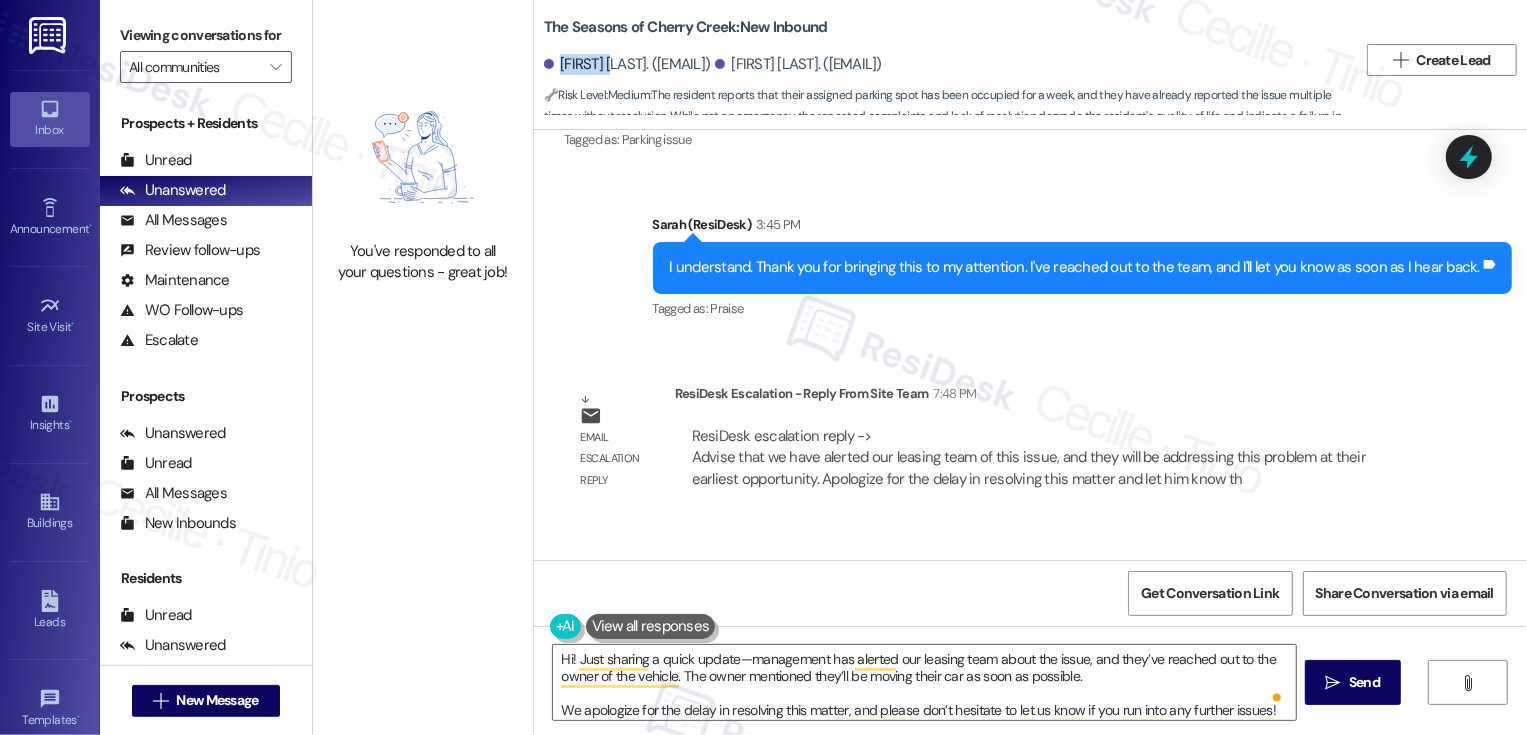 copy on "Vladyslav" 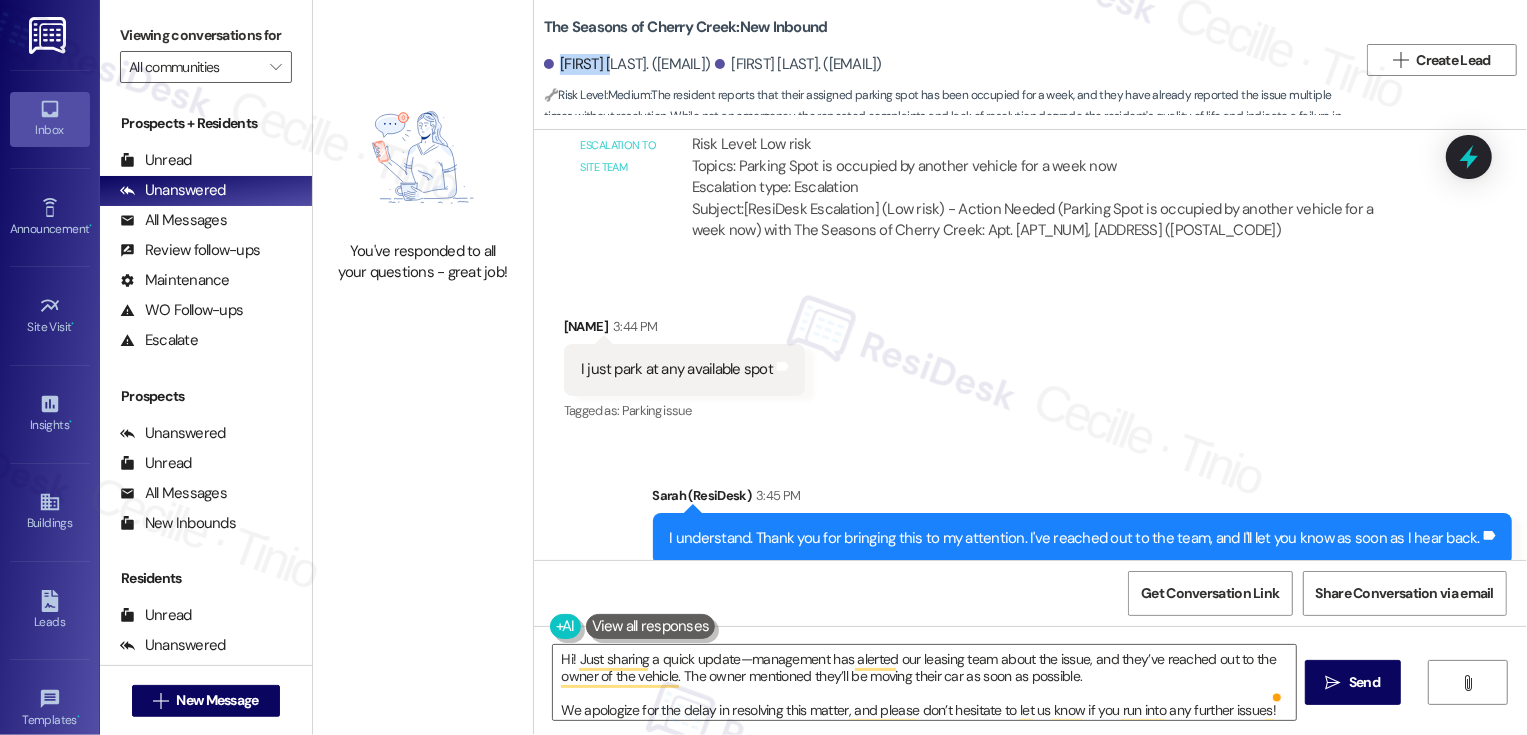 scroll, scrollTop: 1095, scrollLeft: 0, axis: vertical 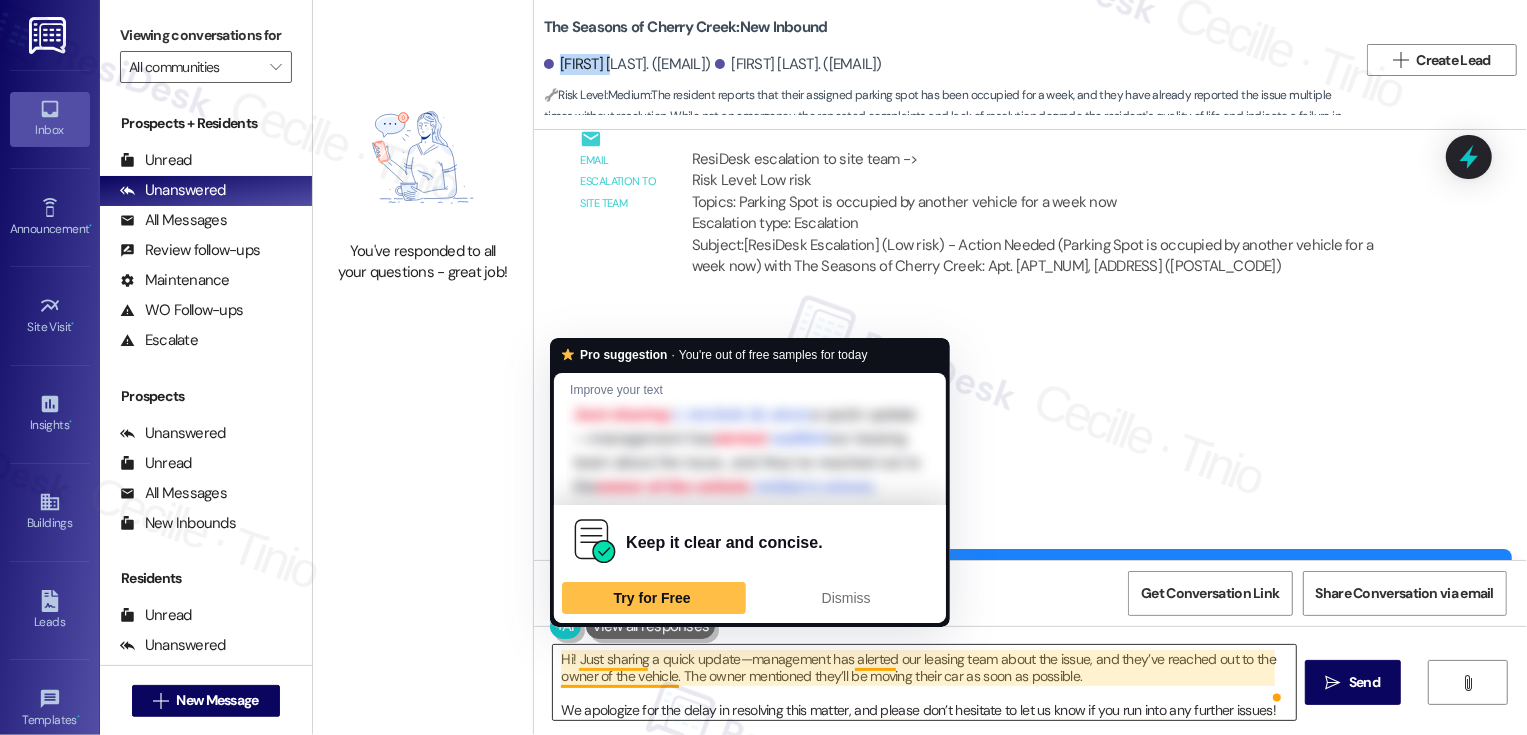 click on "Hi! Just sharing a quick update—management has alerted our leasing team about the issue, and they’ve reached out to the owner of the vehicle. The owner mentioned they’ll be moving their car as soon as possible.
We apologize for the delay in resolving this matter, and please don’t hesitate to let us know if you run into any further issues!" at bounding box center (924, 682) 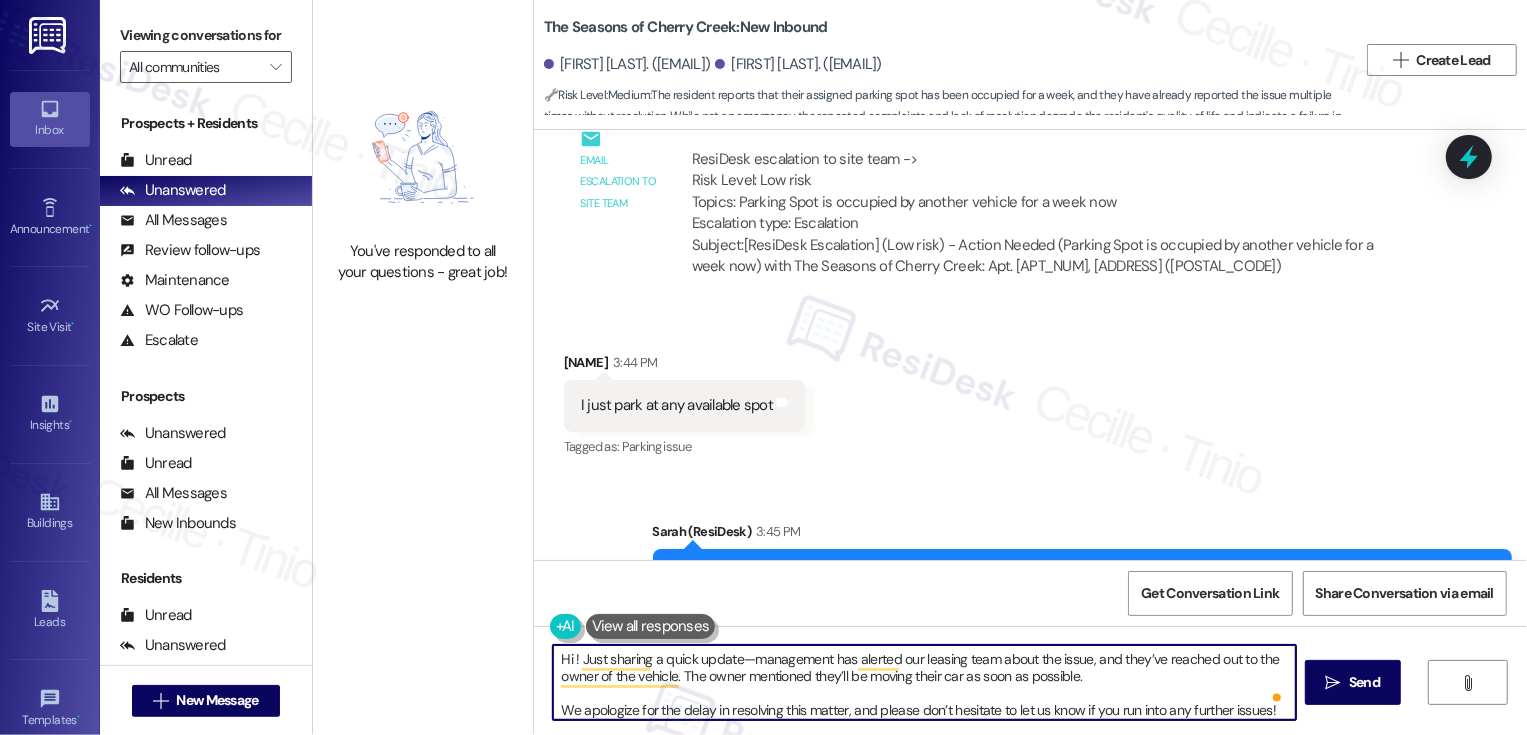 paste on "Vladyslav" 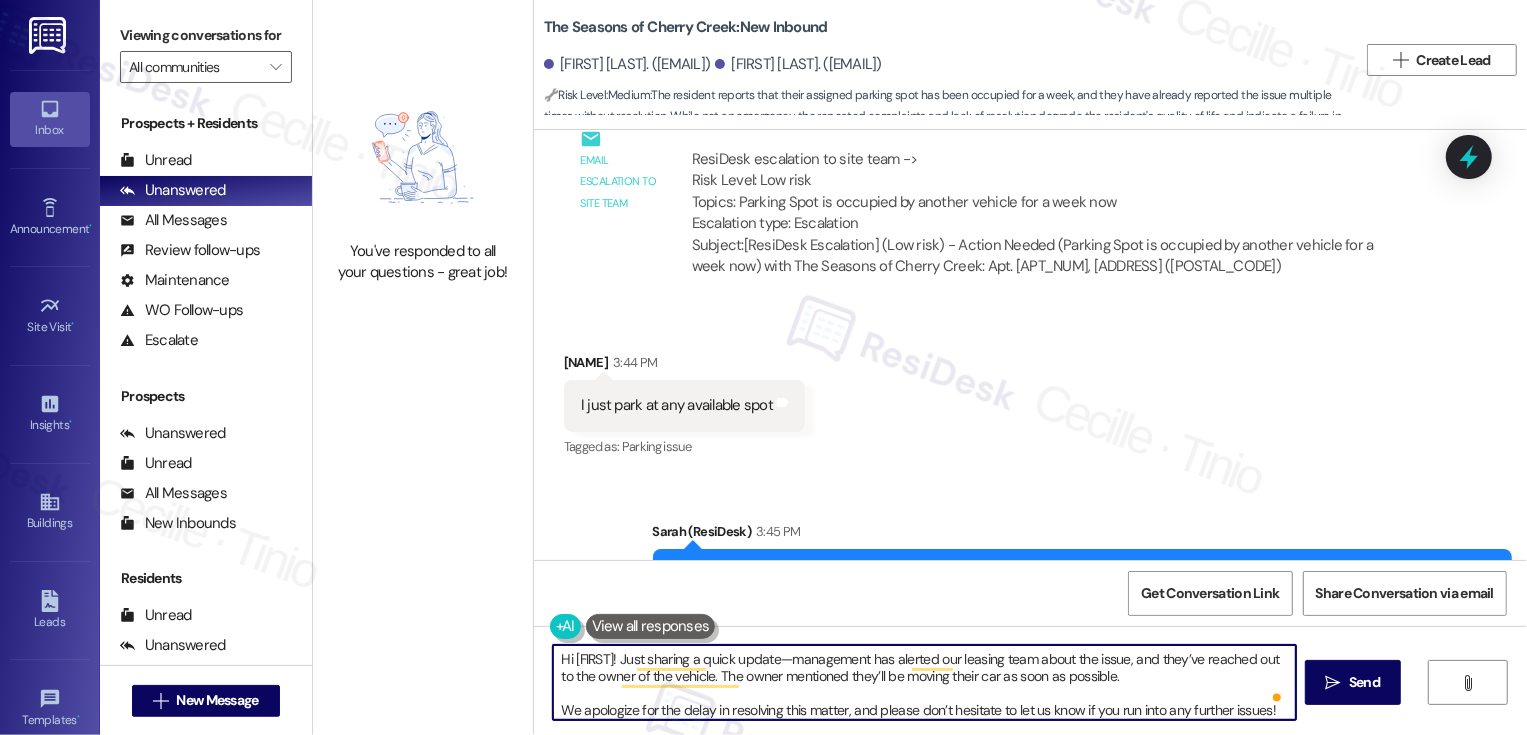 click on "Hi Vladyslav! Just sharing a quick update—management has alerted our leasing team about the issue, and they’ve reached out to the owner of the vehicle. The owner mentioned they’ll be moving their car as soon as possible.
We apologize for the delay in resolving this matter, and please don’t hesitate to let us know if you run into any further issues!" at bounding box center [924, 682] 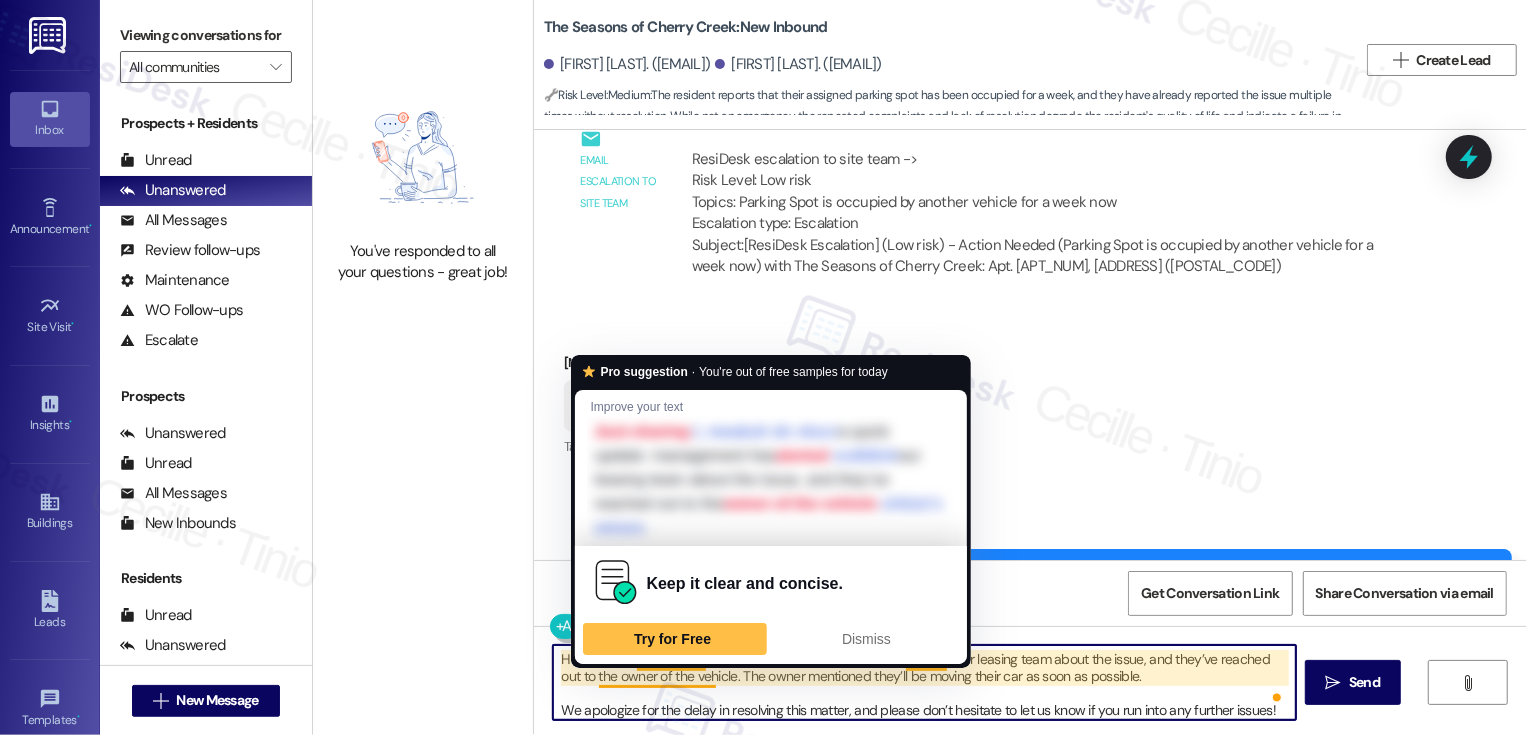 click on "Hi Vladyslav! Just sharing a quick update: management has alerted our leasing team about the issue, and they’ve reached out to the owner of the vehicle. The owner mentioned they’ll be moving their car as soon as possible.
We apologize for the delay in resolving this matter, and please don’t hesitate to let us know if you run into any further issues!" at bounding box center (924, 682) 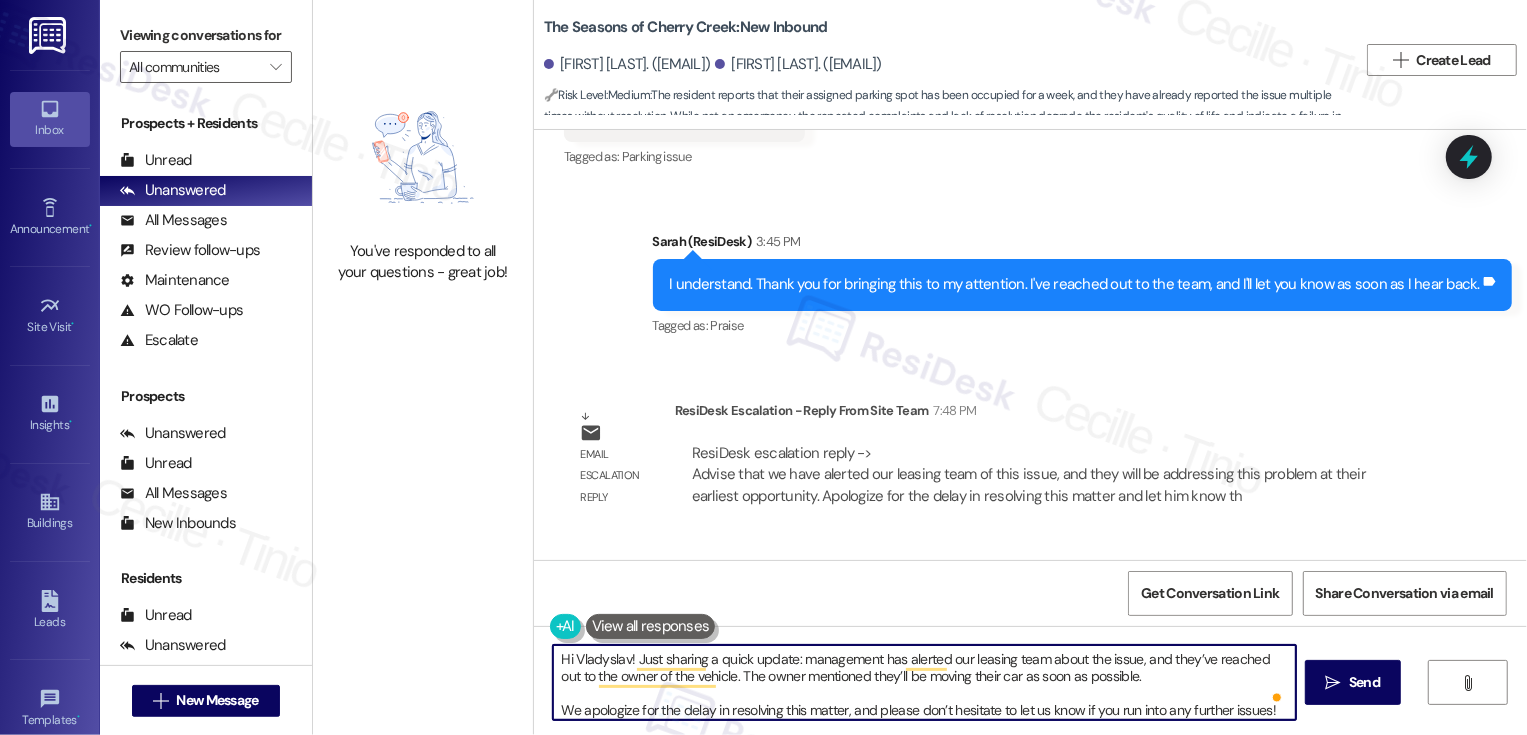 scroll, scrollTop: 1545, scrollLeft: 0, axis: vertical 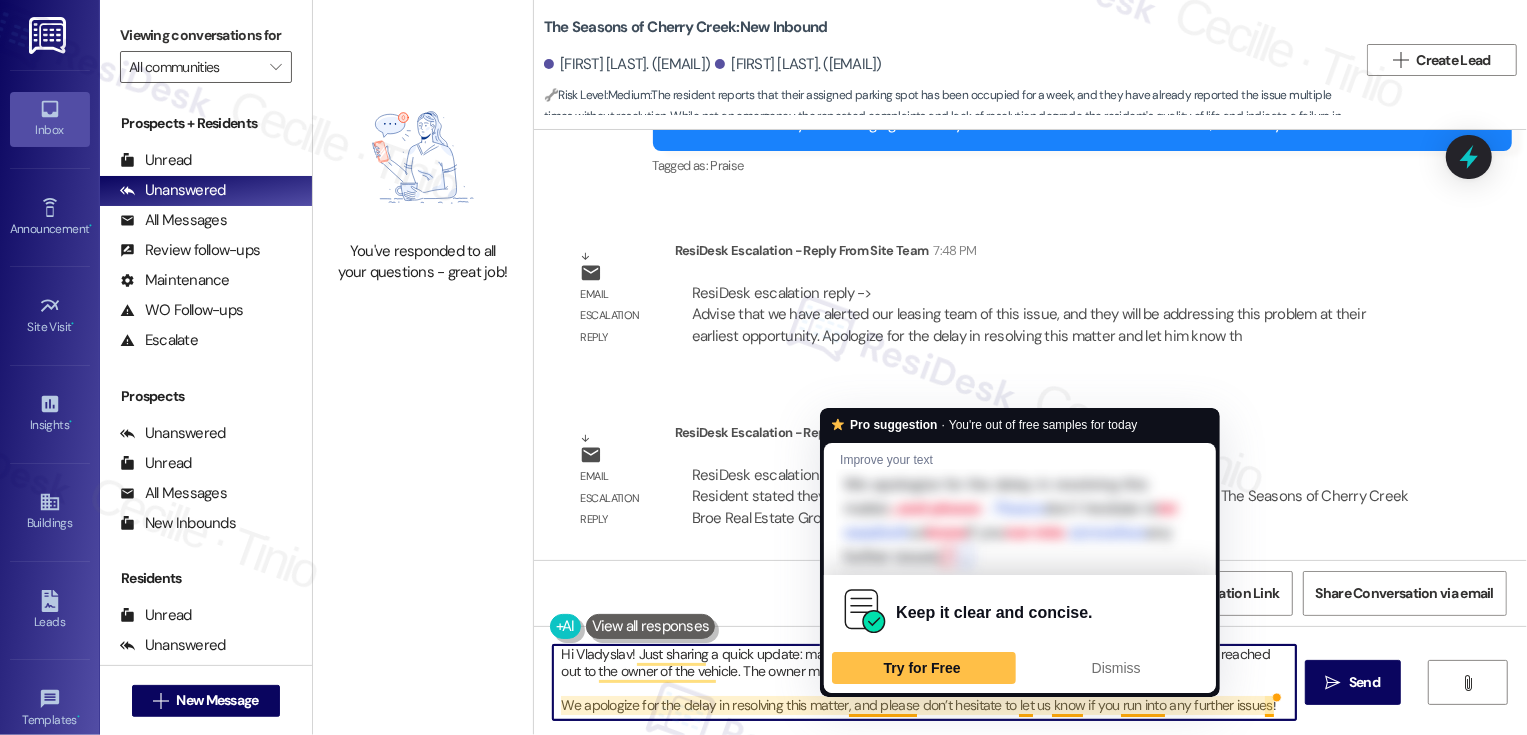click on "Hi Vladyslav! Just sharing a quick update: management has alerted our leasing team about the issue, and they’ve reached out to the owner of the vehicle. The owner mentioned they’ll be moving their car as soon as possible.
We apologize for the delay in resolving this matter, and please don’t hesitate to let us know if you run into any further issues!" at bounding box center [924, 682] 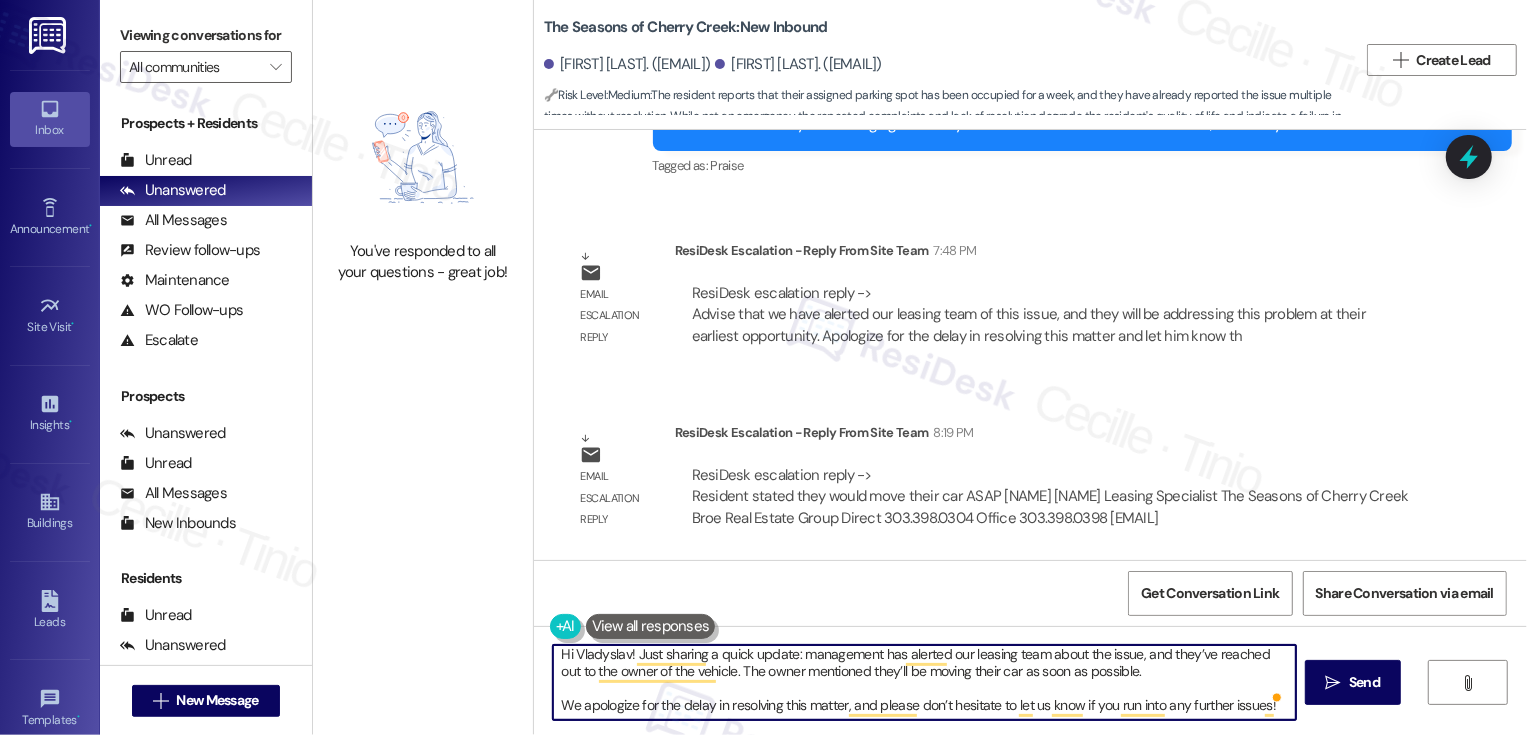 scroll, scrollTop: 0, scrollLeft: 0, axis: both 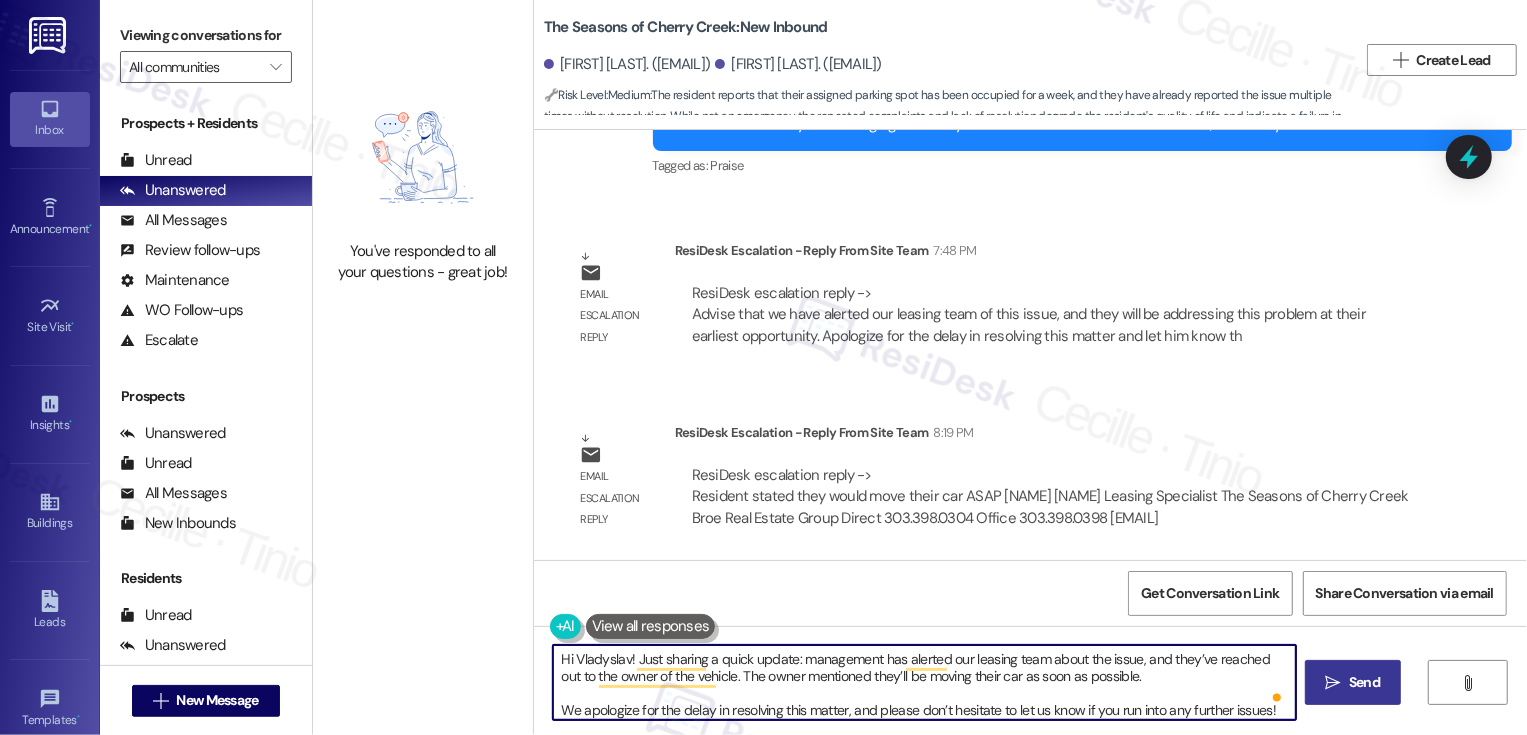 type on "Hi Vladyslav! Just sharing a quick update: management has alerted our leasing team about the issue, and they’ve reached out to the owner of the vehicle. The owner mentioned they’ll be moving their car as soon as possible.
We apologize for the delay in resolving this matter, and please don’t hesitate to let us know if you run into any further issues!" 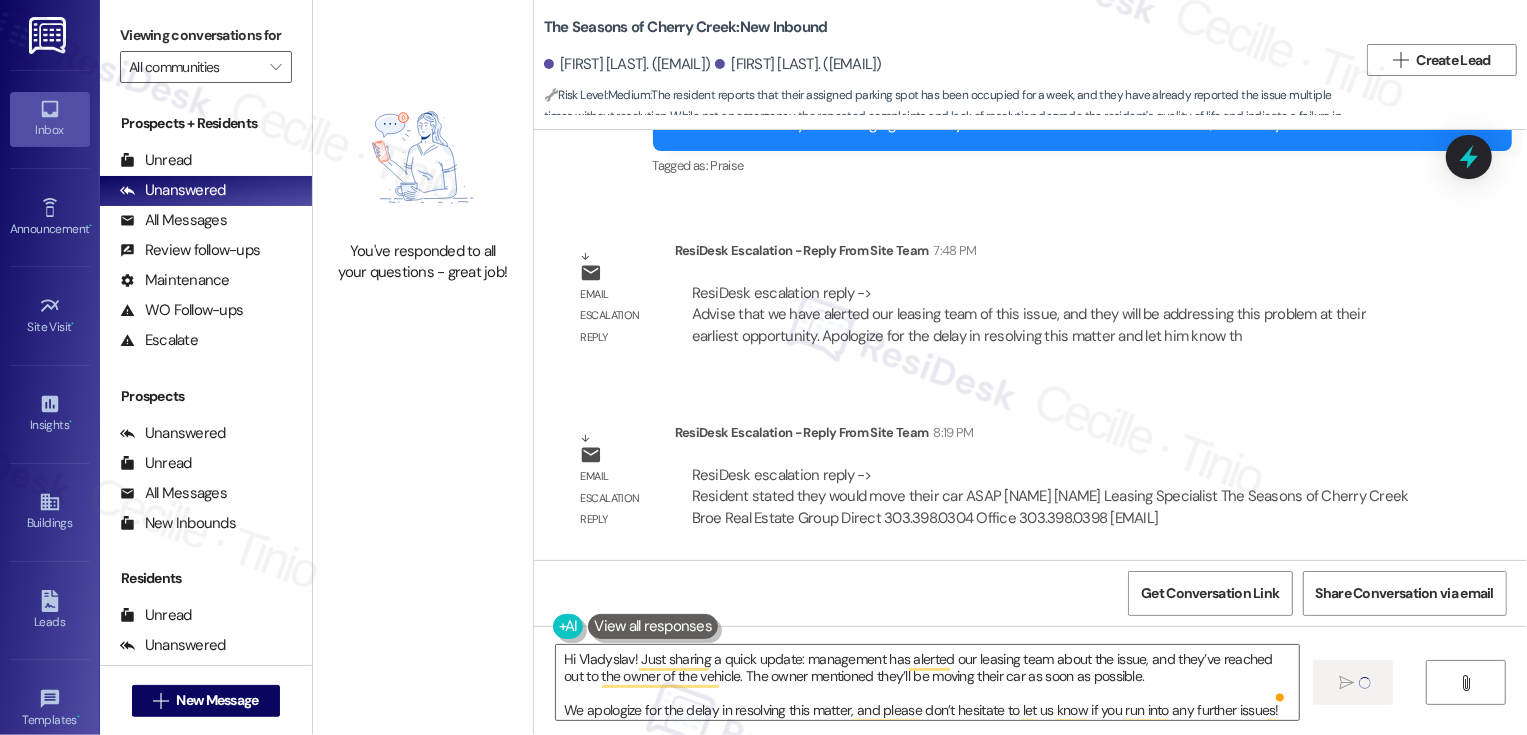 type 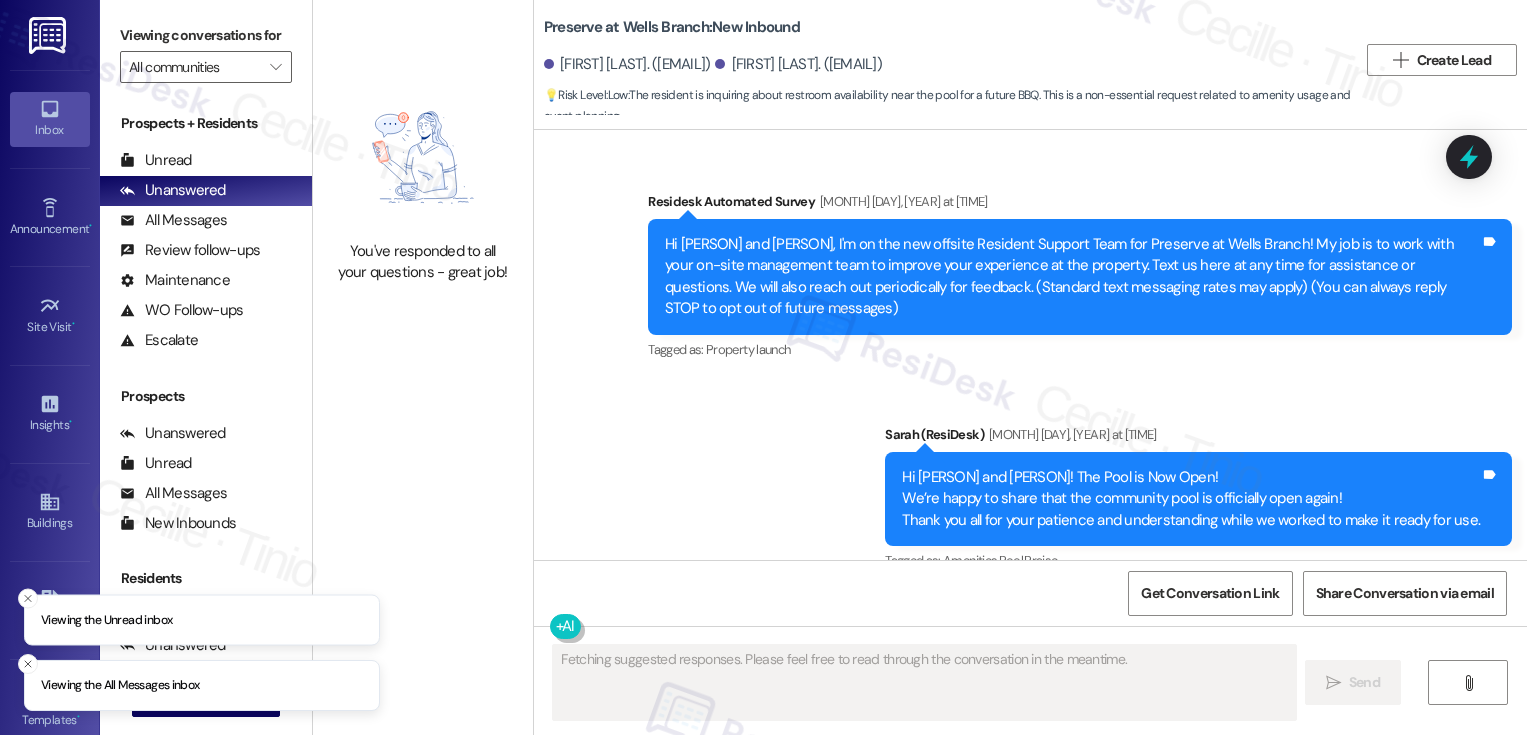scroll, scrollTop: 0, scrollLeft: 0, axis: both 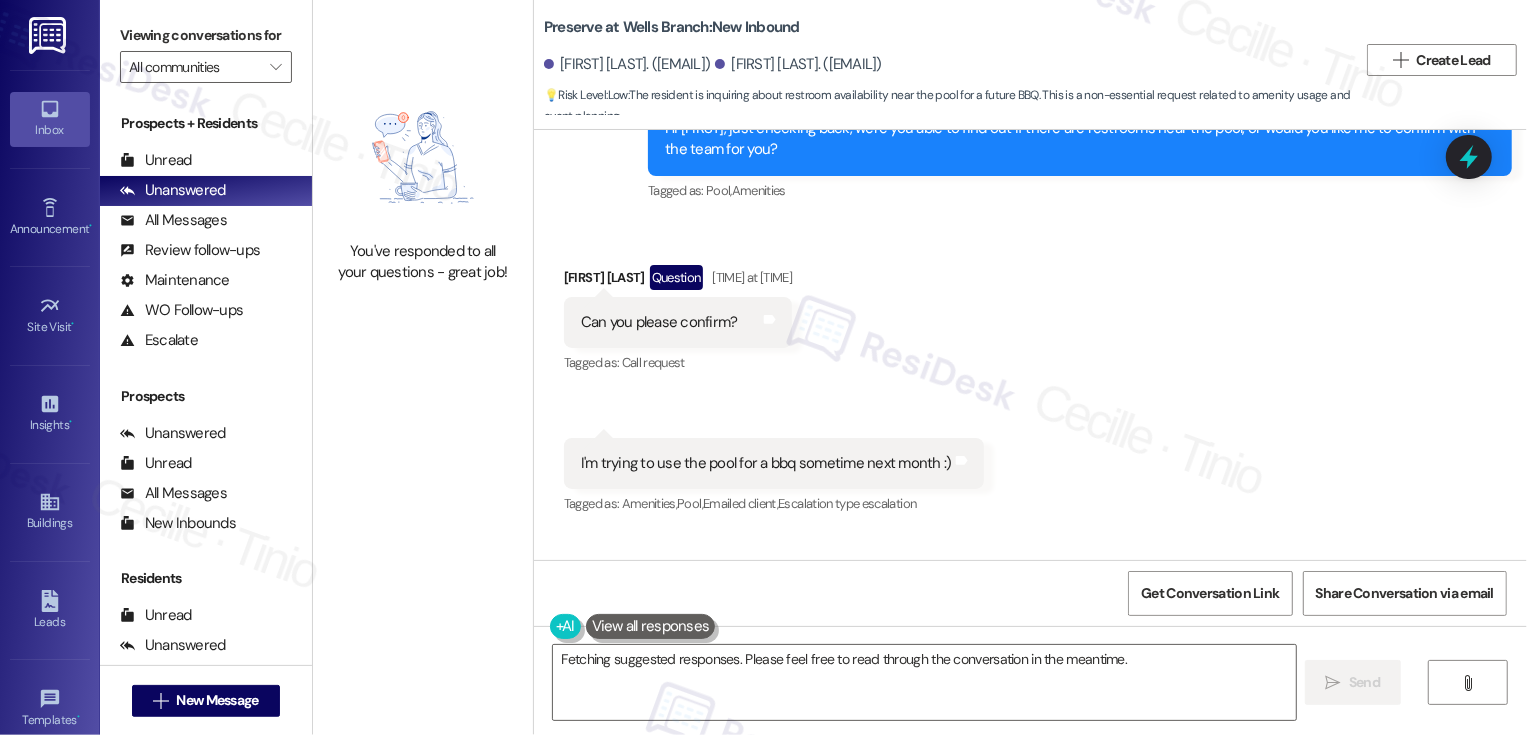 click on "[FIRST] [LAST] Question [TIME]" at bounding box center [678, 281] 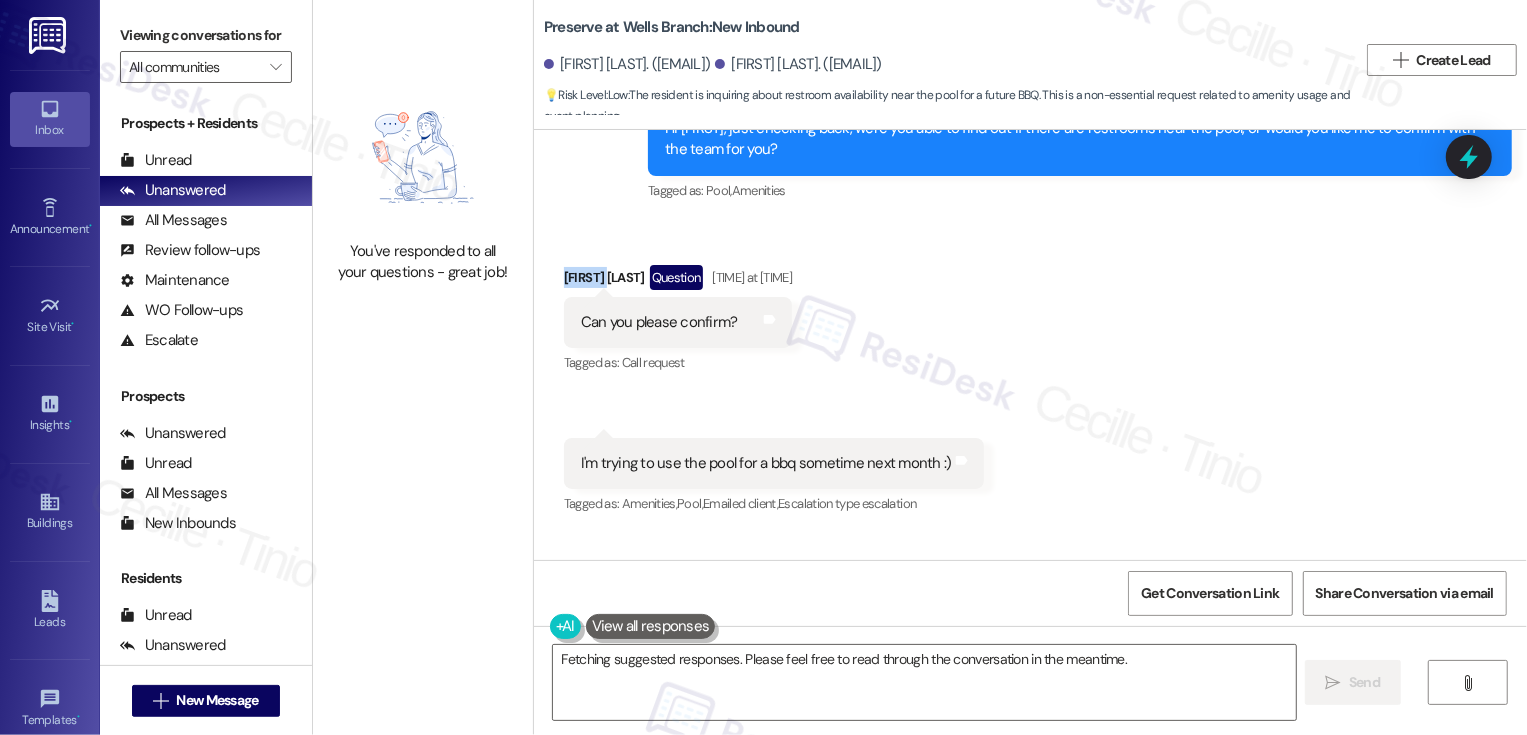 copy on "[PERSON]" 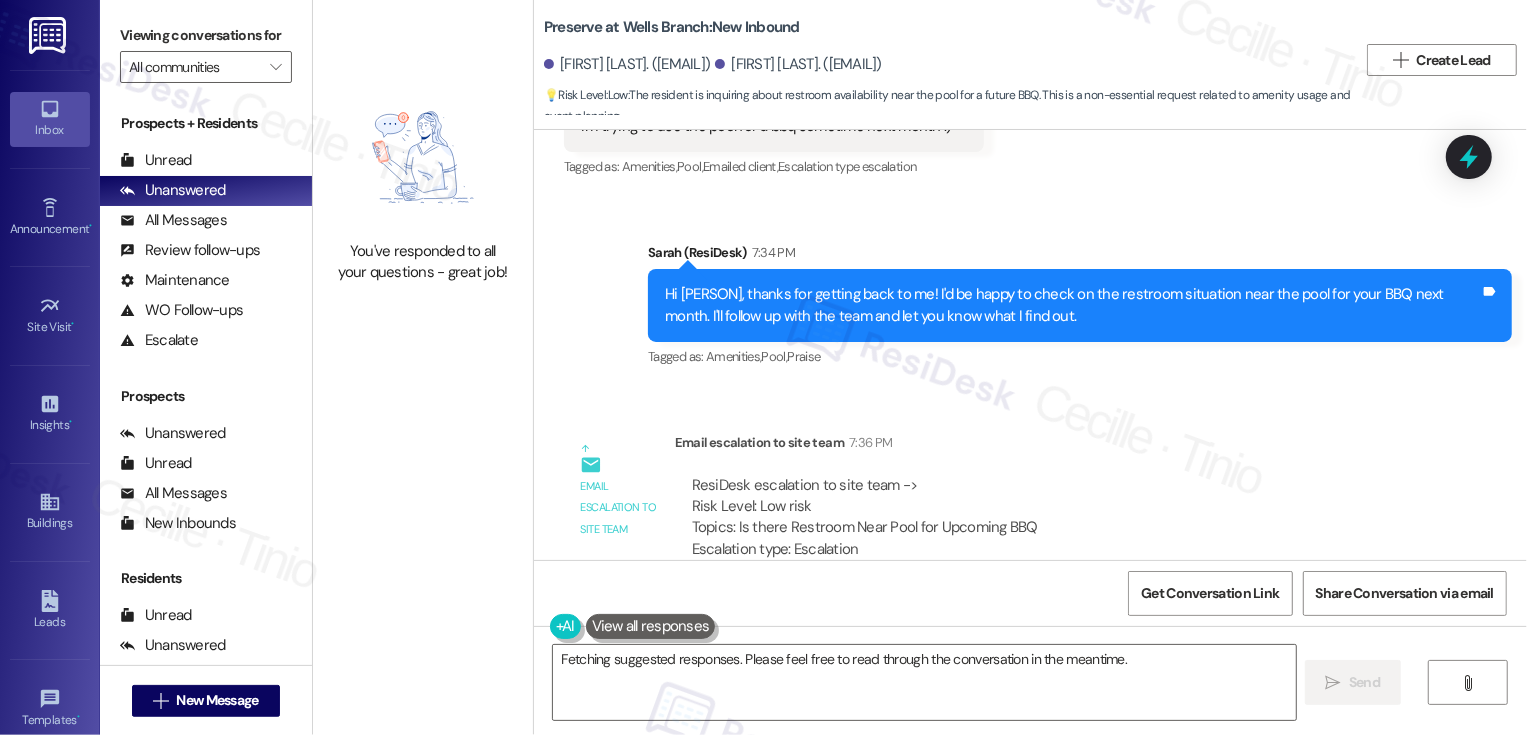 scroll, scrollTop: 8647, scrollLeft: 0, axis: vertical 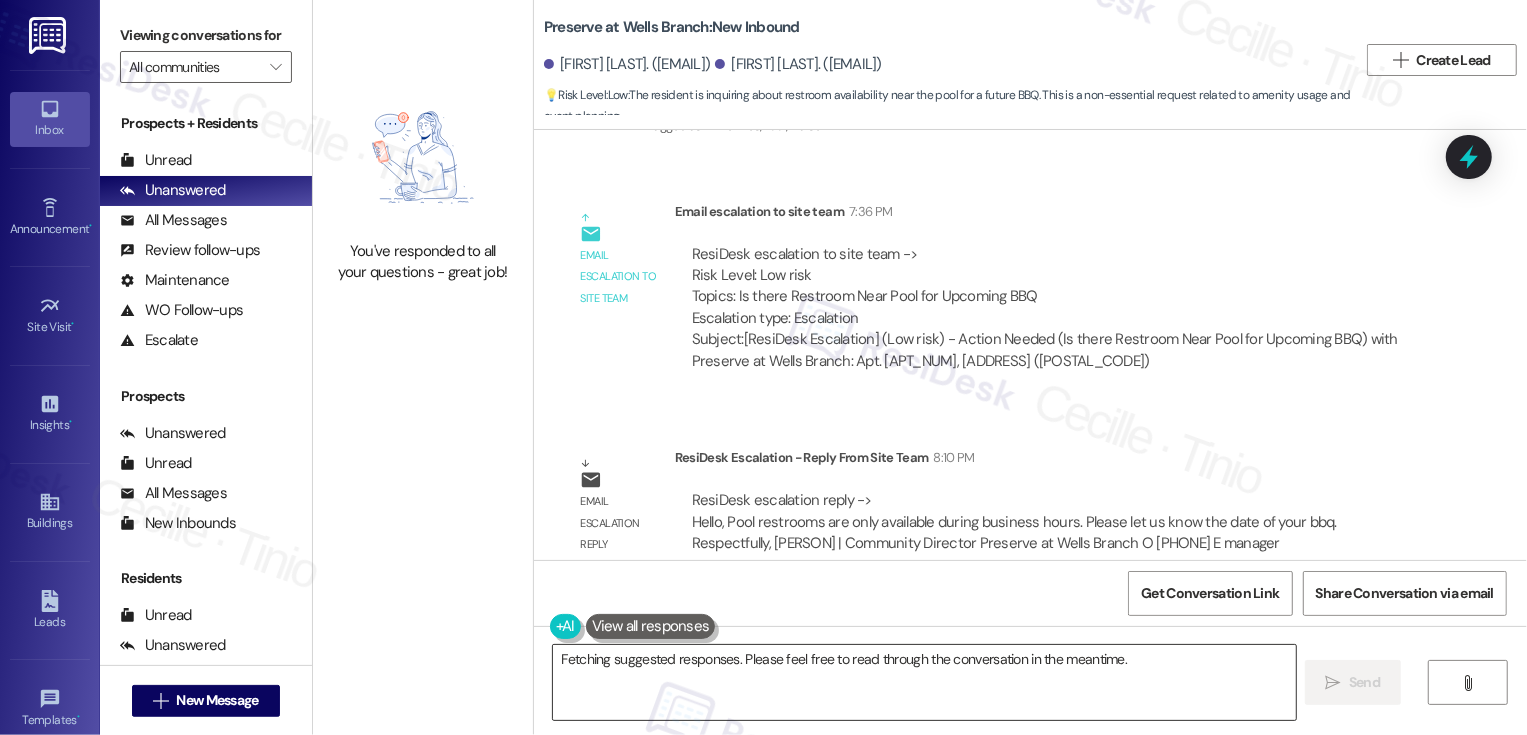 click on "Hi [PERSON]! I'm looking into the restroom situation near the pool for your BBQ. I'll follow up with the team and let you know what I find out." at bounding box center (924, 682) 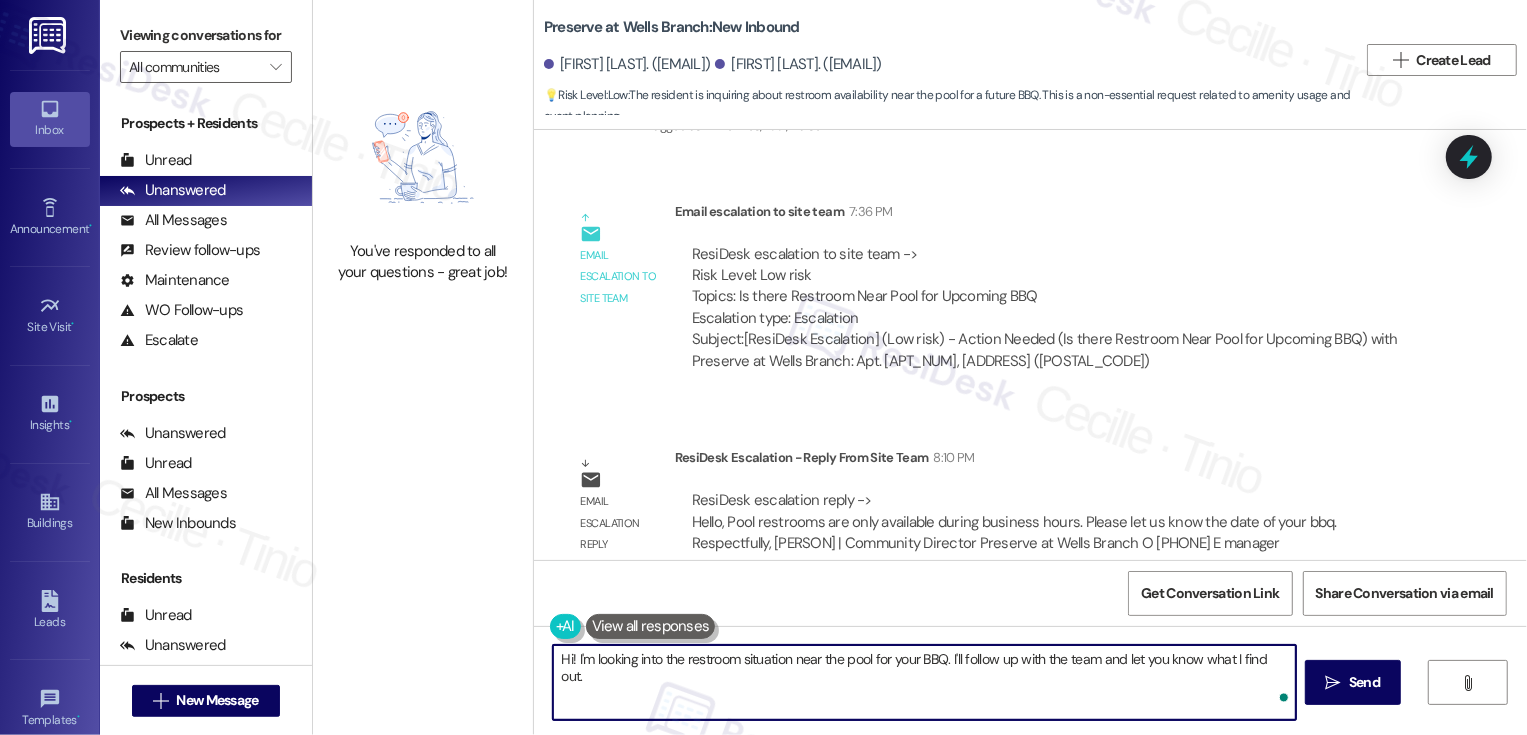 paste on "[PERSON]" 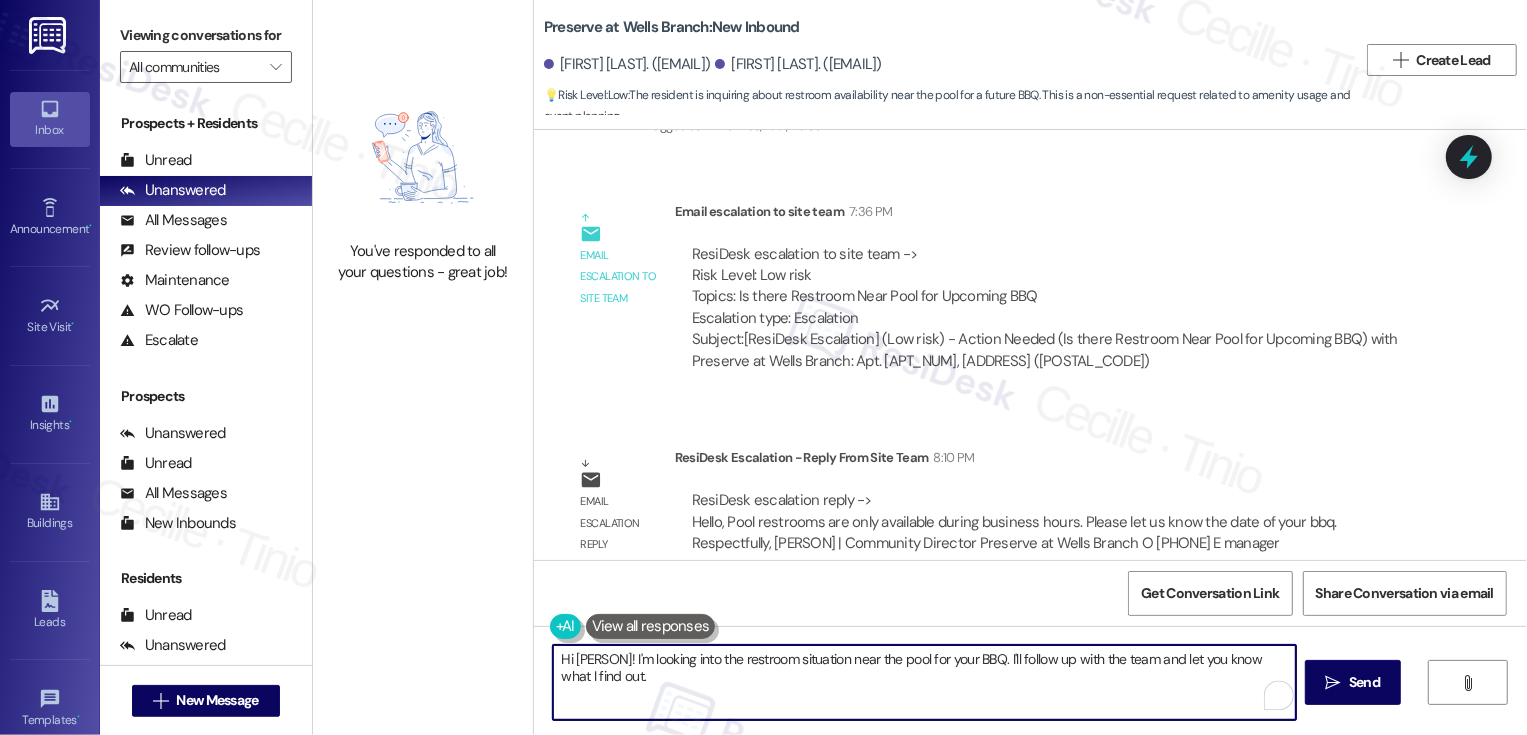 drag, startPoint x: 616, startPoint y: 661, endPoint x: 662, endPoint y: 690, distance: 54.378304 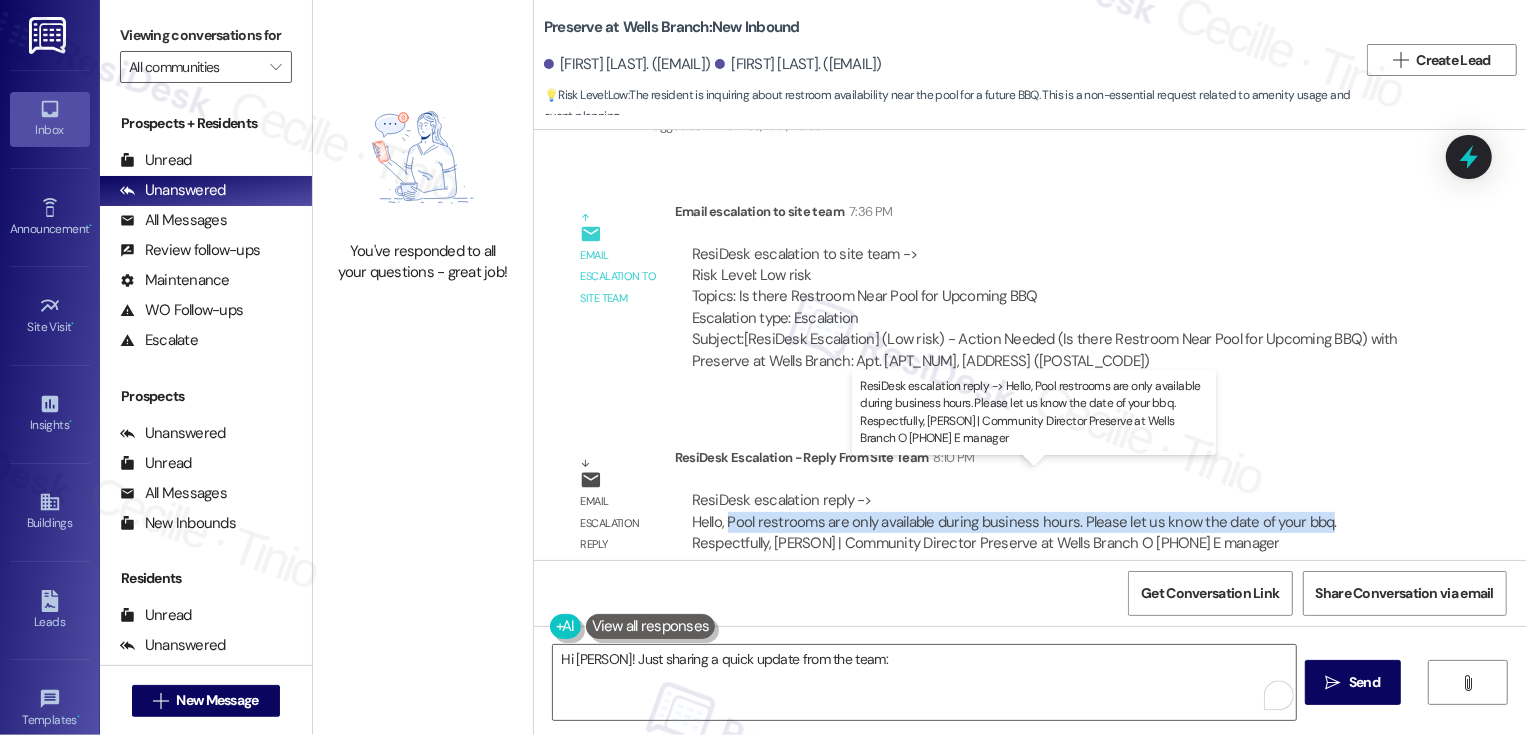drag, startPoint x: 714, startPoint y: 497, endPoint x: 1306, endPoint y: 499, distance: 592.00336 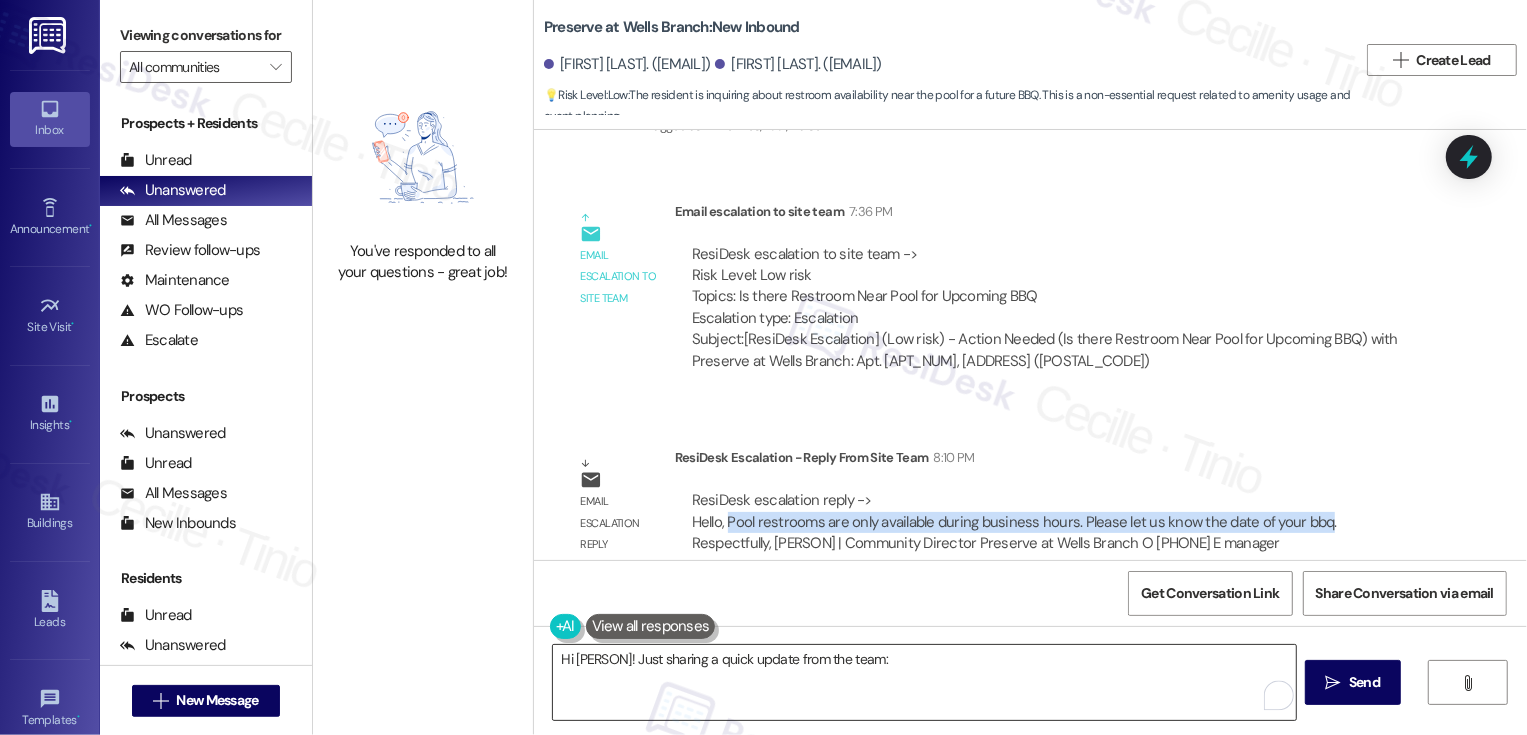 click on "Hi [PERSON]! Just sharing a quick update from the team:" at bounding box center (924, 682) 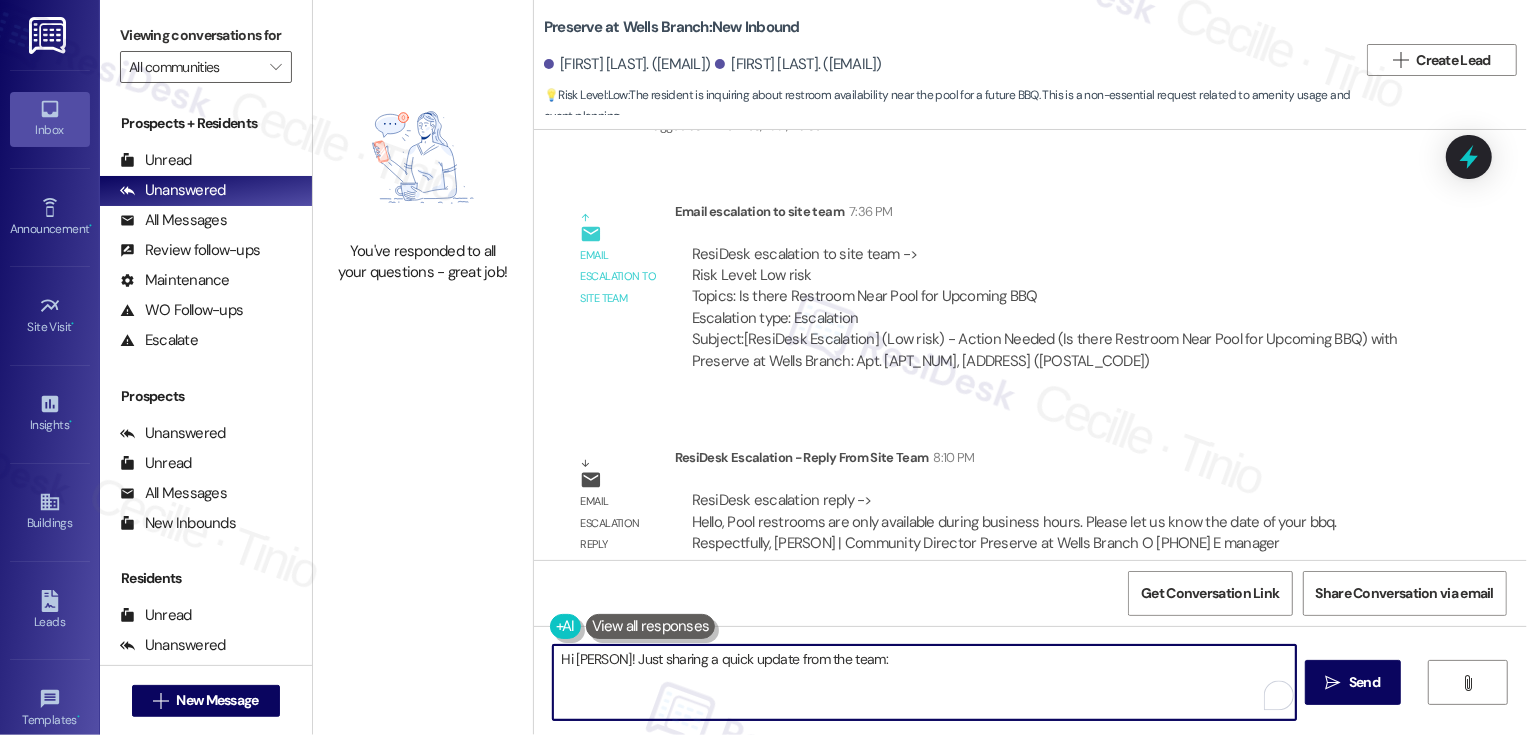 paste on "Pool restrooms are only available during business hours. Please let us know the date of your bbq" 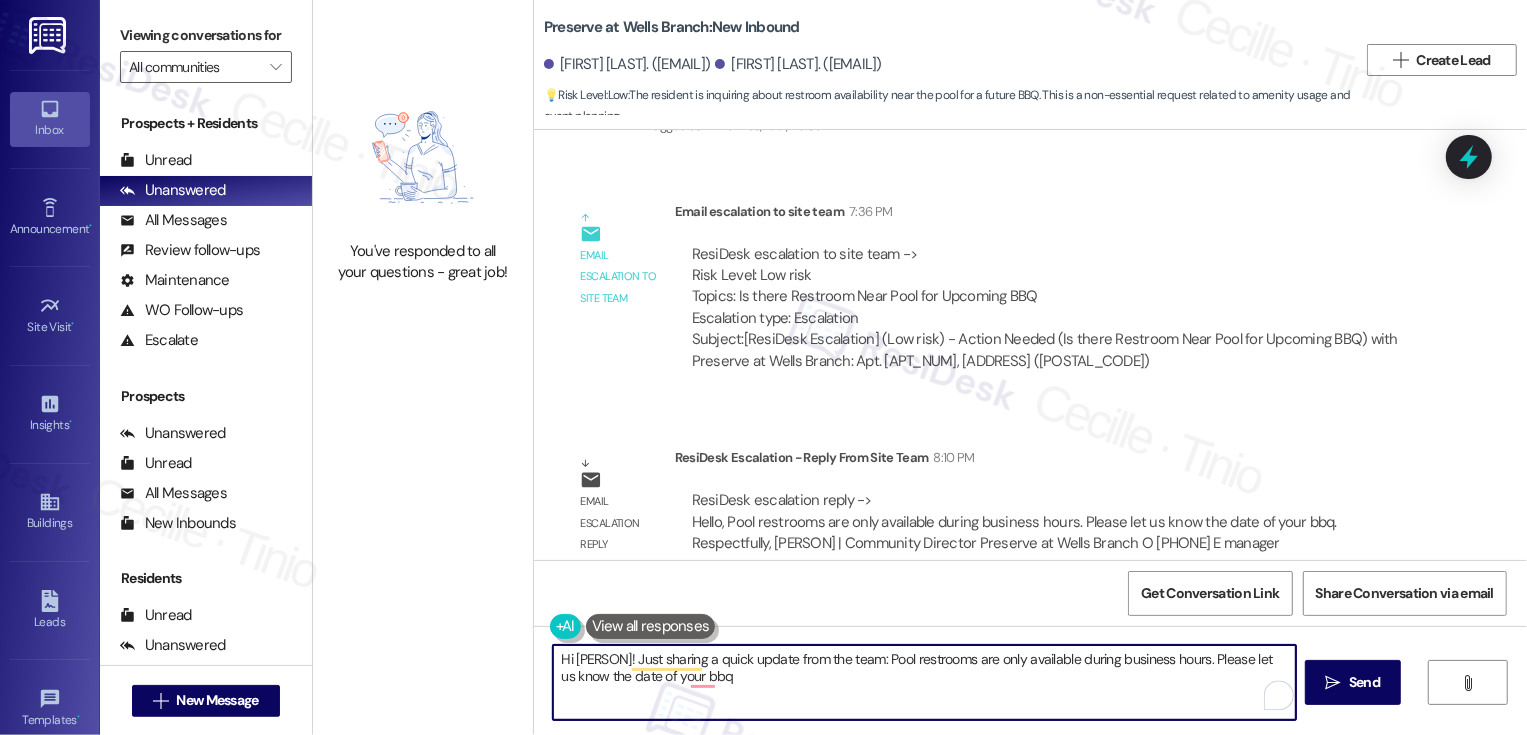 click on "Hi [PERSON]! Just sharing a quick update from the team: Pool restrooms are only available during business hours. Please let us know the date of your bbq" at bounding box center (924, 682) 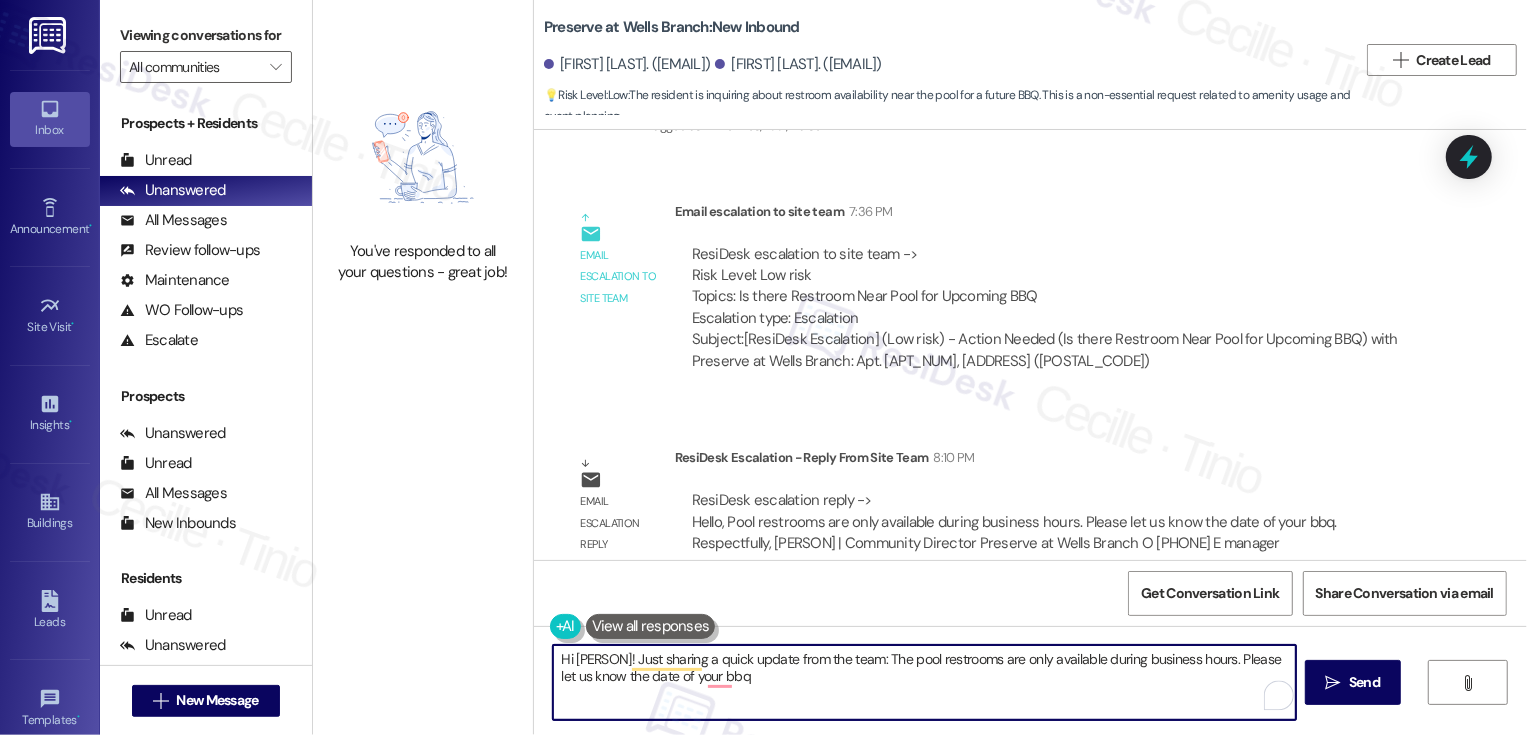 click on "Hi [PERSON]! Just sharing a quick update from the team: The pool restrooms are only available during business hours. Please let us know the date of your bbq" at bounding box center [924, 682] 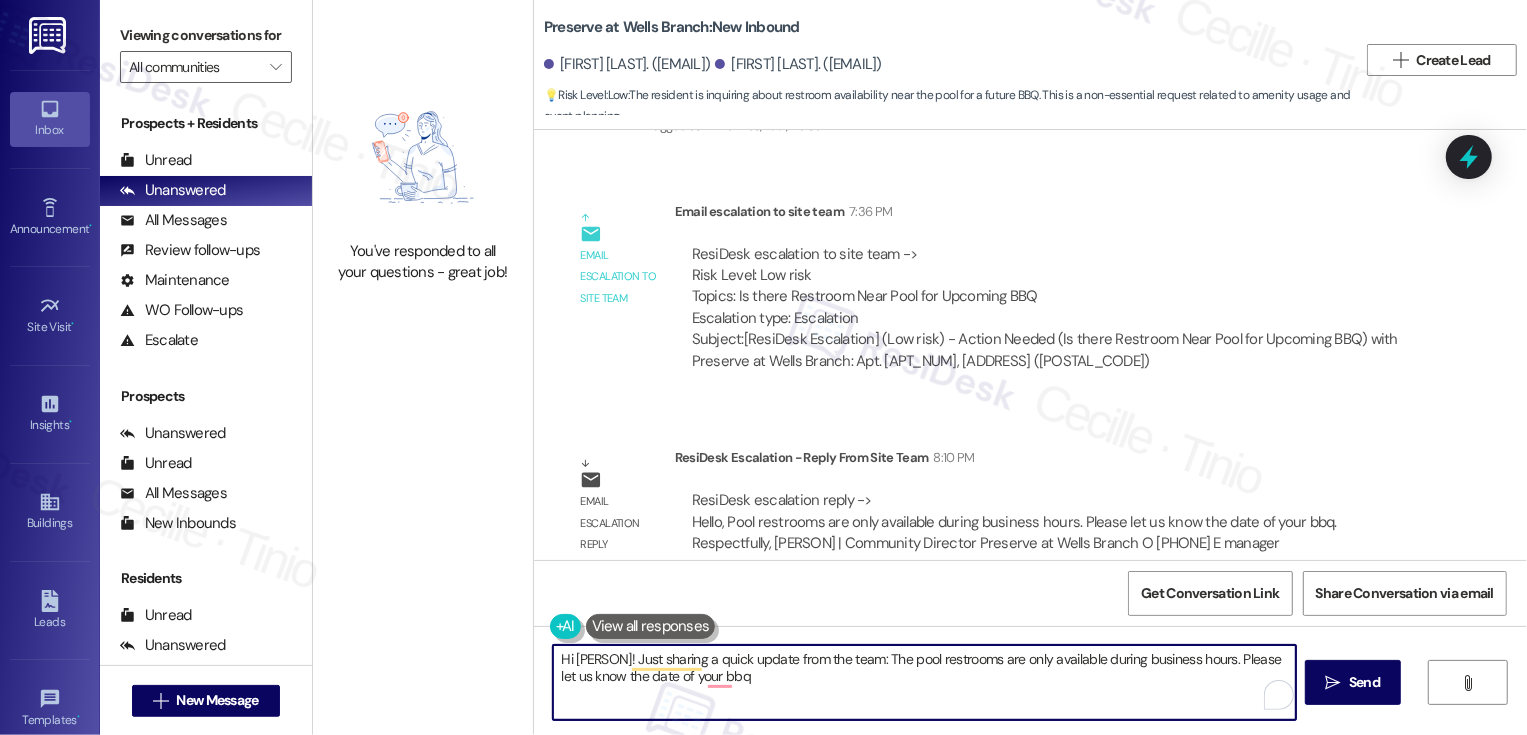 click on "Hi [PERSON]! Just sharing a quick update from the team: The pool restrooms are only available during business hours. Please let us know the date of your bbq" at bounding box center (924, 682) 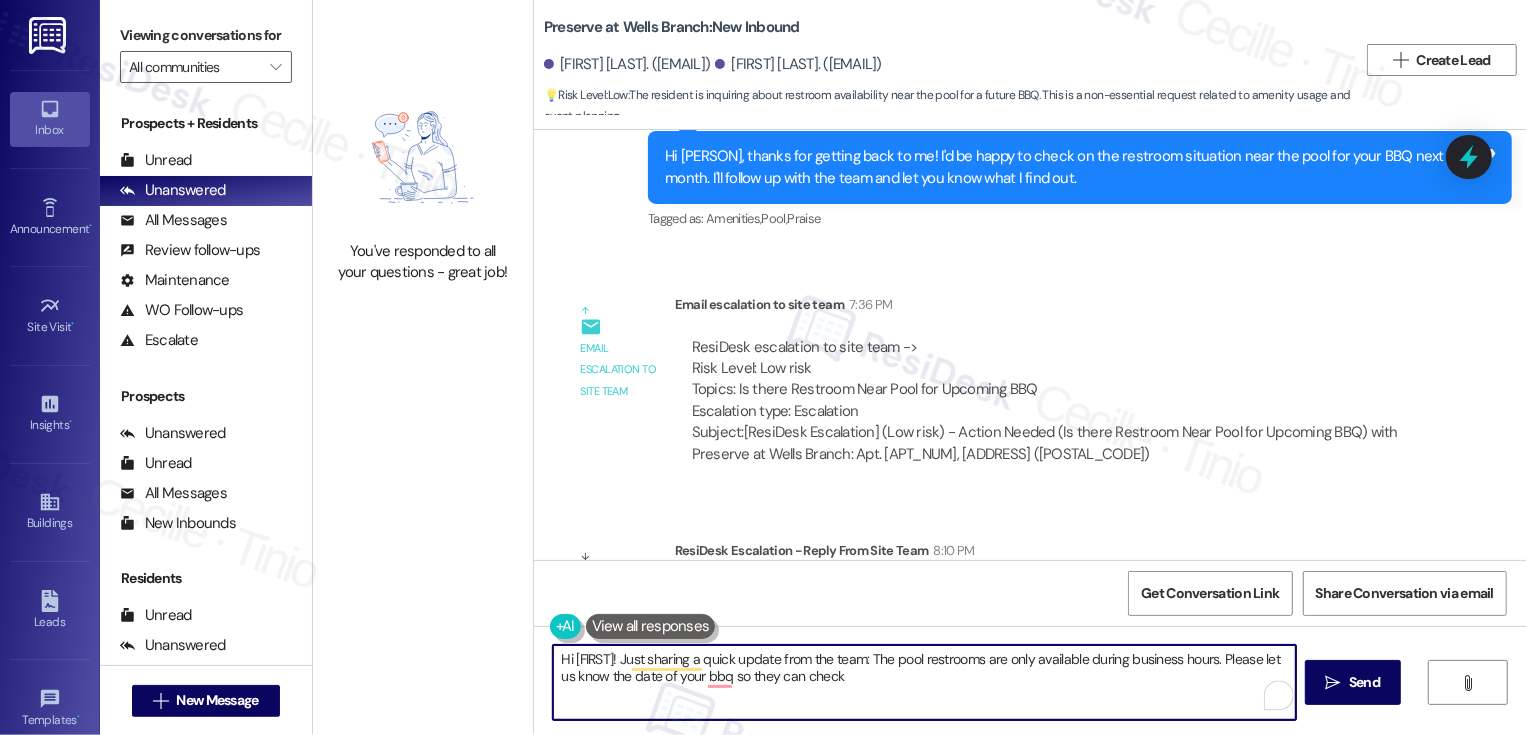 scroll, scrollTop: 8647, scrollLeft: 0, axis: vertical 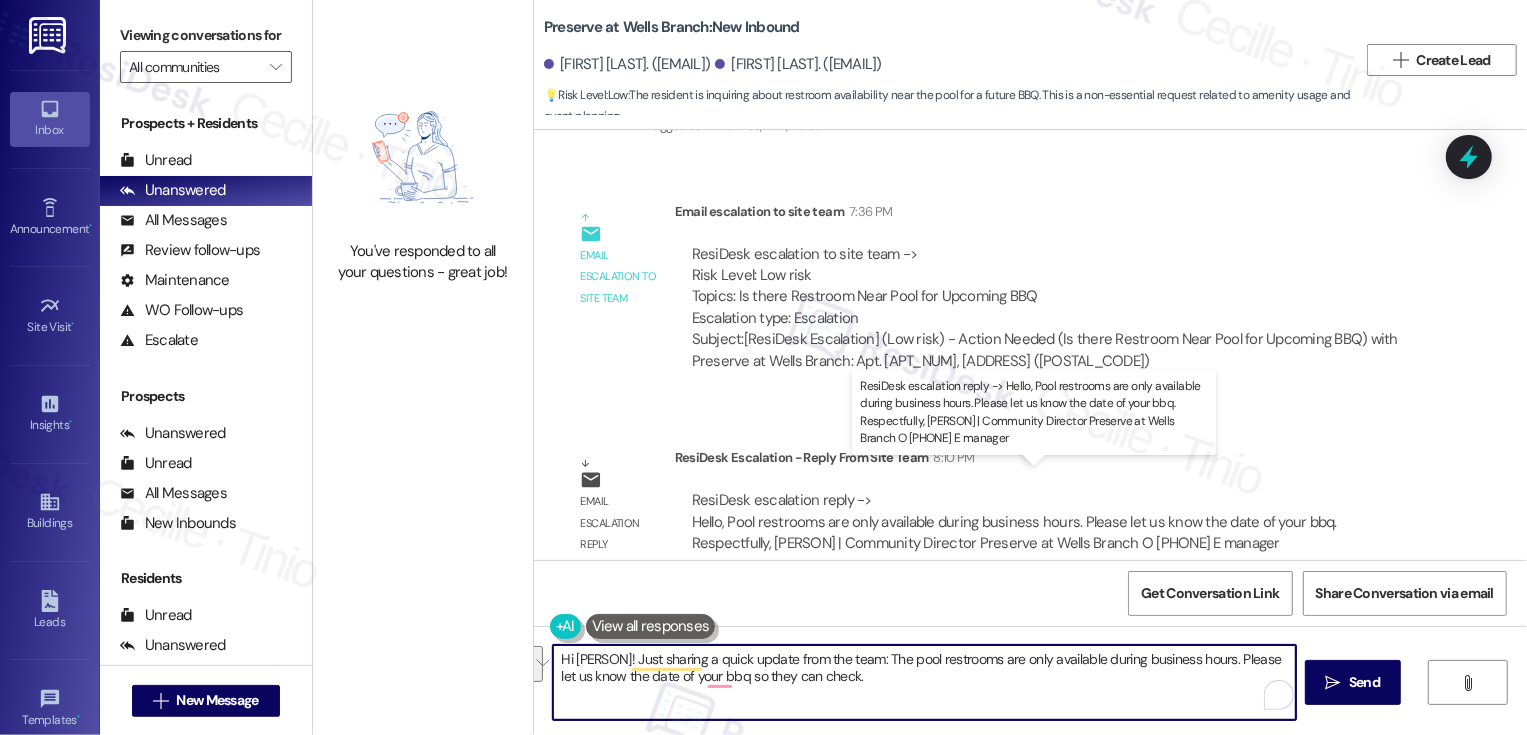 paste on "wanted to share a quick update from the team—the pool restrooms are available during business hours only.
If you could let us know the date of your BBQ, the team can check and make arrangements if needed" 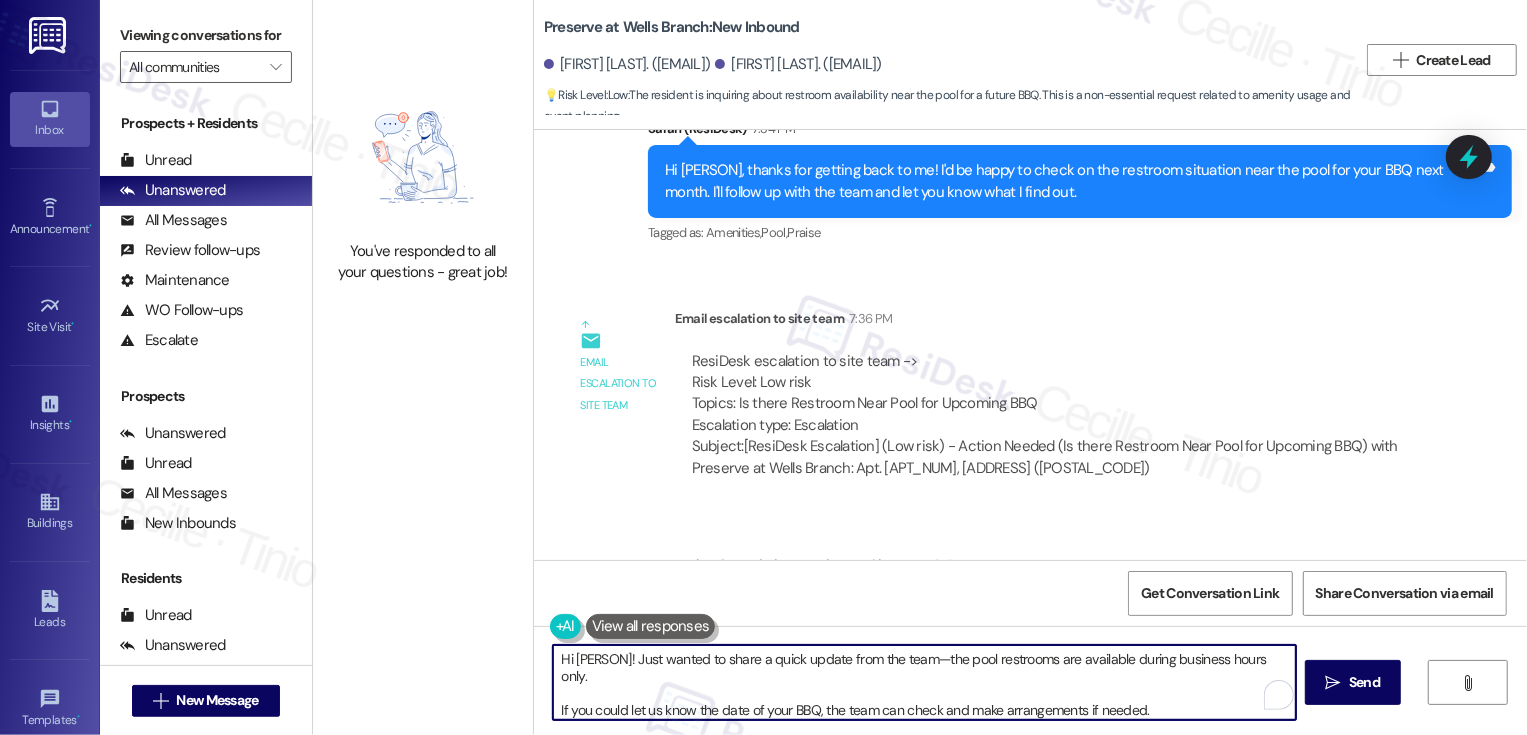 scroll, scrollTop: 8647, scrollLeft: 0, axis: vertical 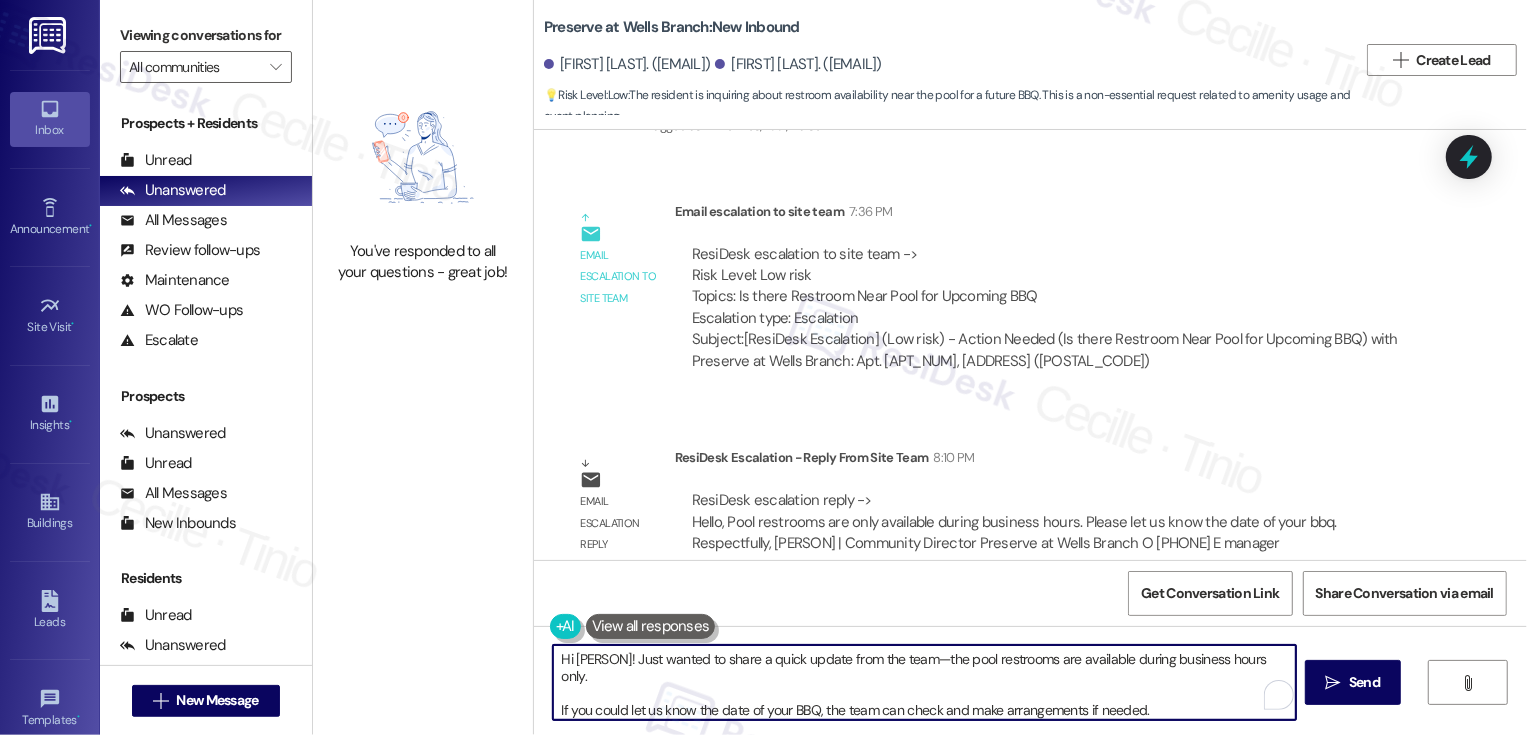 click on "Hi [PERSON]! Just wanted to share a quick update from the team—the pool restrooms are available during business hours only.
If you could let us know the date of your BBQ, the team can check and make arrangements if needed." at bounding box center (924, 682) 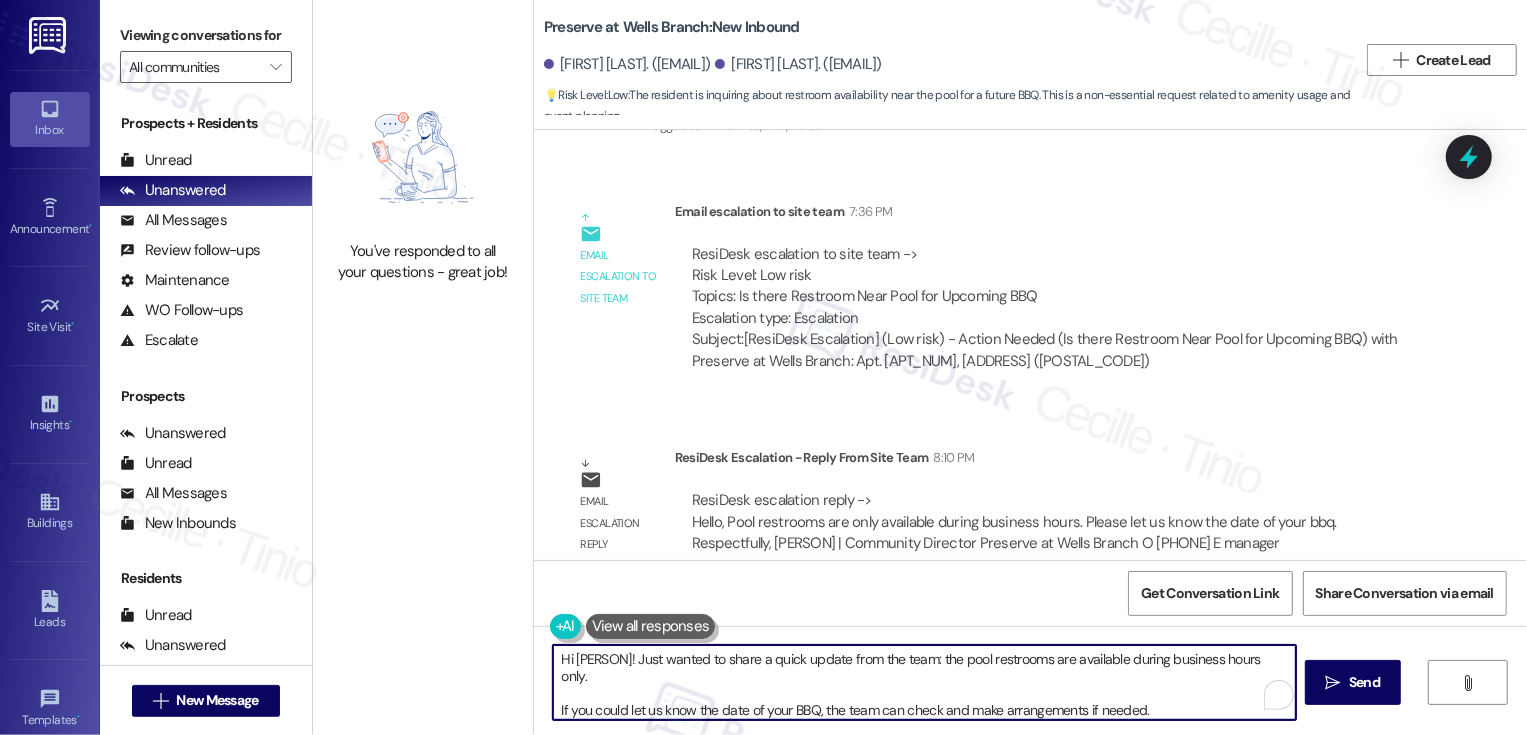 click on "Hi [PERSON]! Just wanted to share a quick update from the team: the pool restrooms are available during business hours only.
If you could let us know the date of your BBQ, the team can check and make arrangements if needed." at bounding box center [924, 682] 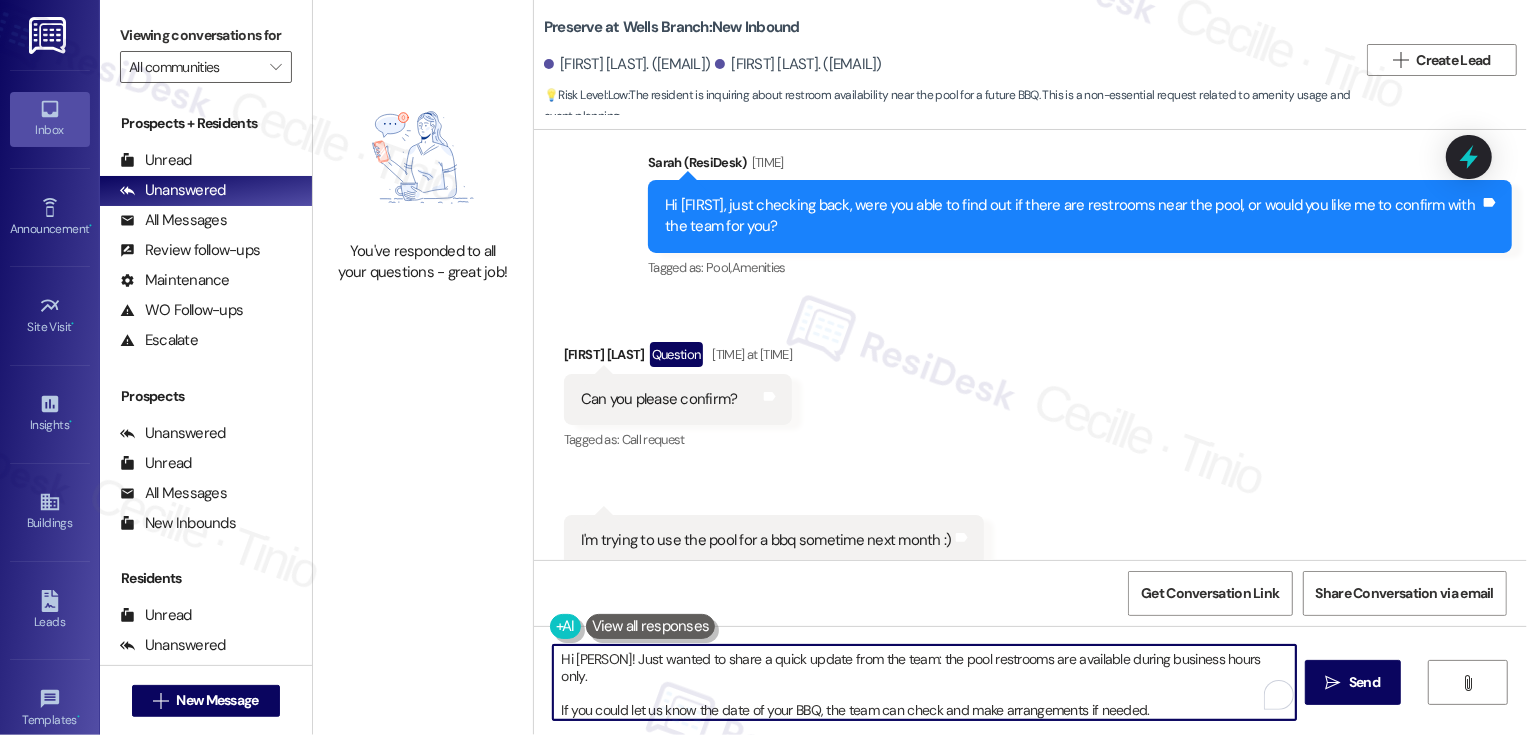 scroll, scrollTop: 8647, scrollLeft: 0, axis: vertical 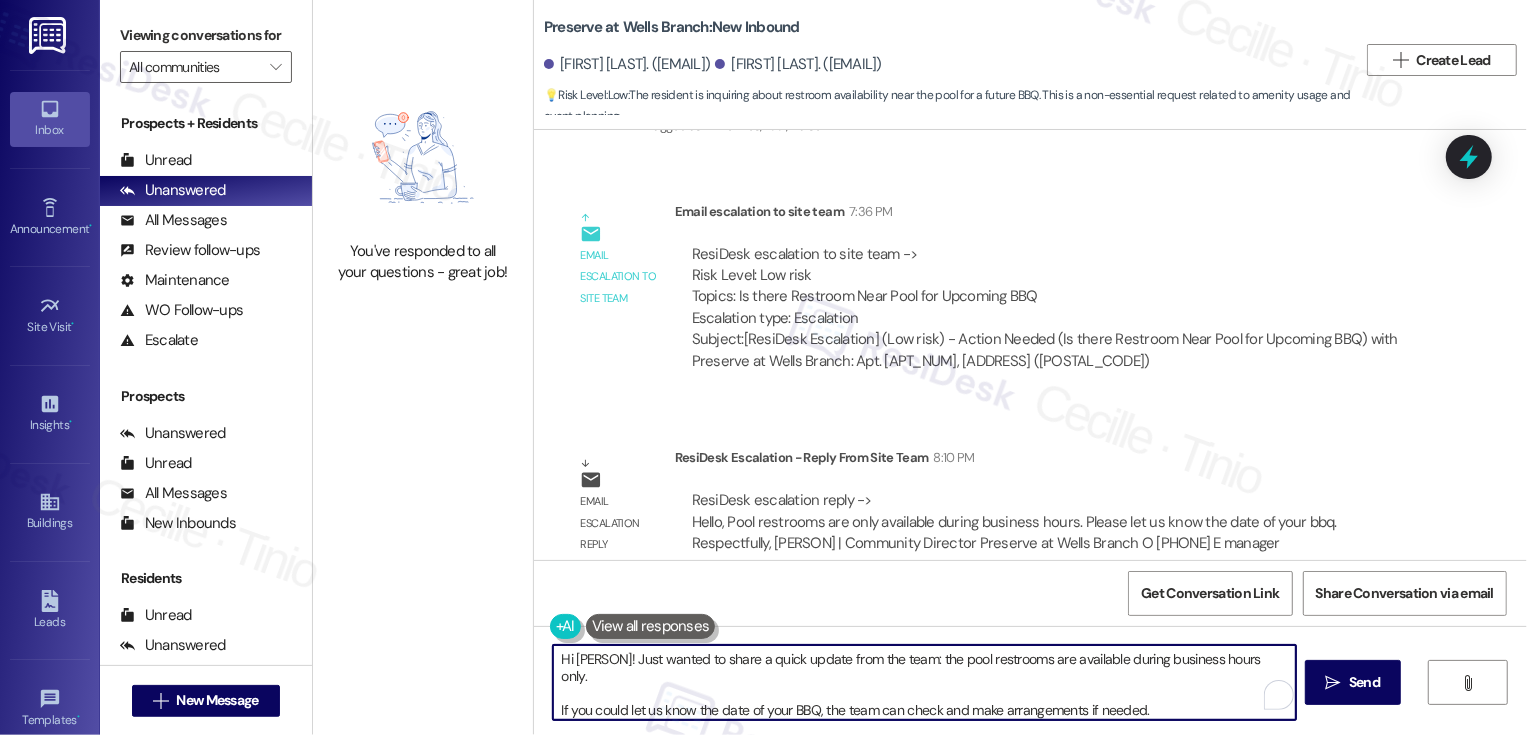 click on "Hi [PERSON]! Just wanted to share a quick update from the team: the pool restrooms are available during business hours only.
If you could let us know the date of your BBQ, the team can check and make arrangements if needed." at bounding box center (924, 682) 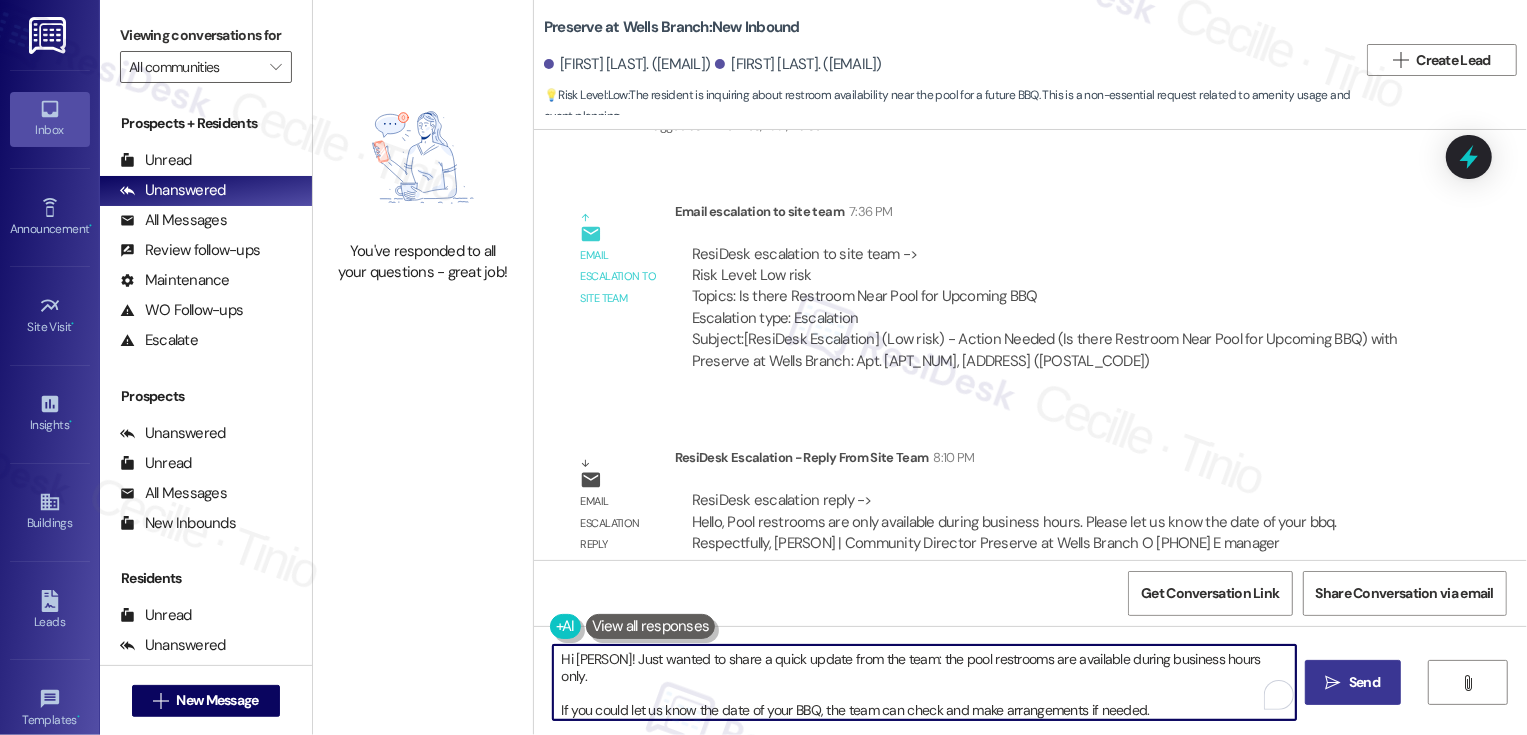 type on "Hi [PERSON]! Just wanted to share a quick update from the team: the pool restrooms are available during business hours only.
If you could let us know the date of your BBQ, the team can check and make arrangements if needed." 